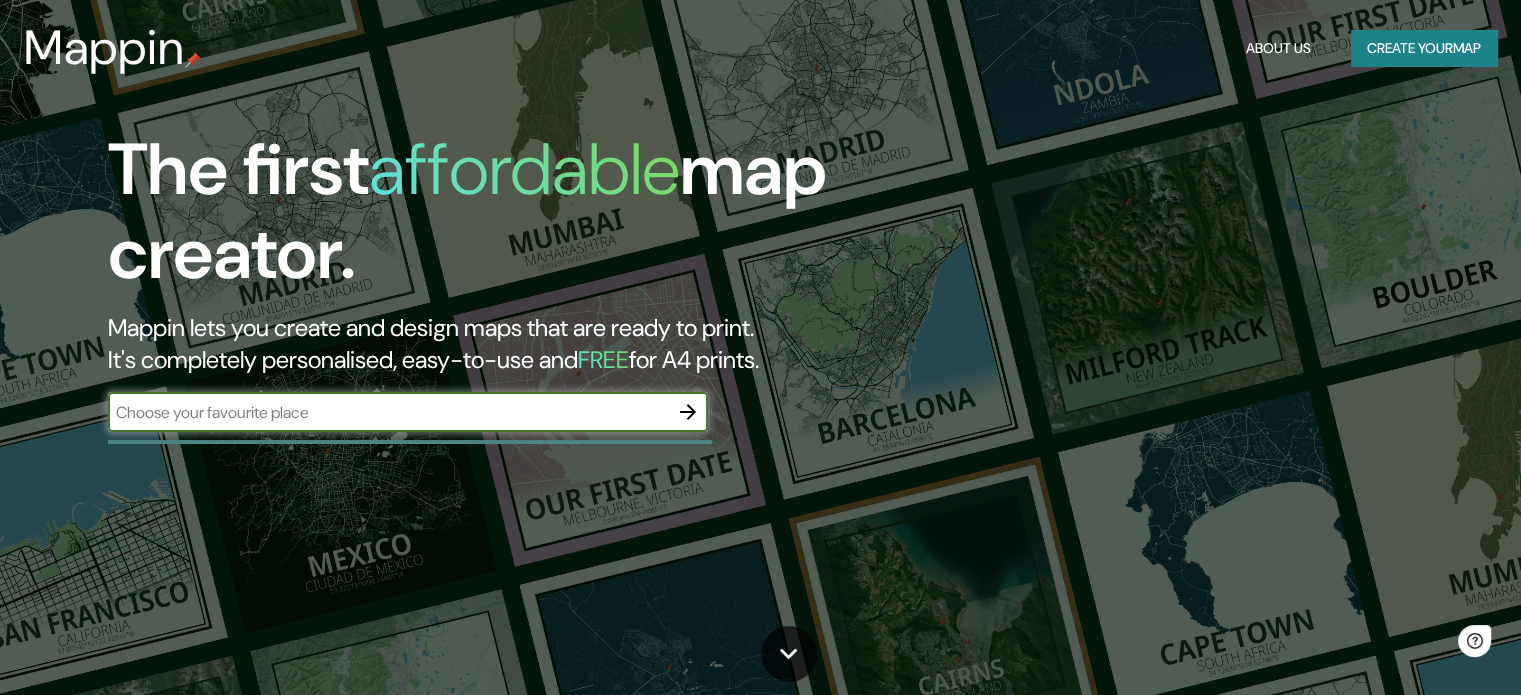 scroll, scrollTop: 0, scrollLeft: 0, axis: both 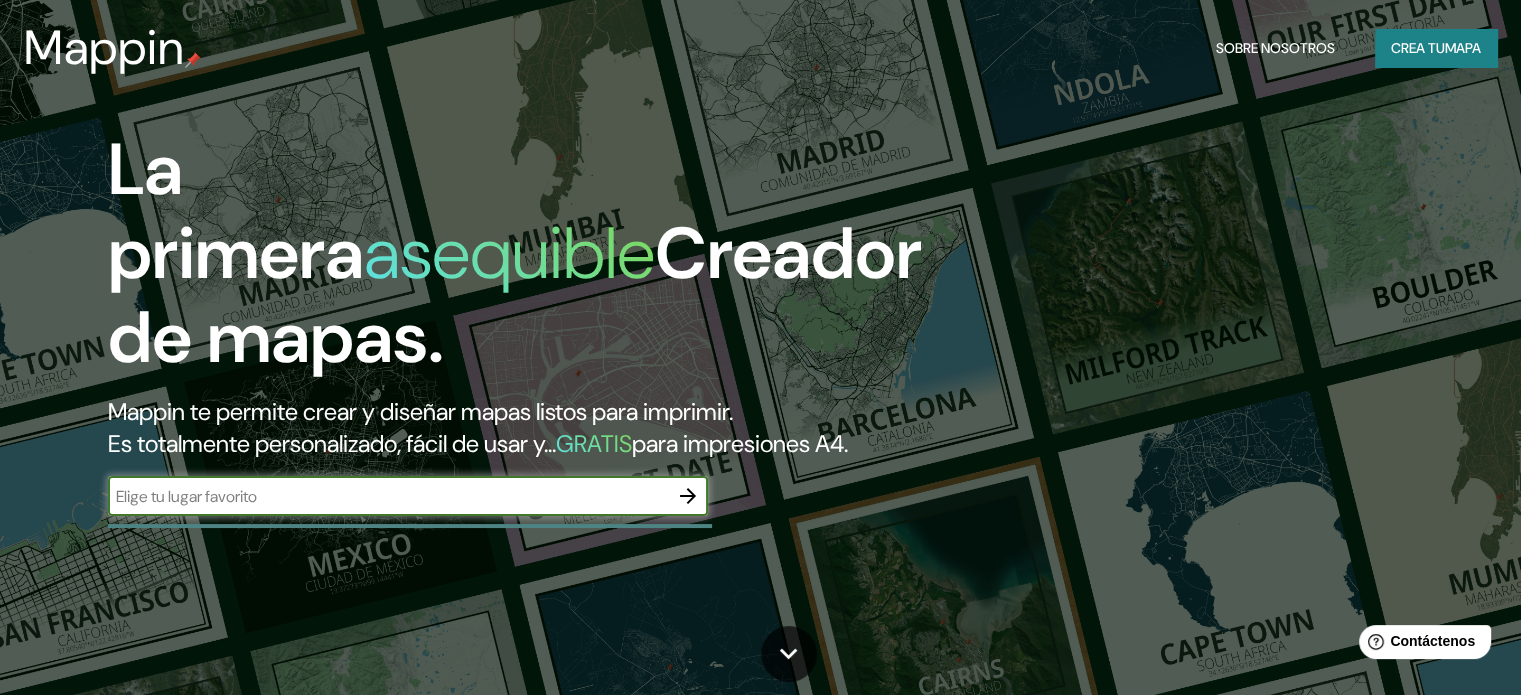click at bounding box center (388, 496) 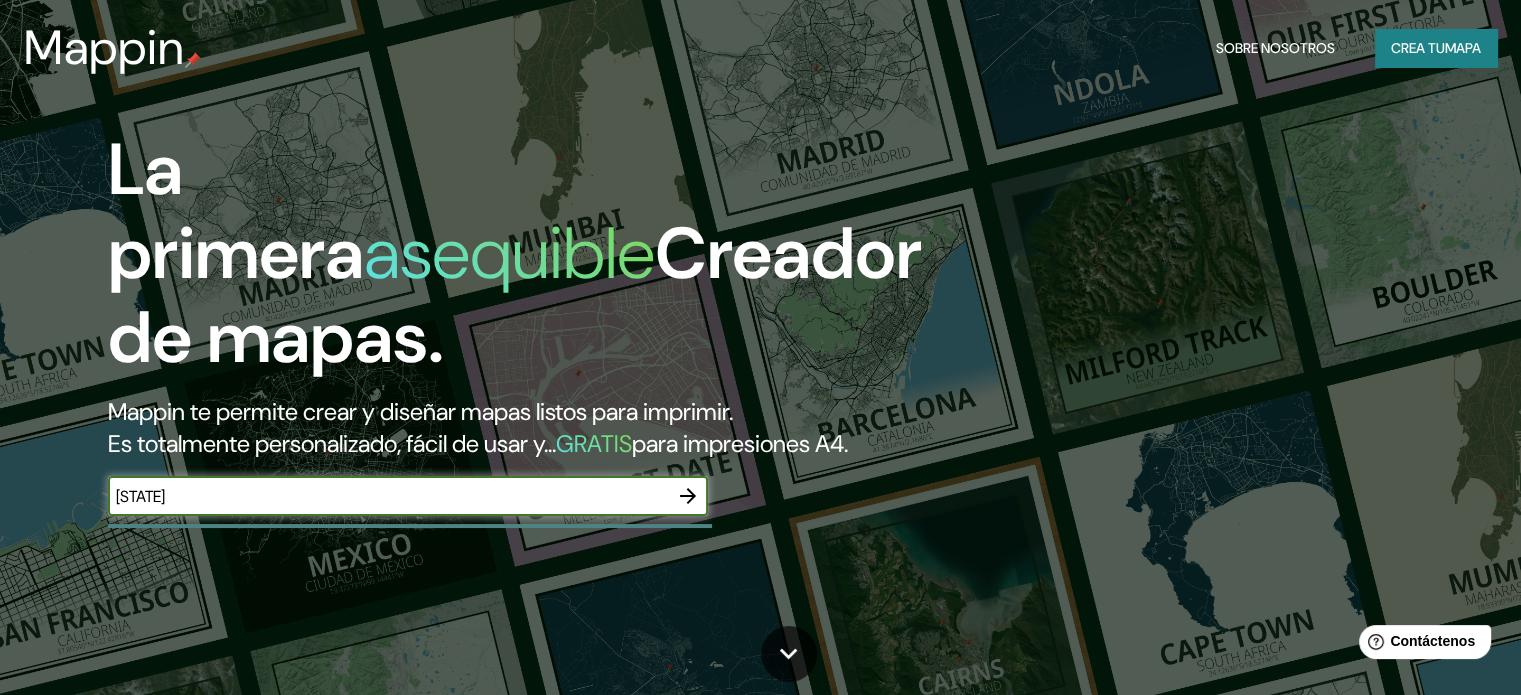 type on "[STATE]" 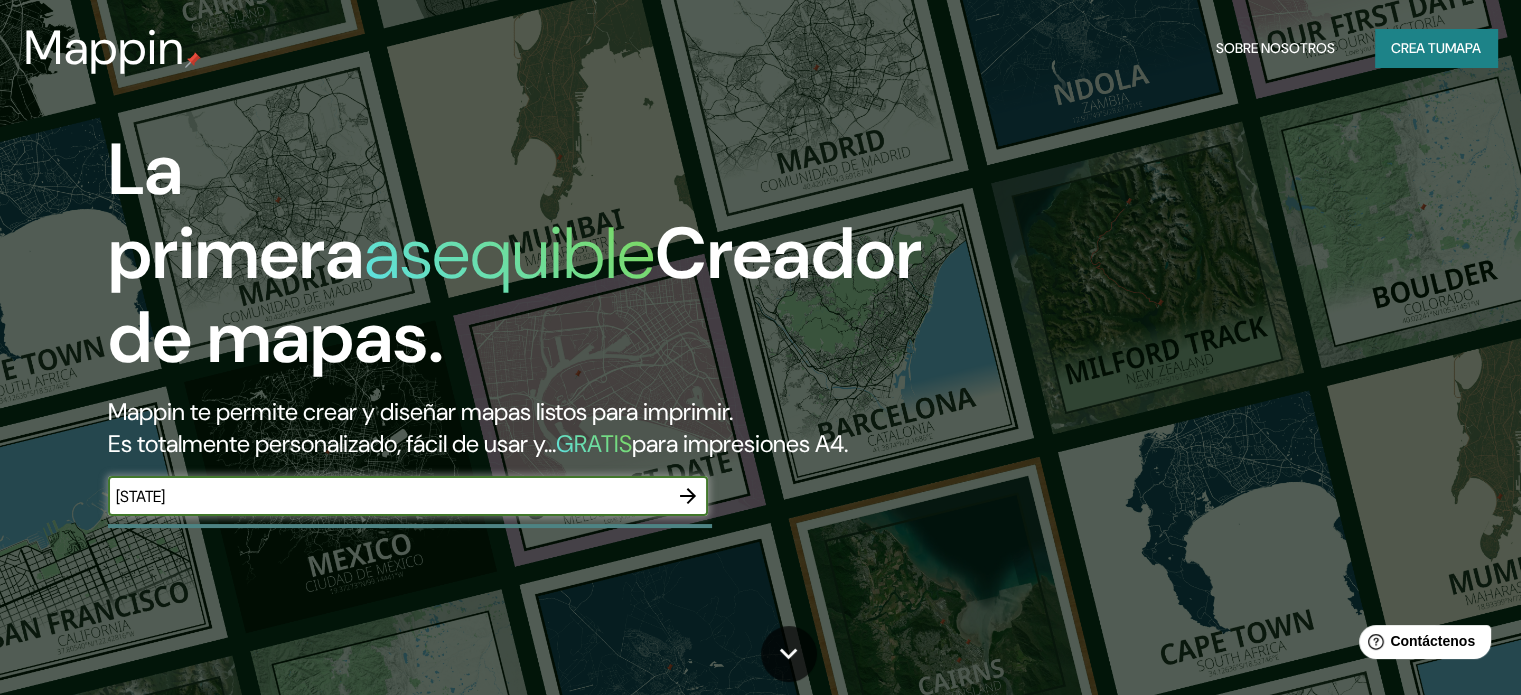 click 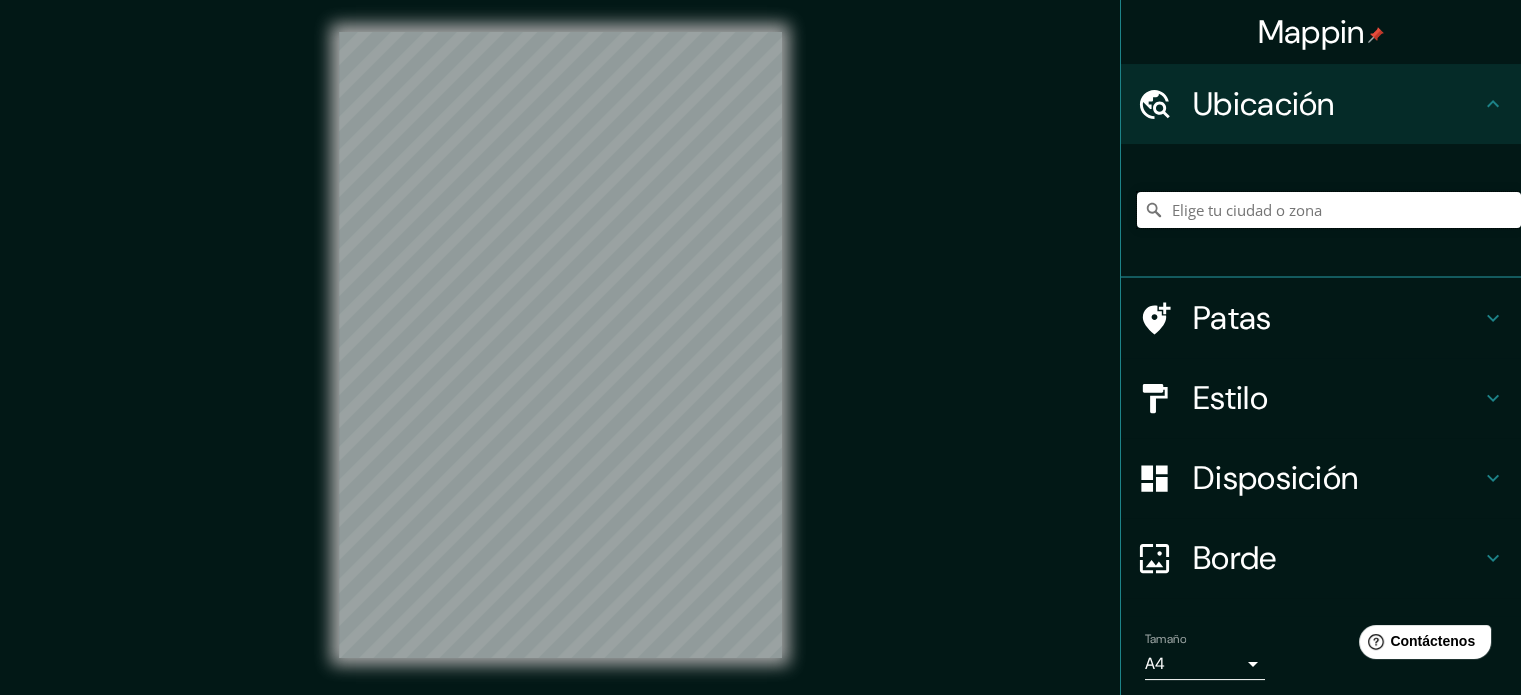 click at bounding box center (1329, 210) 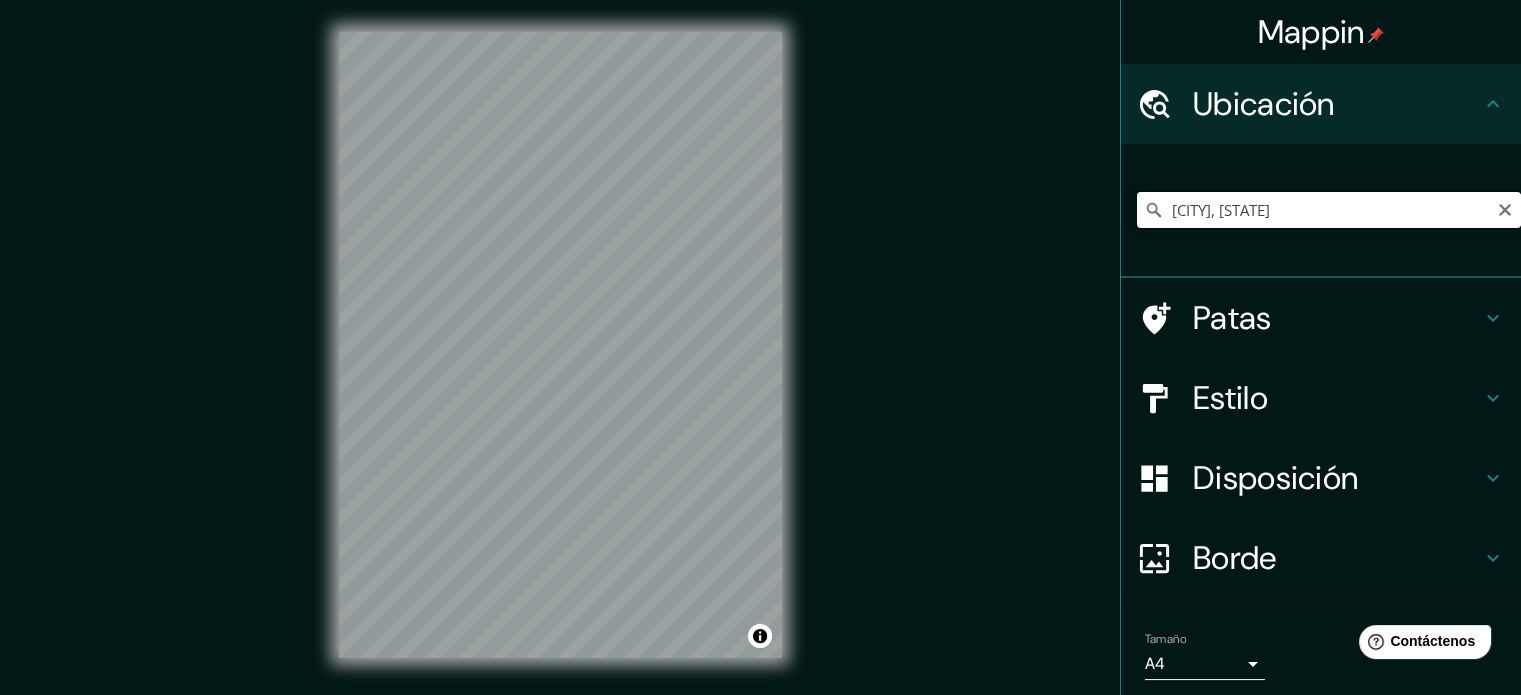 click on "[CITY], [STATE]" at bounding box center [1329, 210] 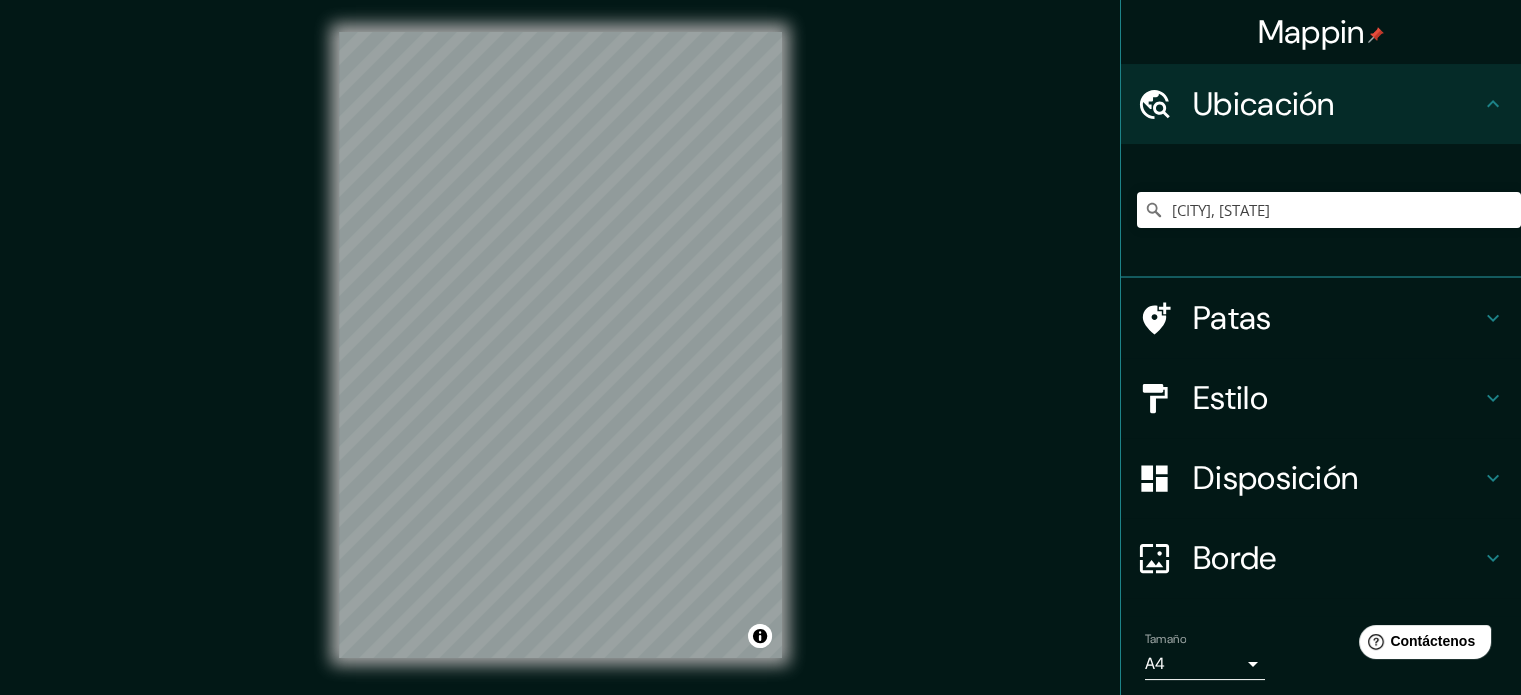 click on "Estilo" at bounding box center (1337, 398) 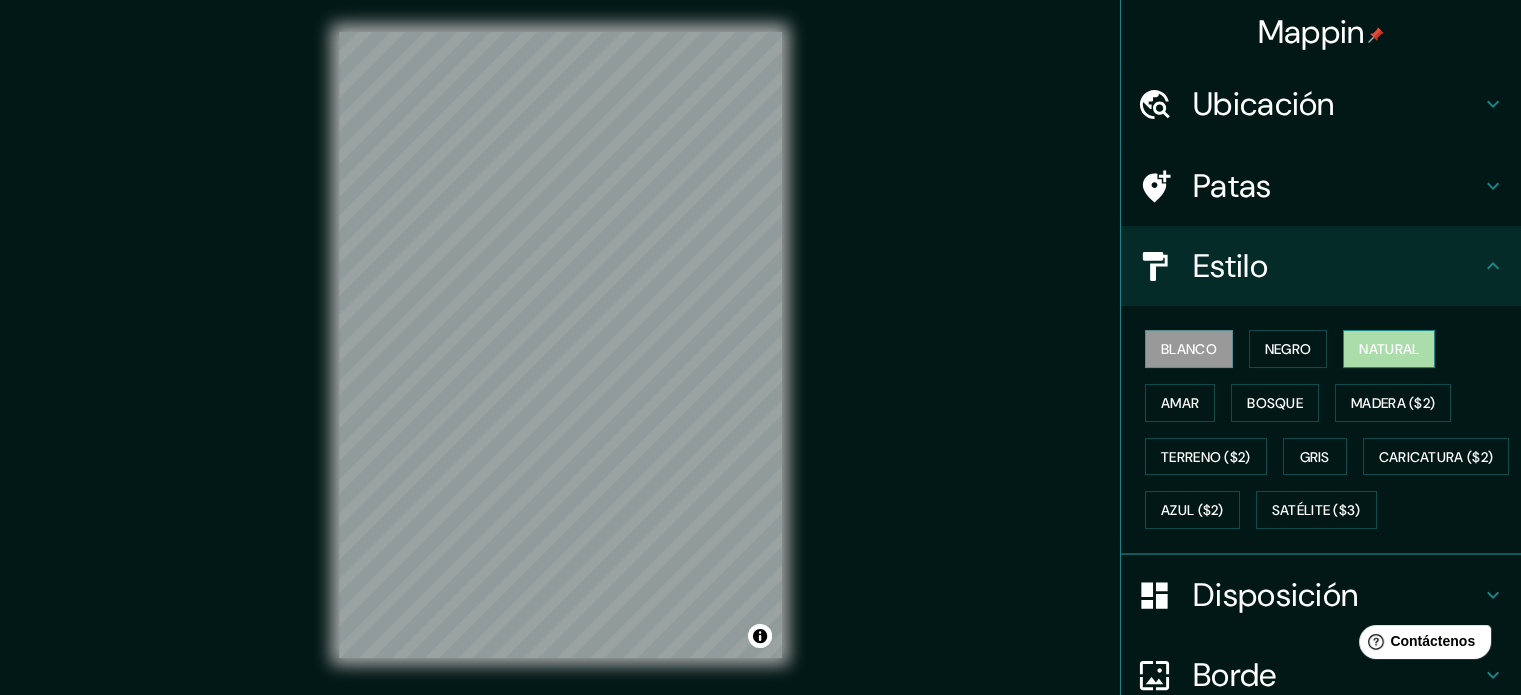 click on "Natural" at bounding box center (1389, 349) 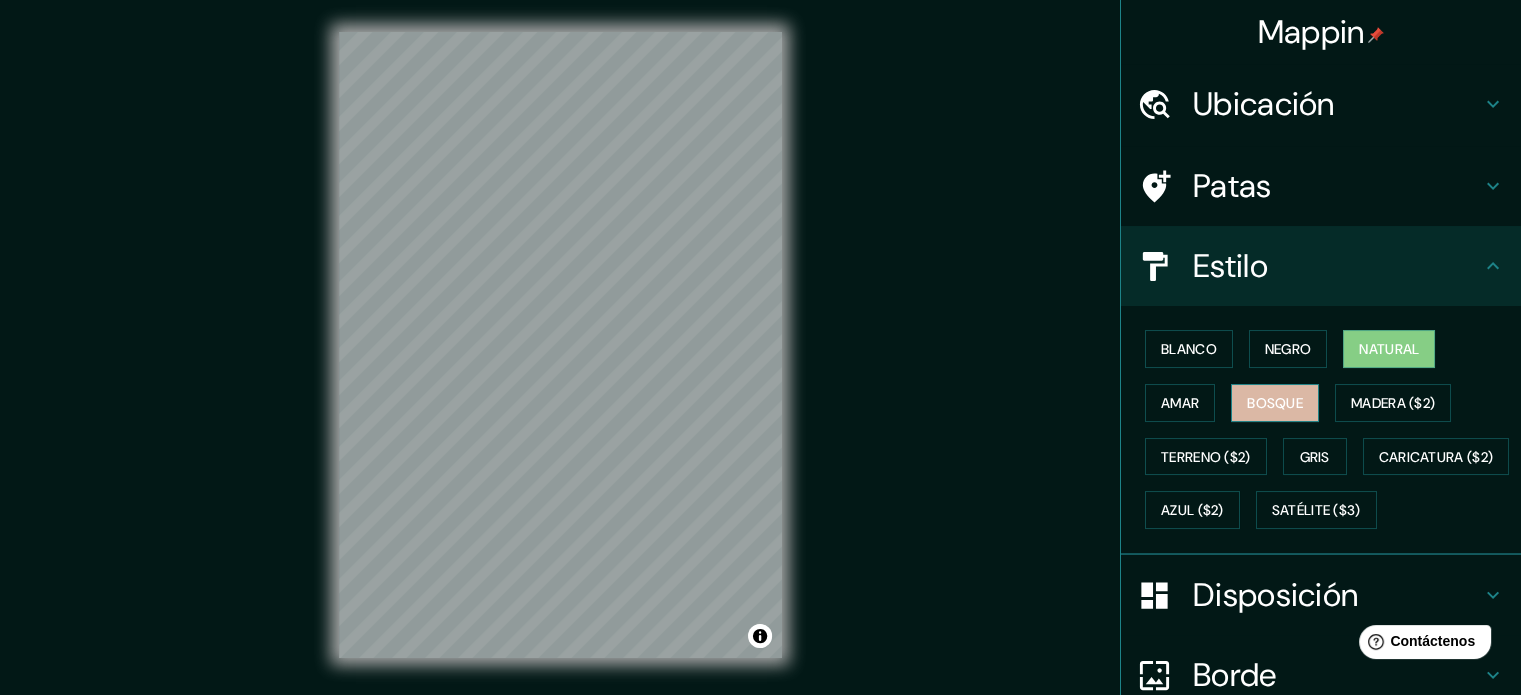 click on "Bosque" at bounding box center [1275, 403] 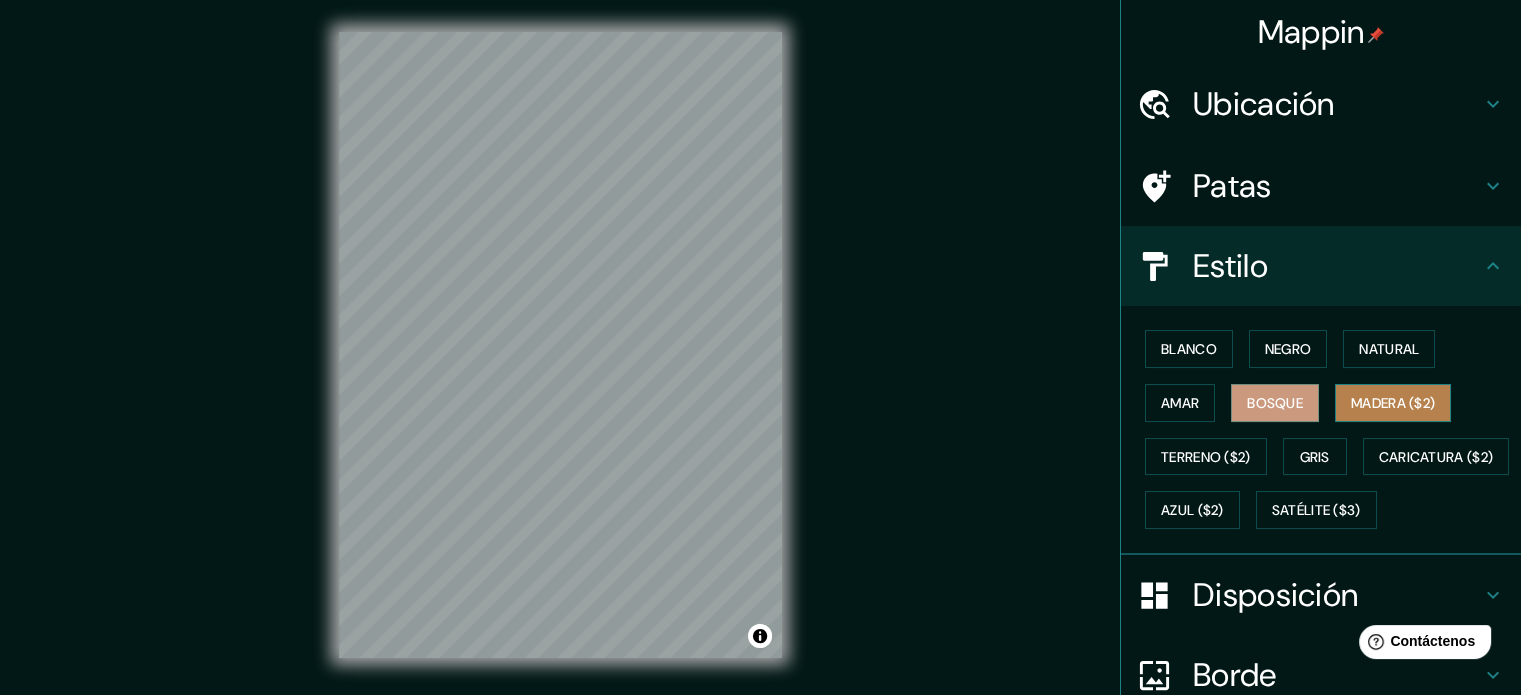 click on "Madera ($2)" at bounding box center [1393, 403] 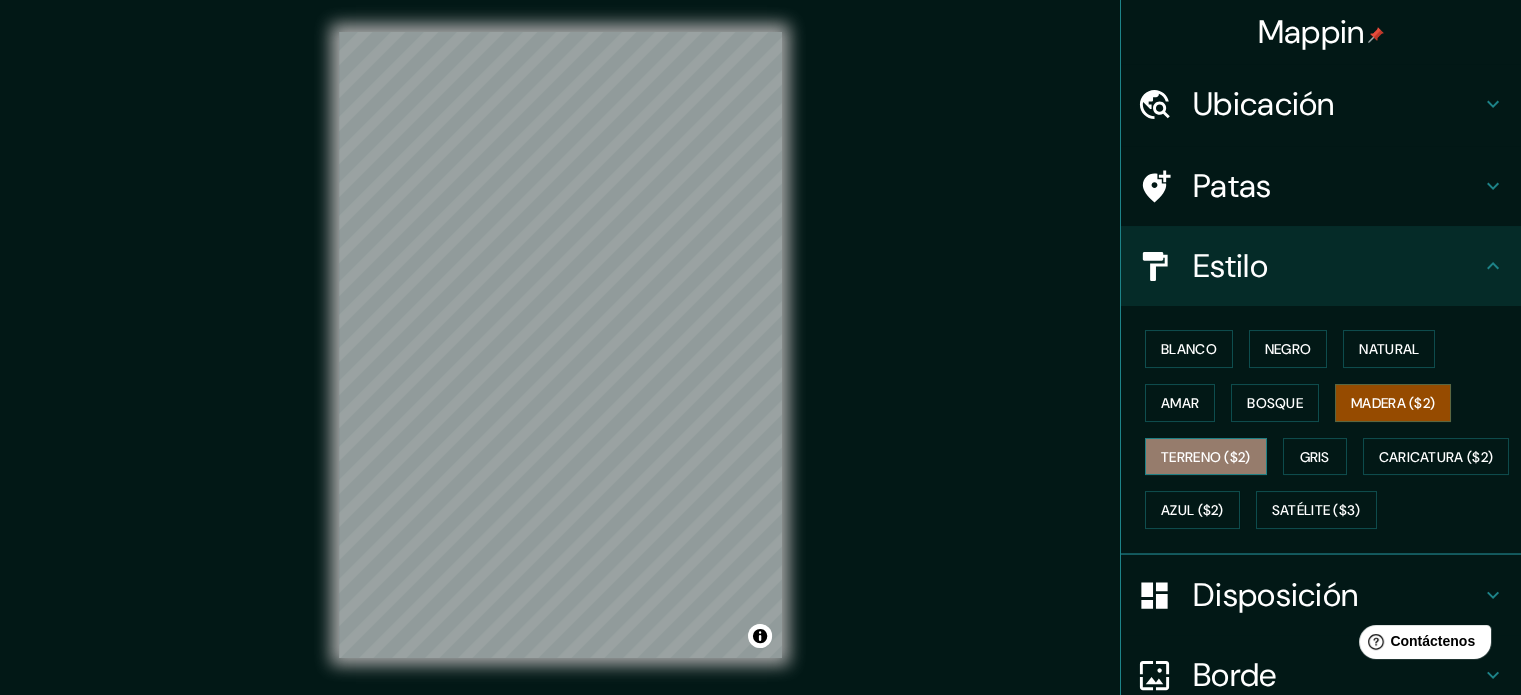 click on "Terreno ($2)" at bounding box center (1206, 457) 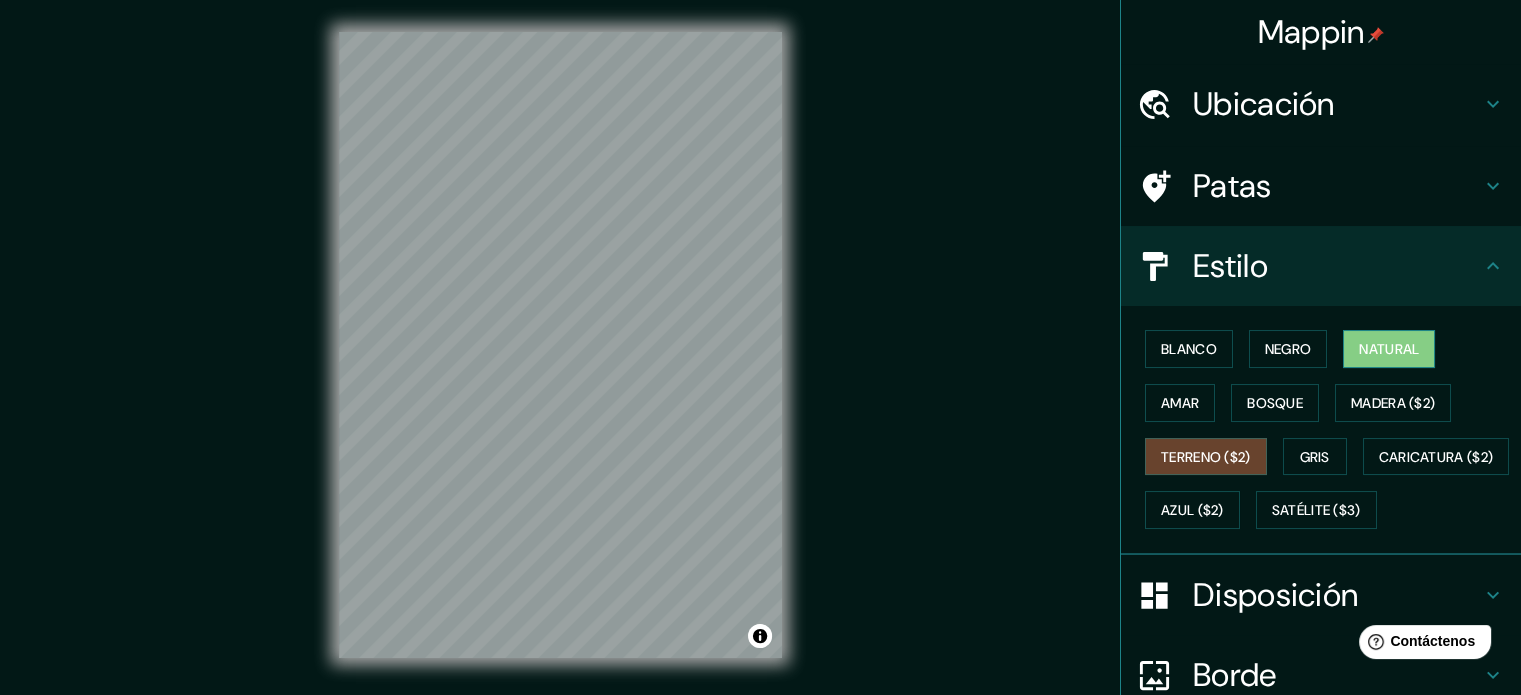 click on "Natural" at bounding box center [1389, 349] 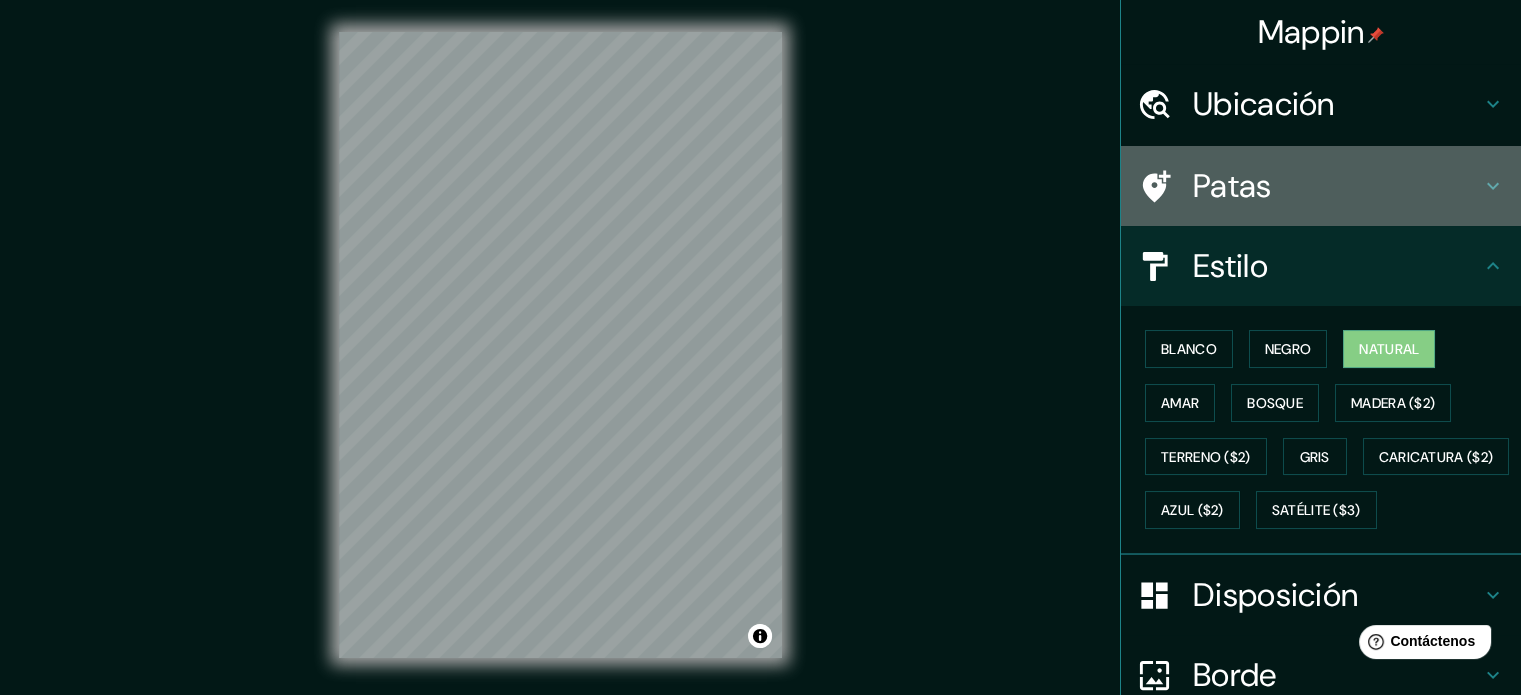 click on "Patas" at bounding box center (1337, 186) 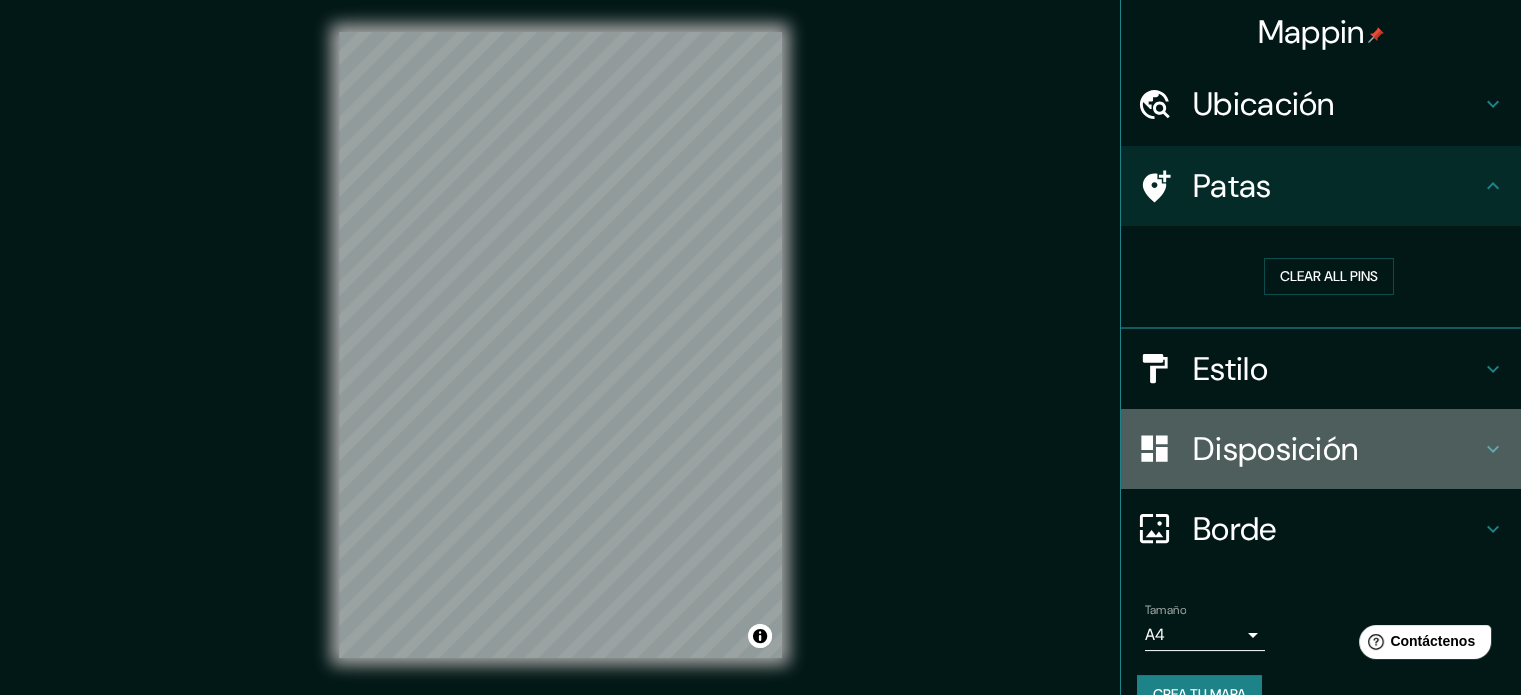 click on "Disposición" at bounding box center (1275, 449) 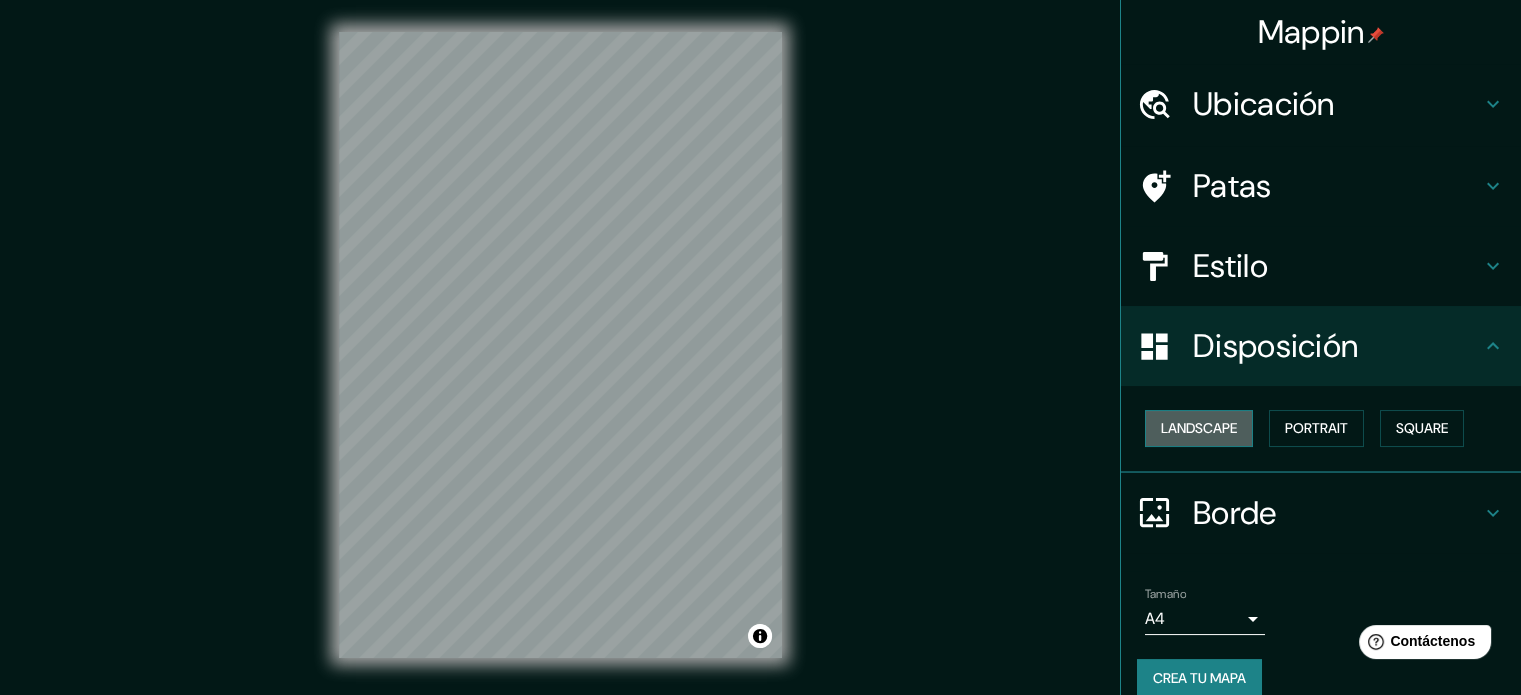click on "Landscape" at bounding box center [1199, 428] 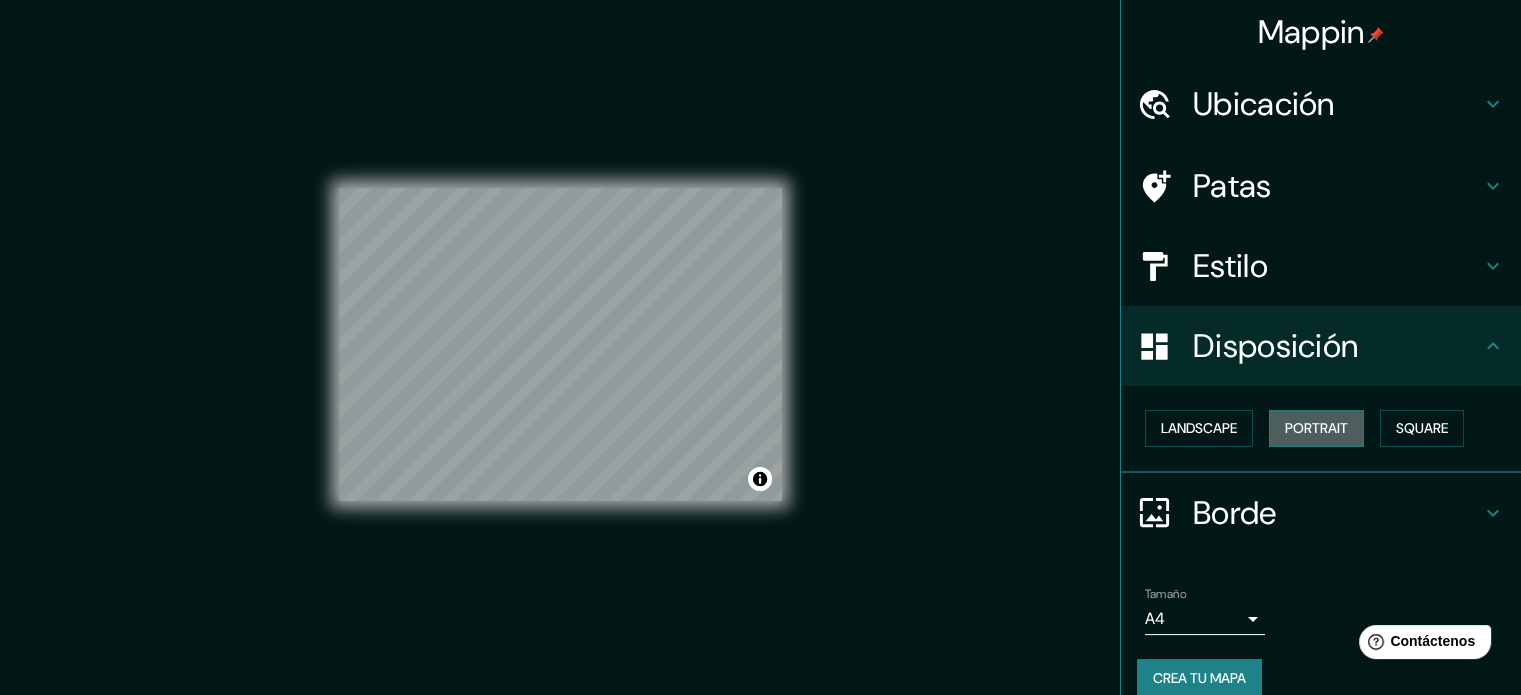 click on "Portrait" at bounding box center (1316, 428) 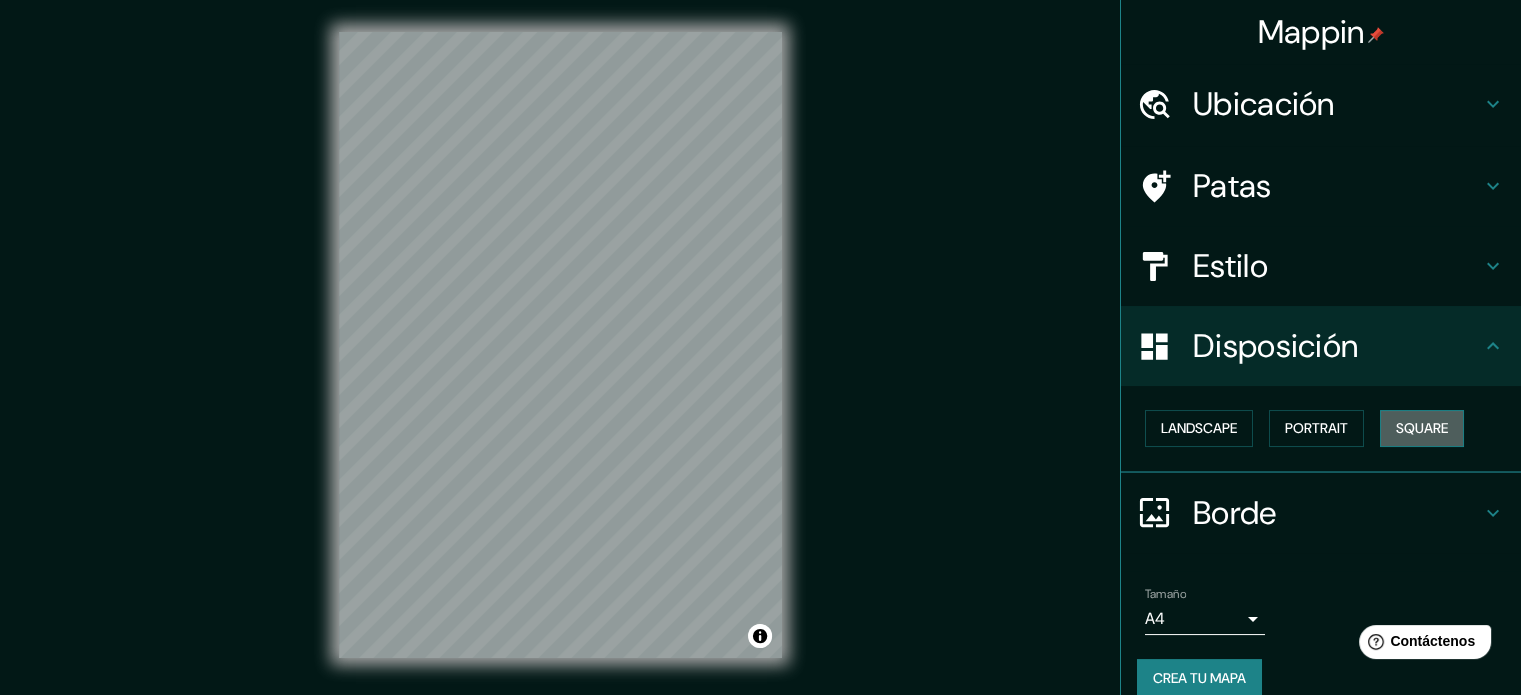 click on "Square" at bounding box center (1422, 428) 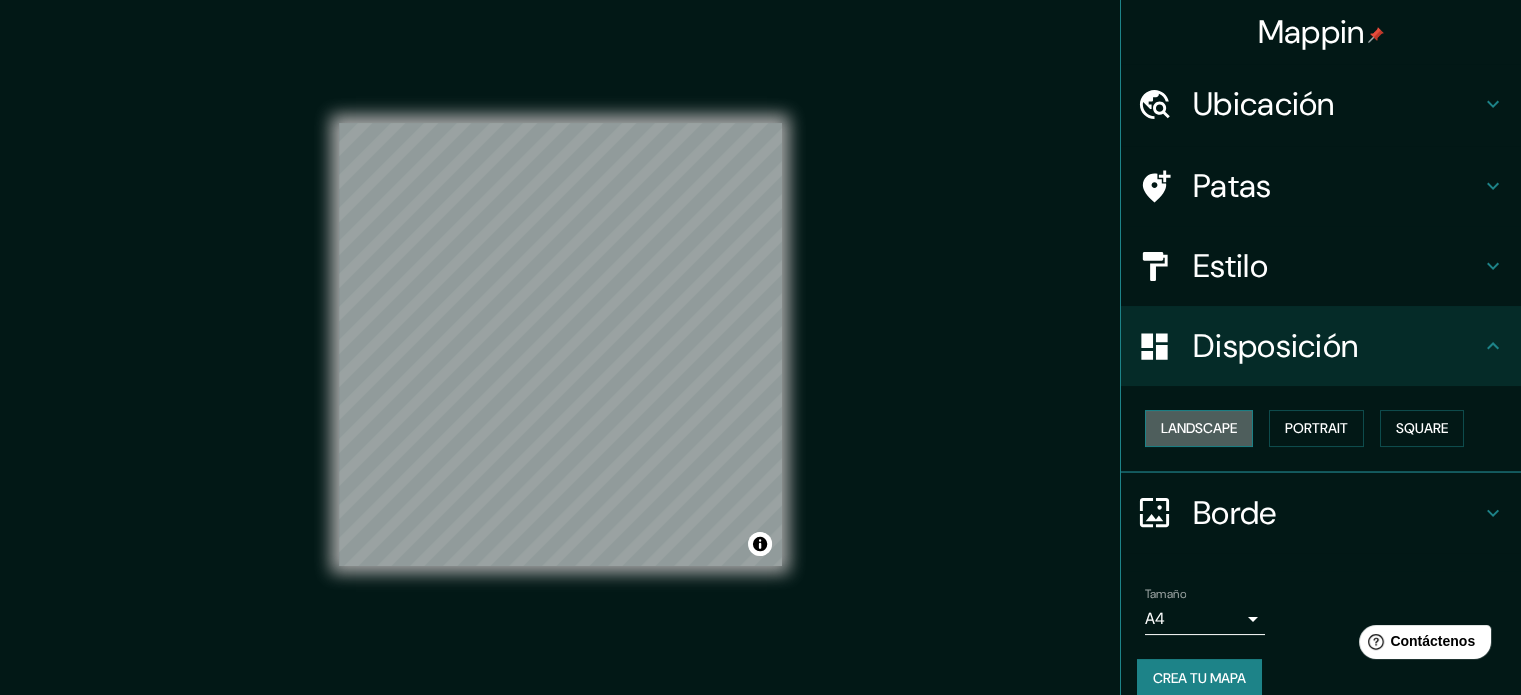 click on "Landscape" at bounding box center [1199, 428] 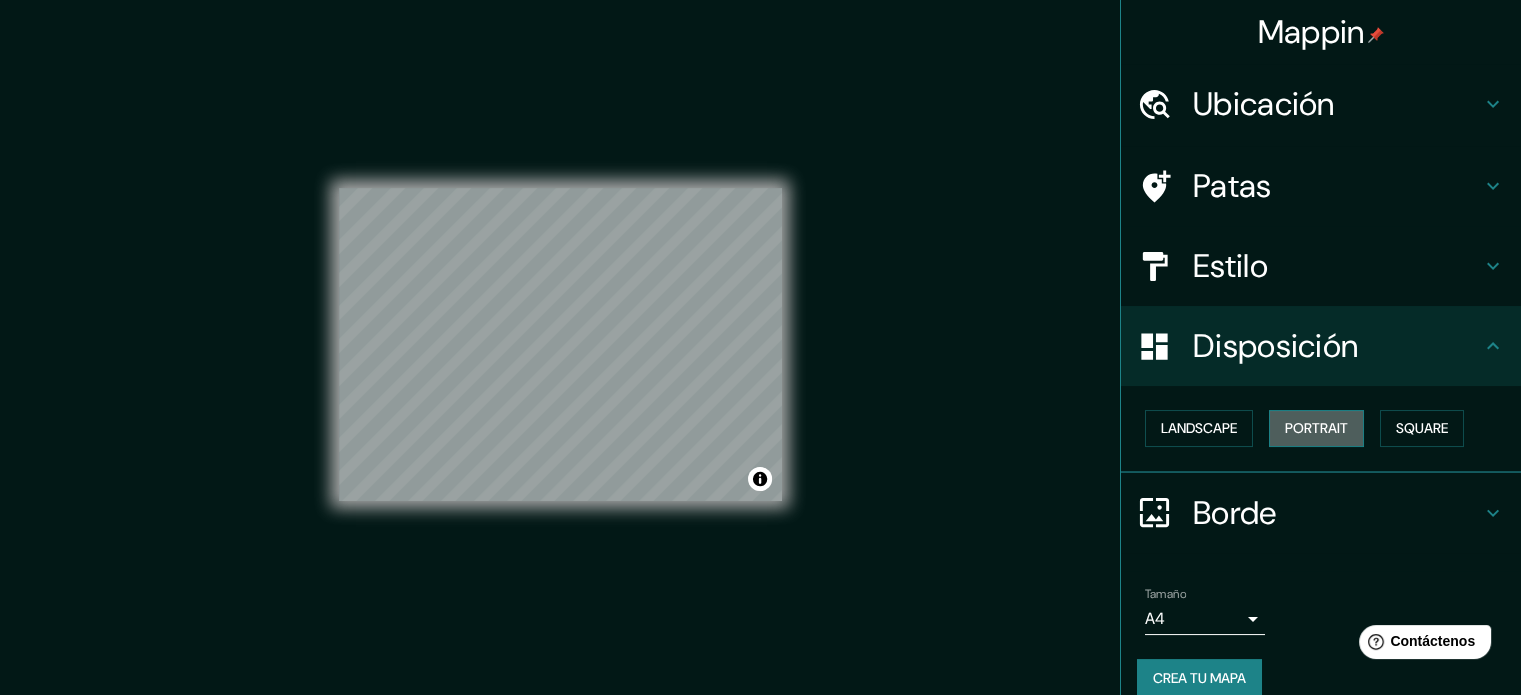 click on "Portrait" at bounding box center [1316, 428] 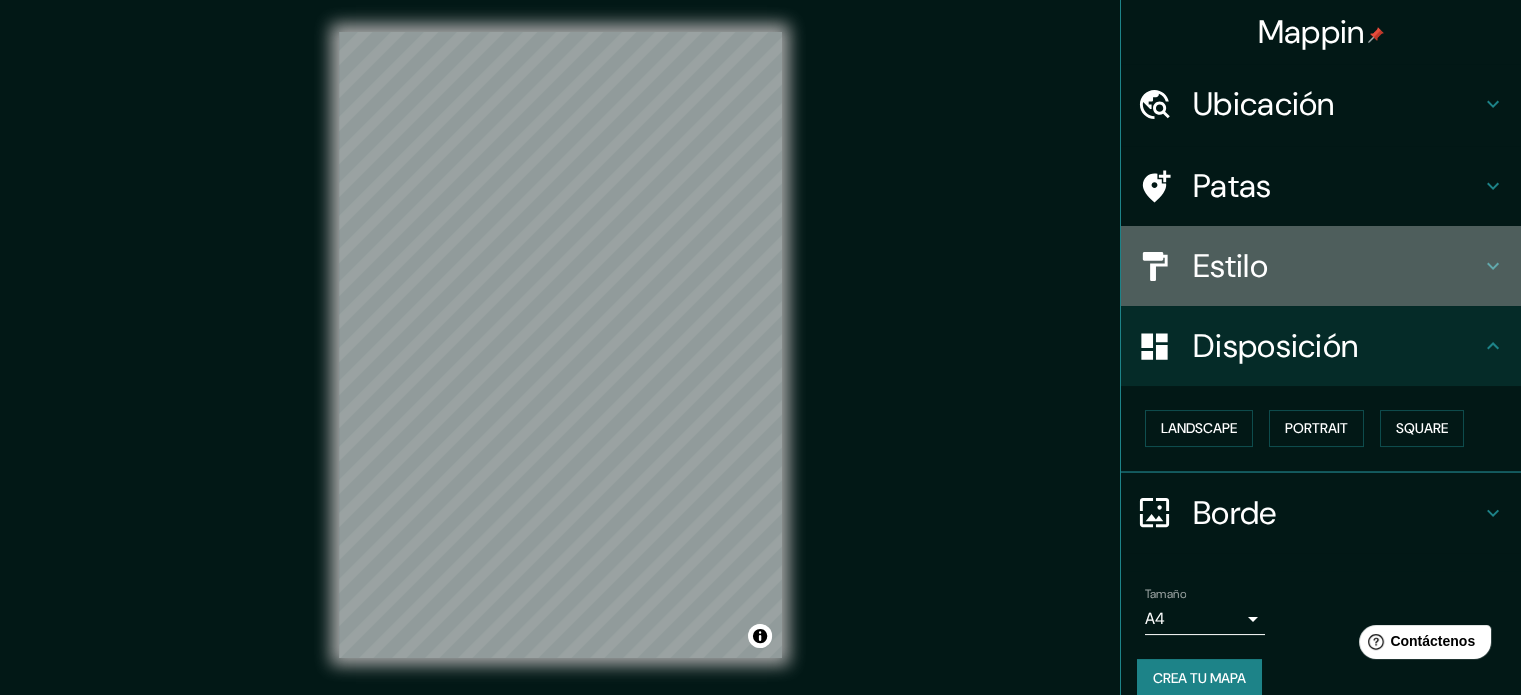 click on "Estilo" at bounding box center [1337, 266] 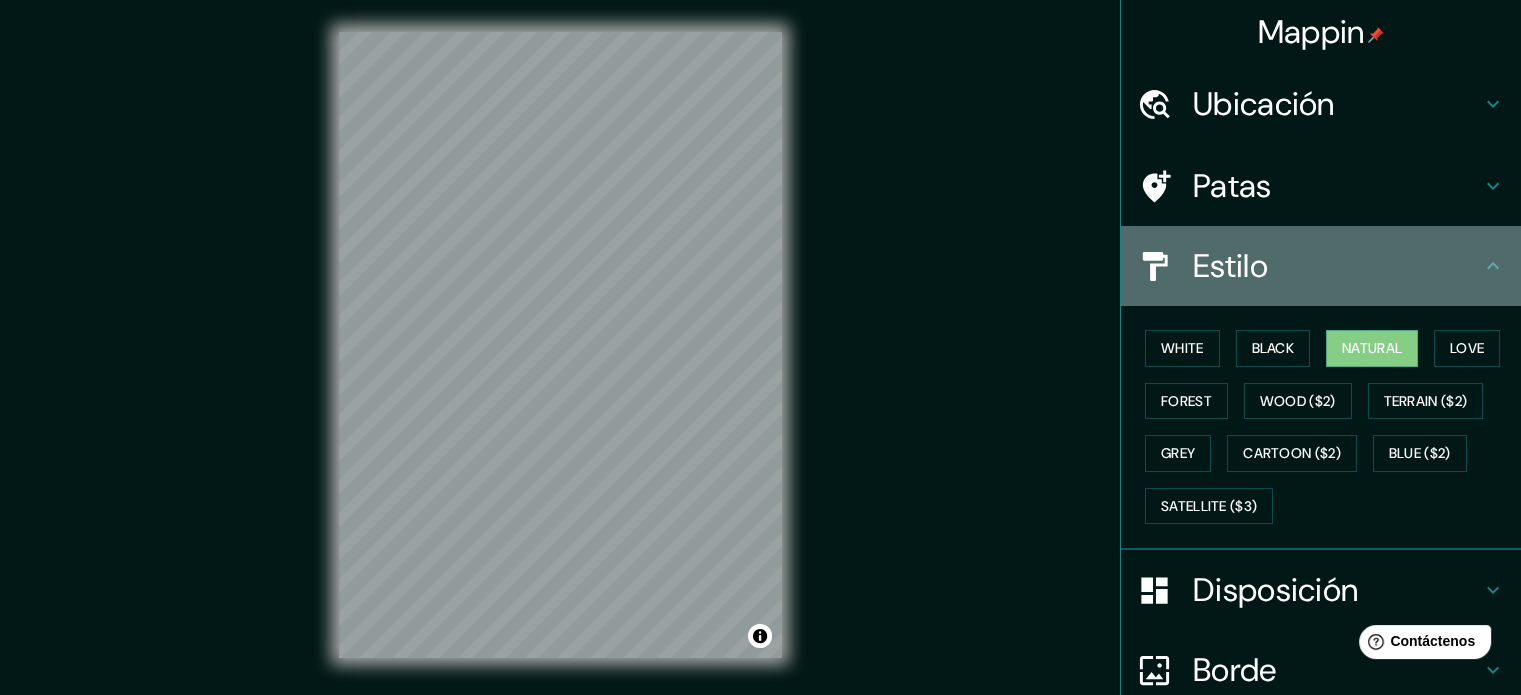 click on "Estilo" at bounding box center [1337, 266] 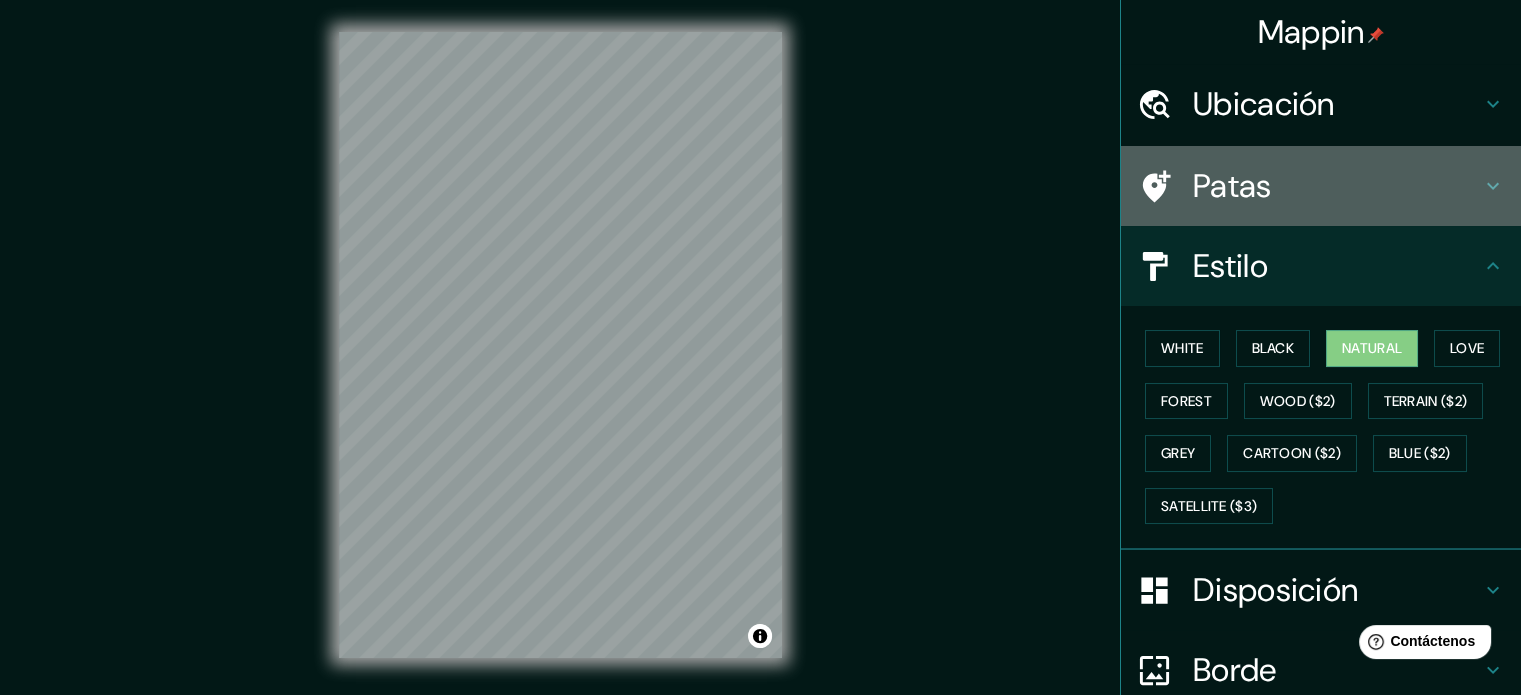 click on "Patas" at bounding box center [1337, 186] 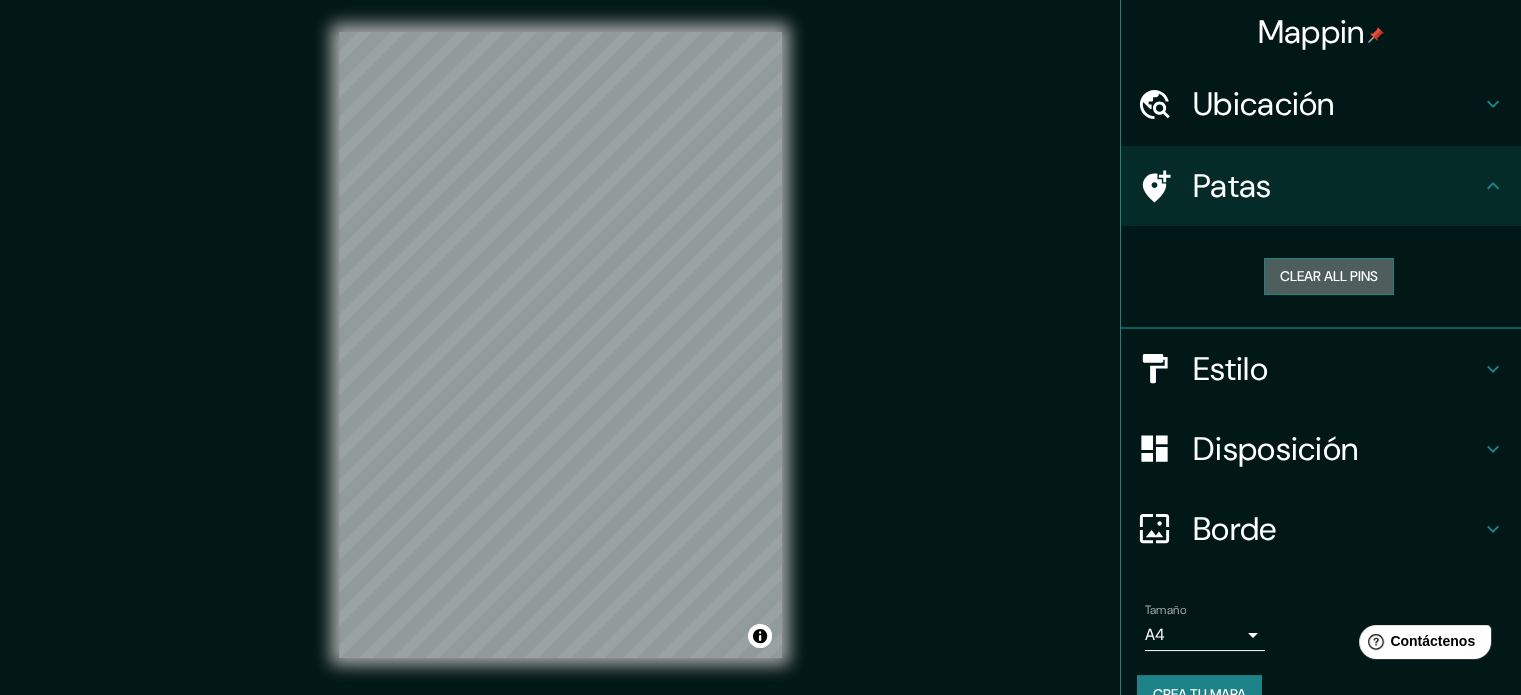 click on "Clear all pins" at bounding box center (1329, 276) 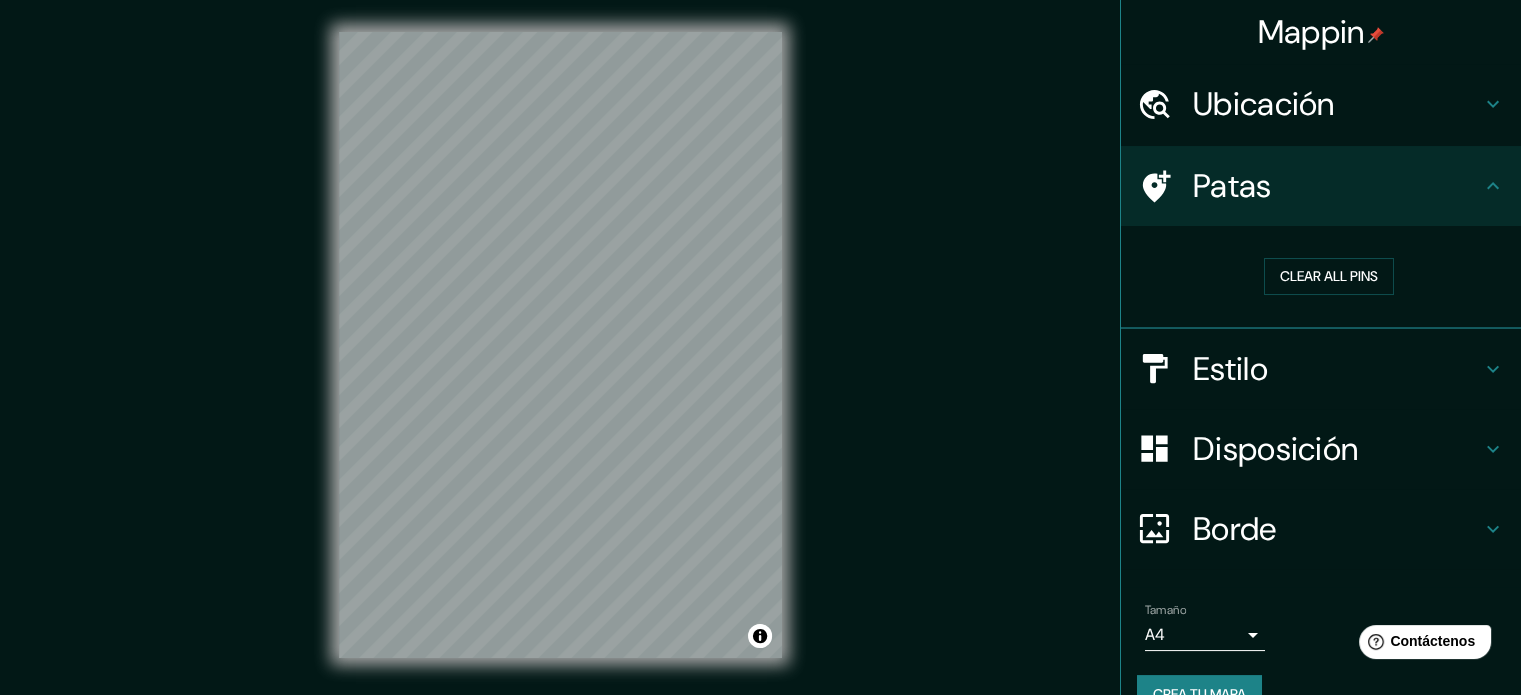click at bounding box center [1165, 104] 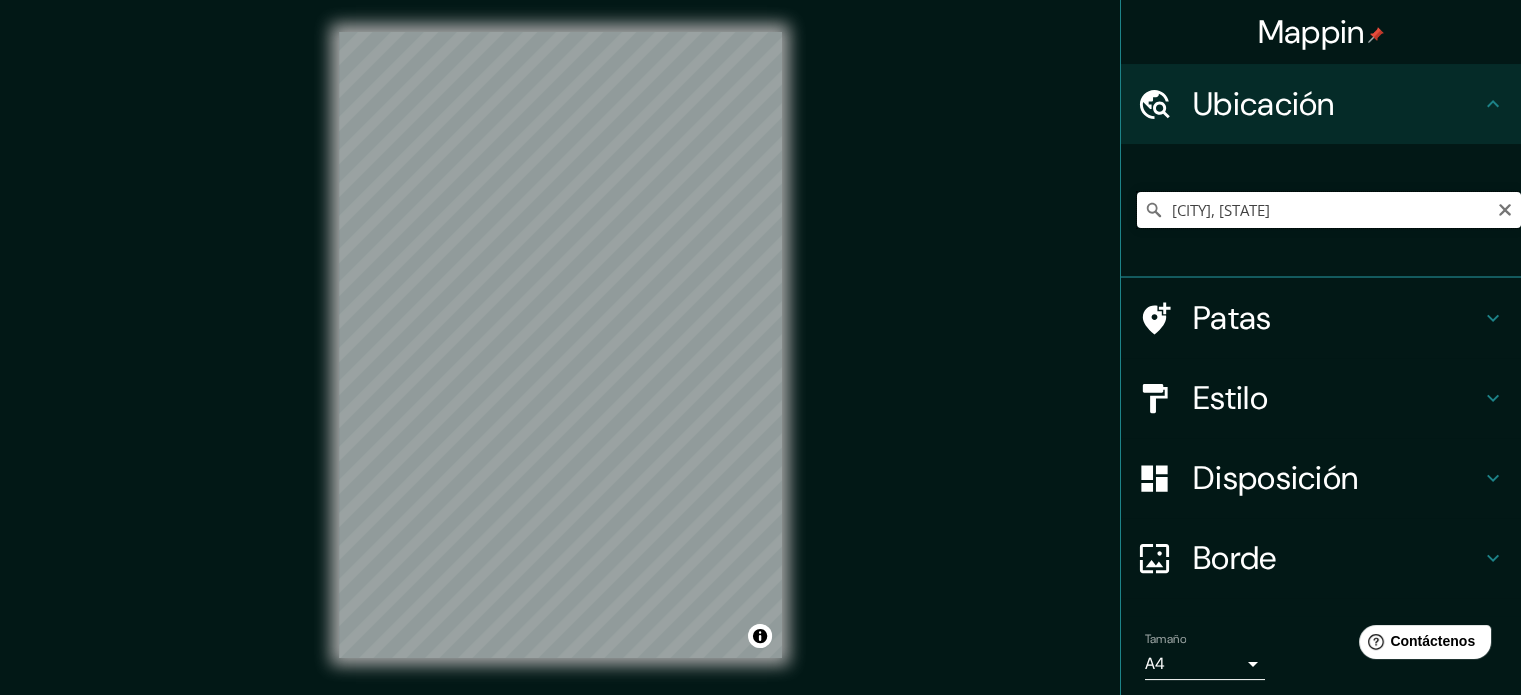 drag, startPoint x: 1264, startPoint y: 211, endPoint x: 1064, endPoint y: 207, distance: 200.04 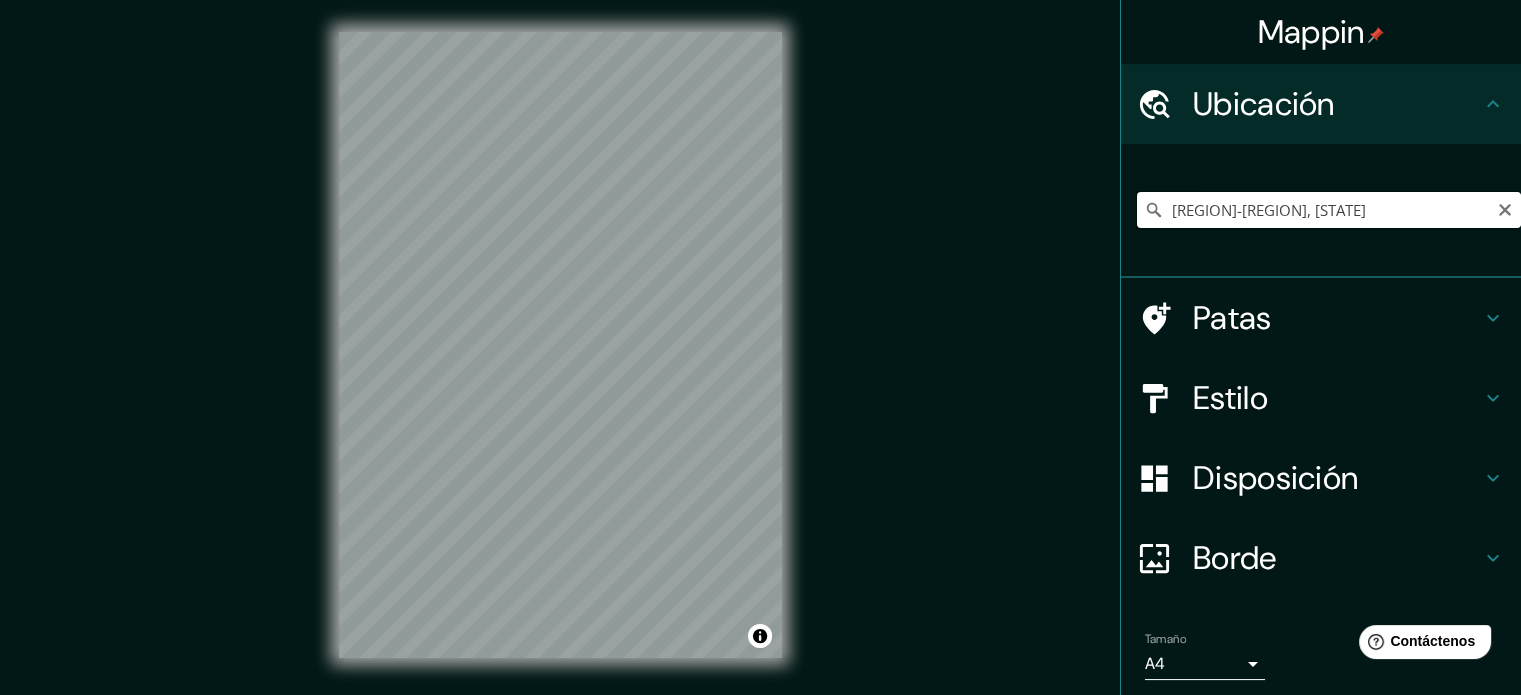 click on "[REGION]-[REGION], [STATE]" at bounding box center (1329, 210) 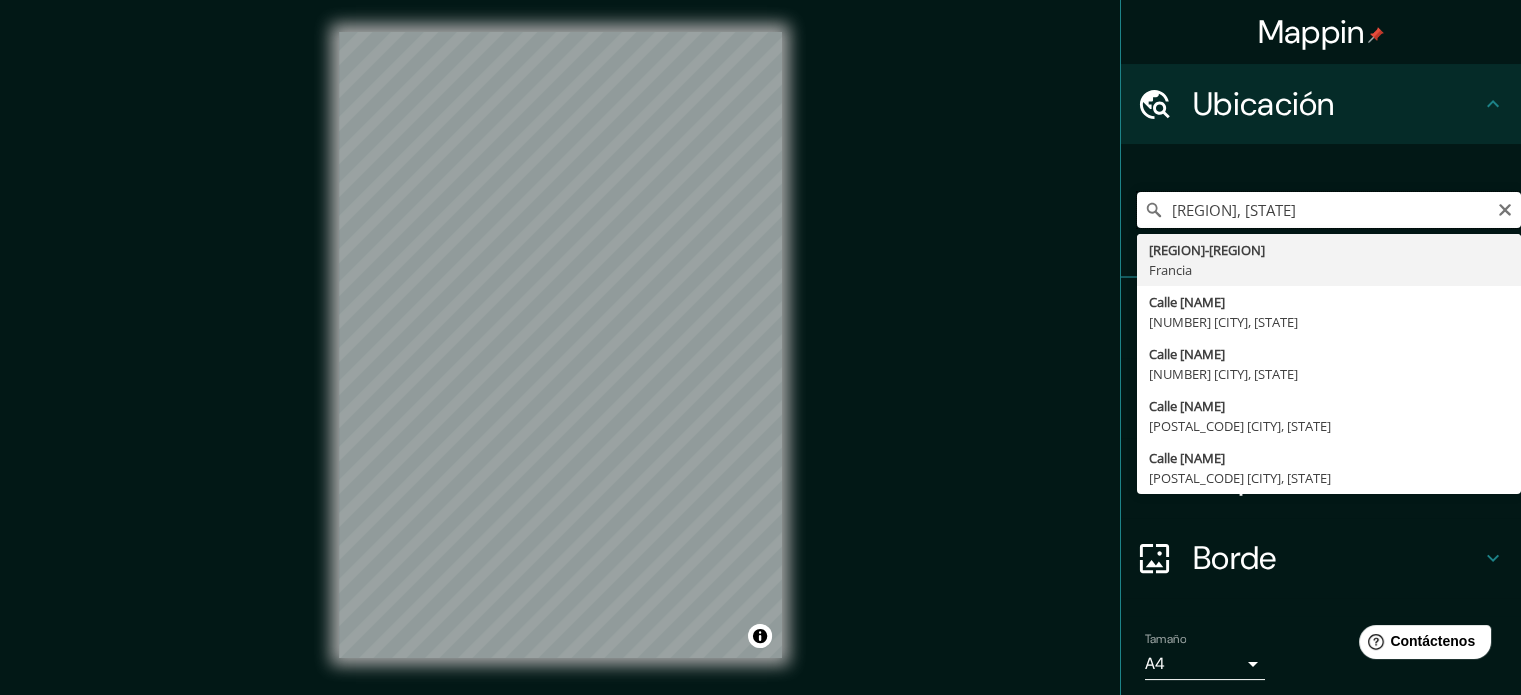 click on "[REGION], [STATE]" at bounding box center [1329, 210] 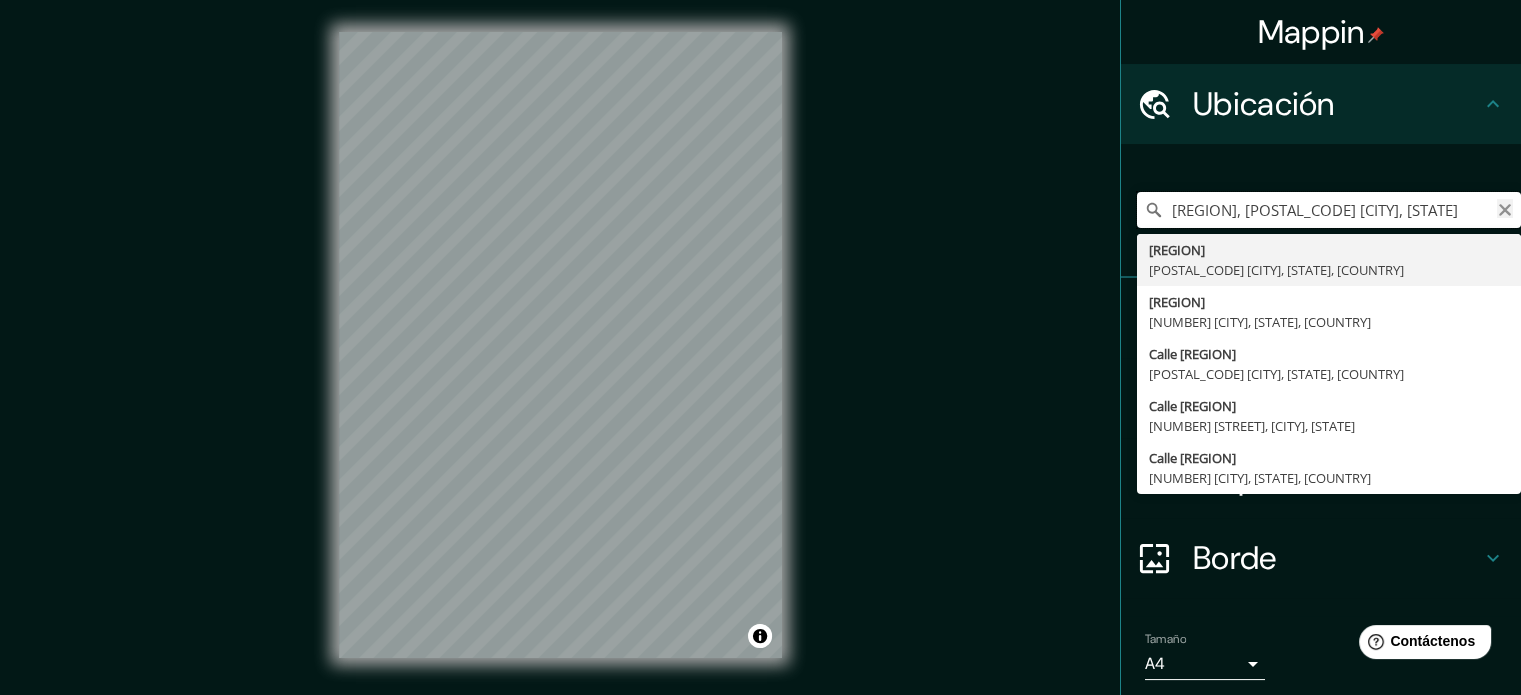 type on "[REGION], [POSTAL_CODE] [CITY], [STATE]" 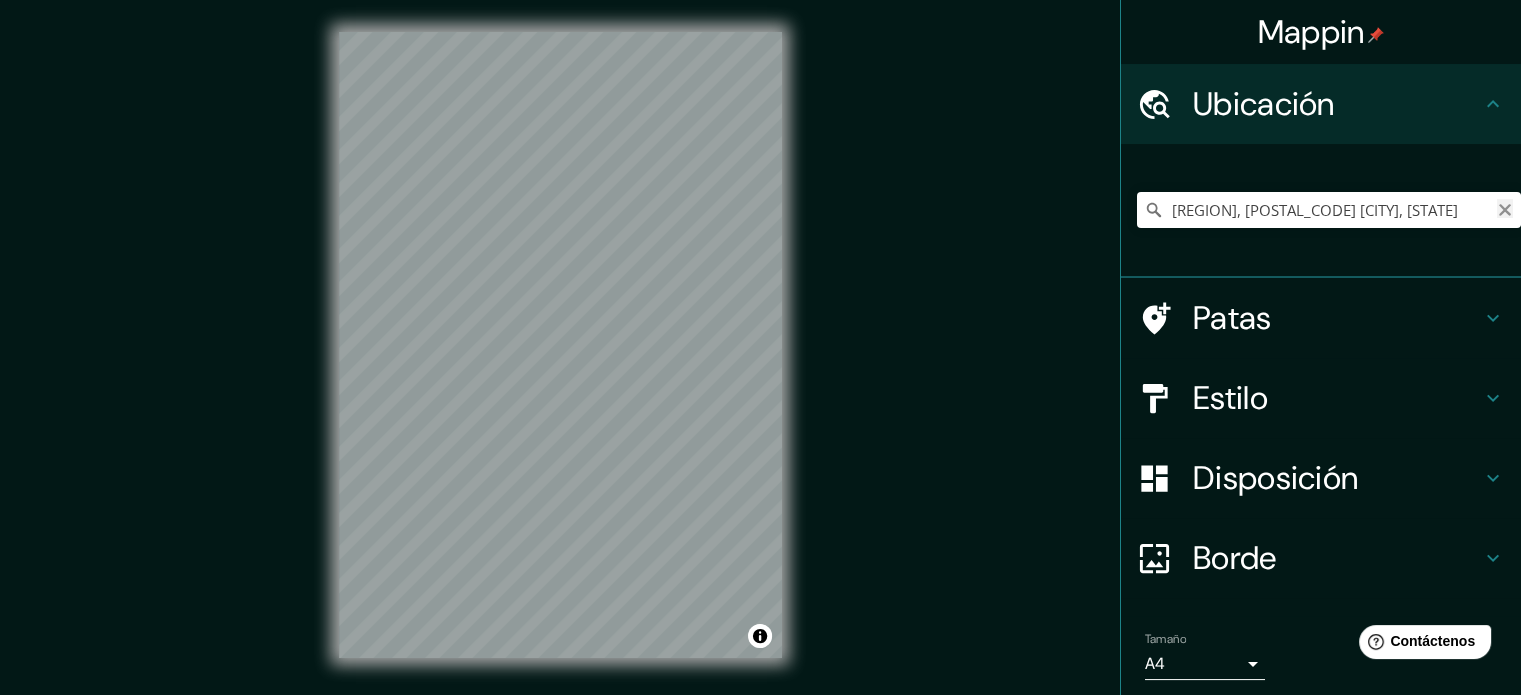 click 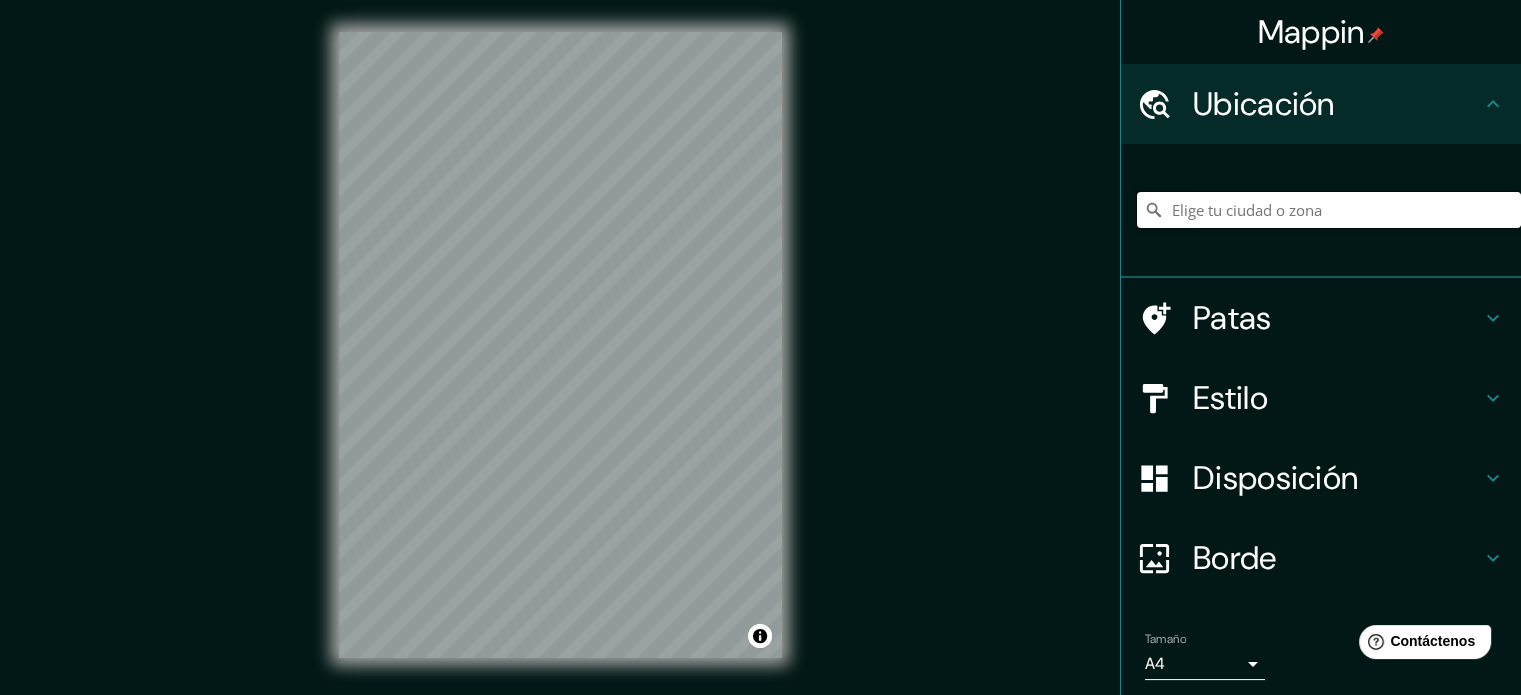click at bounding box center [1329, 210] 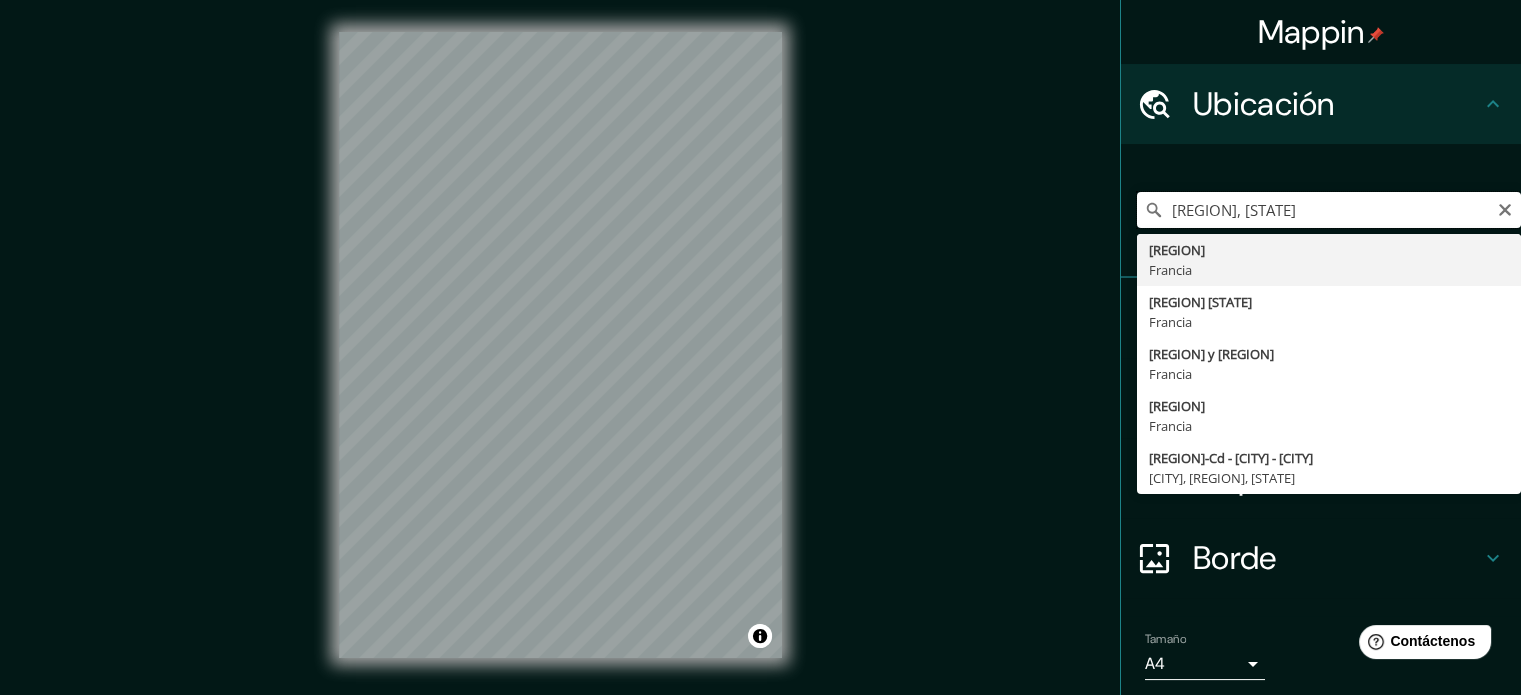click on "[REGION], [STATE]" at bounding box center [1329, 210] 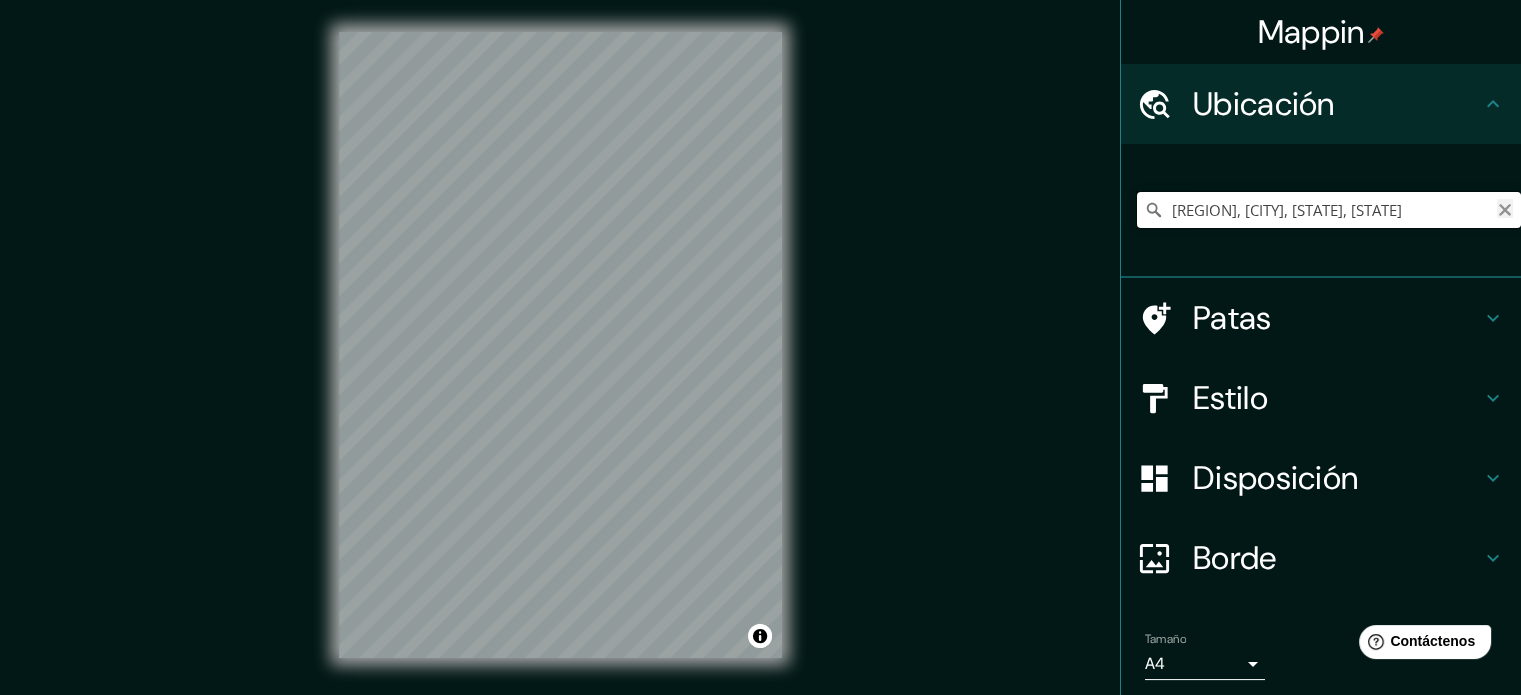 type on "[REGION], [CITY], [STATE], [STATE]" 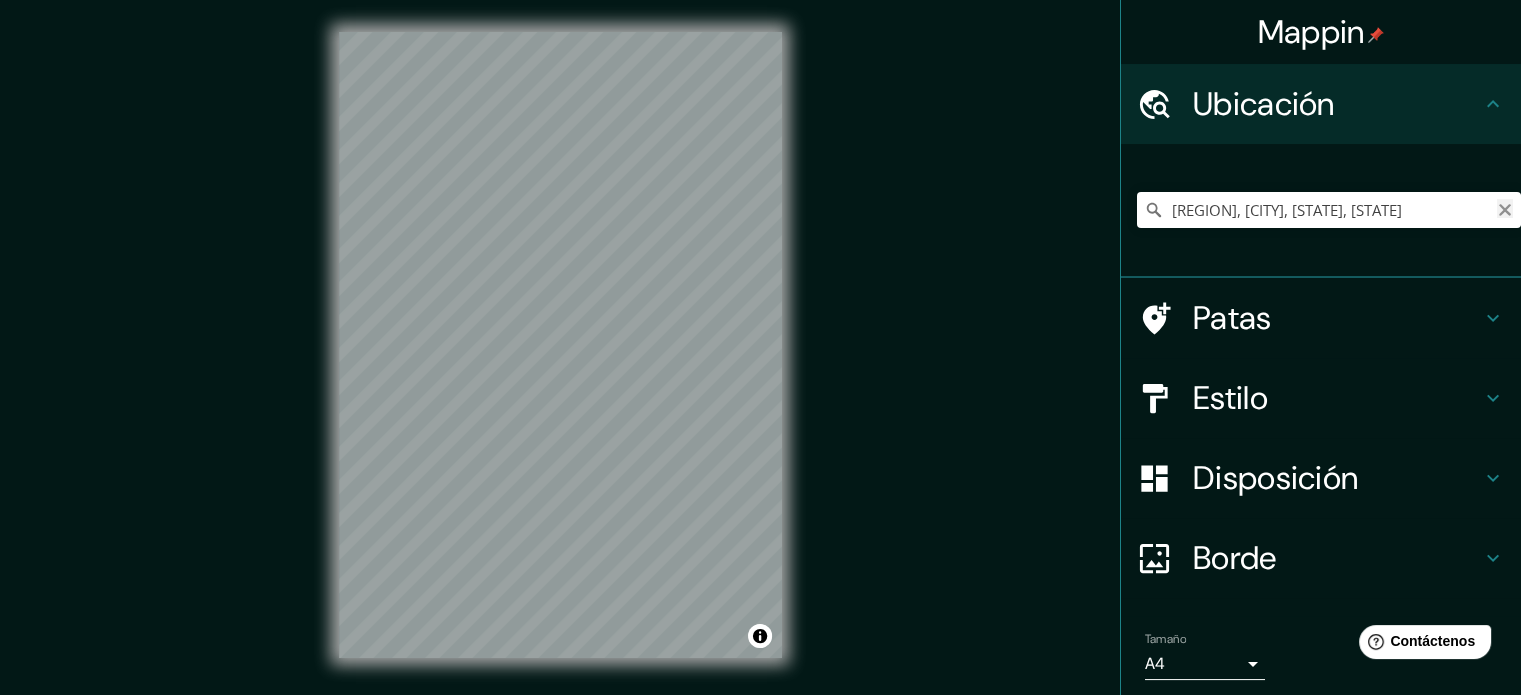 click 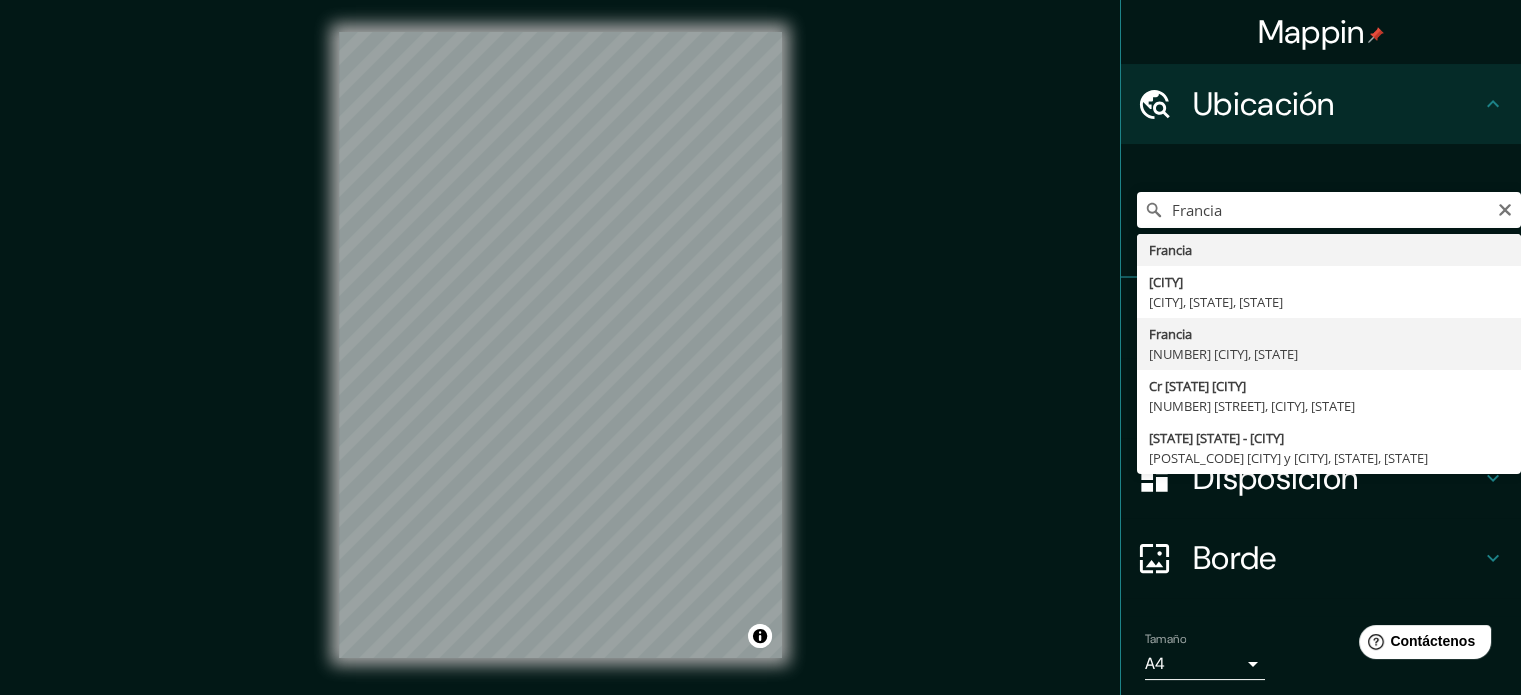 type on "[STATE], [POSTAL_CODE] [CITY], [STATE]" 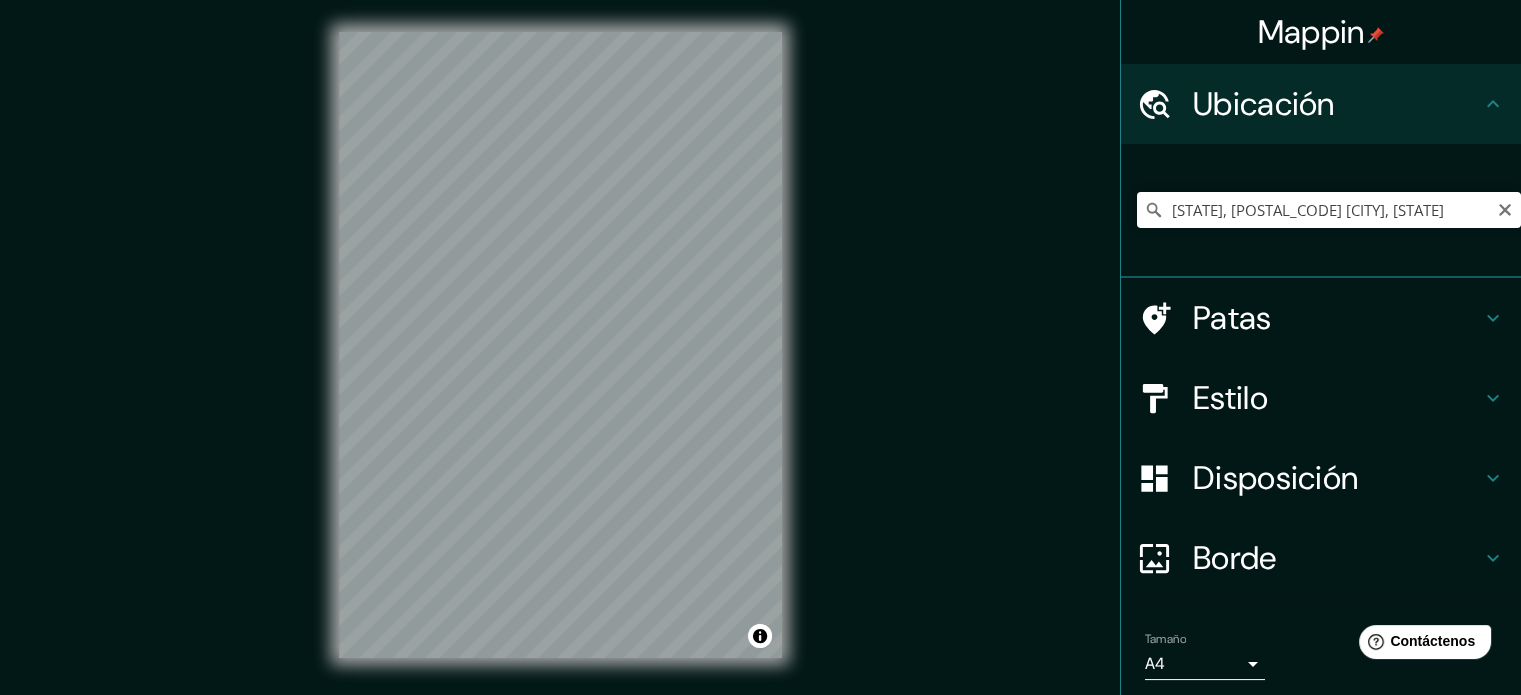 click 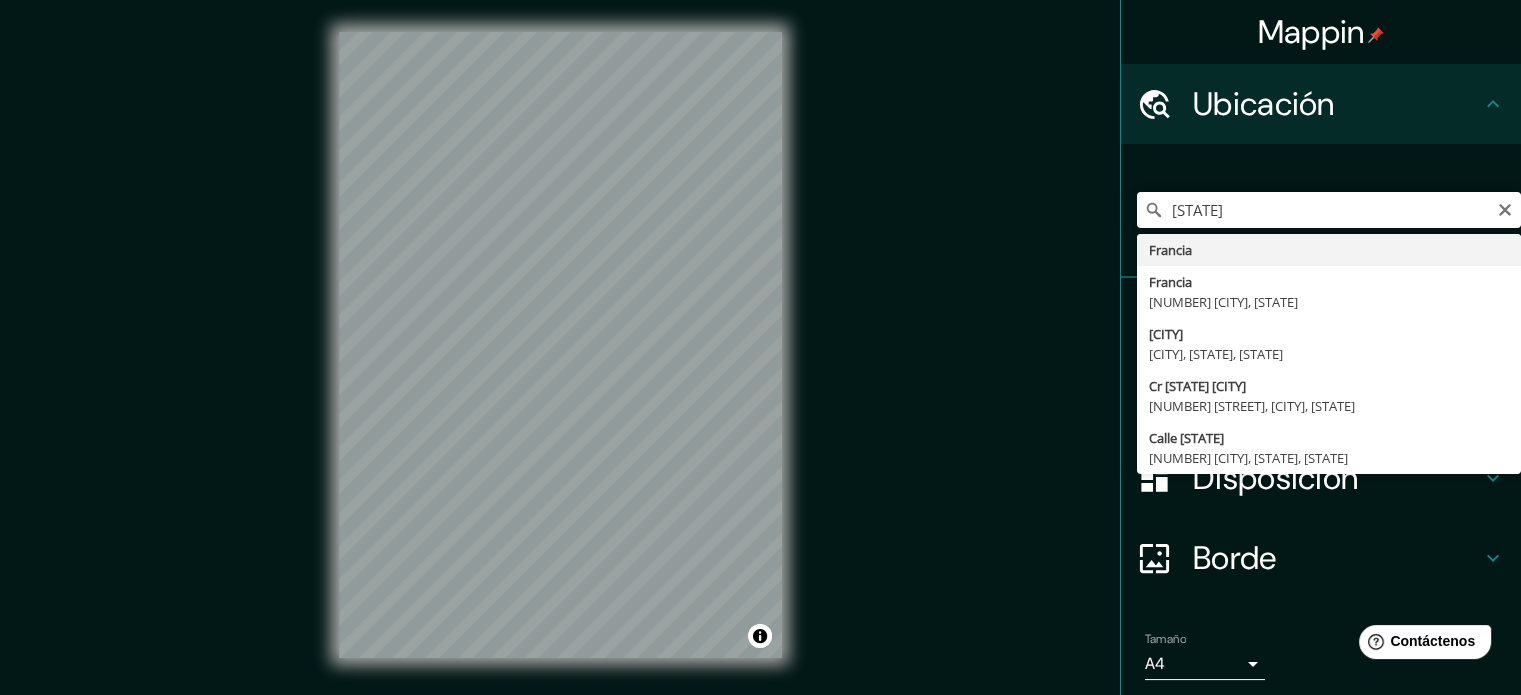 type on "Francia" 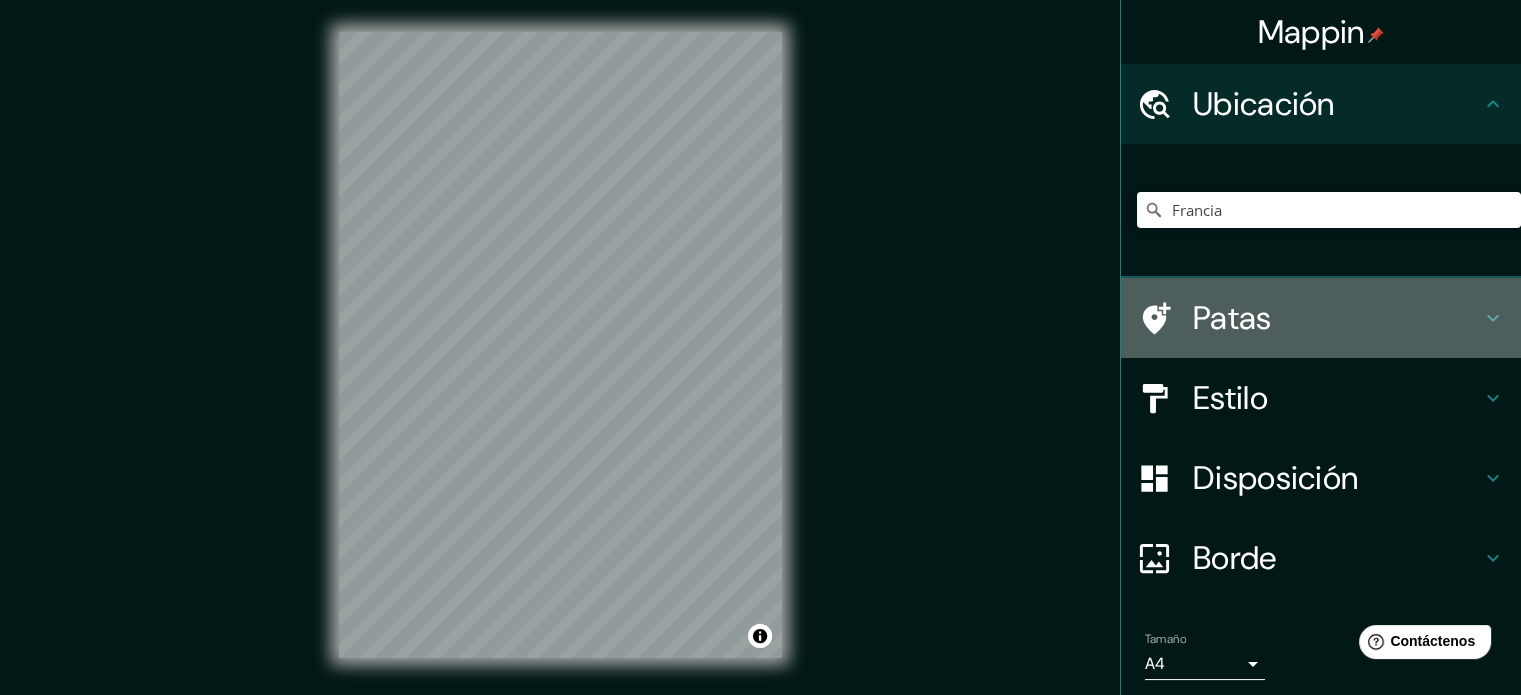 click on "Patas" at bounding box center (1337, 318) 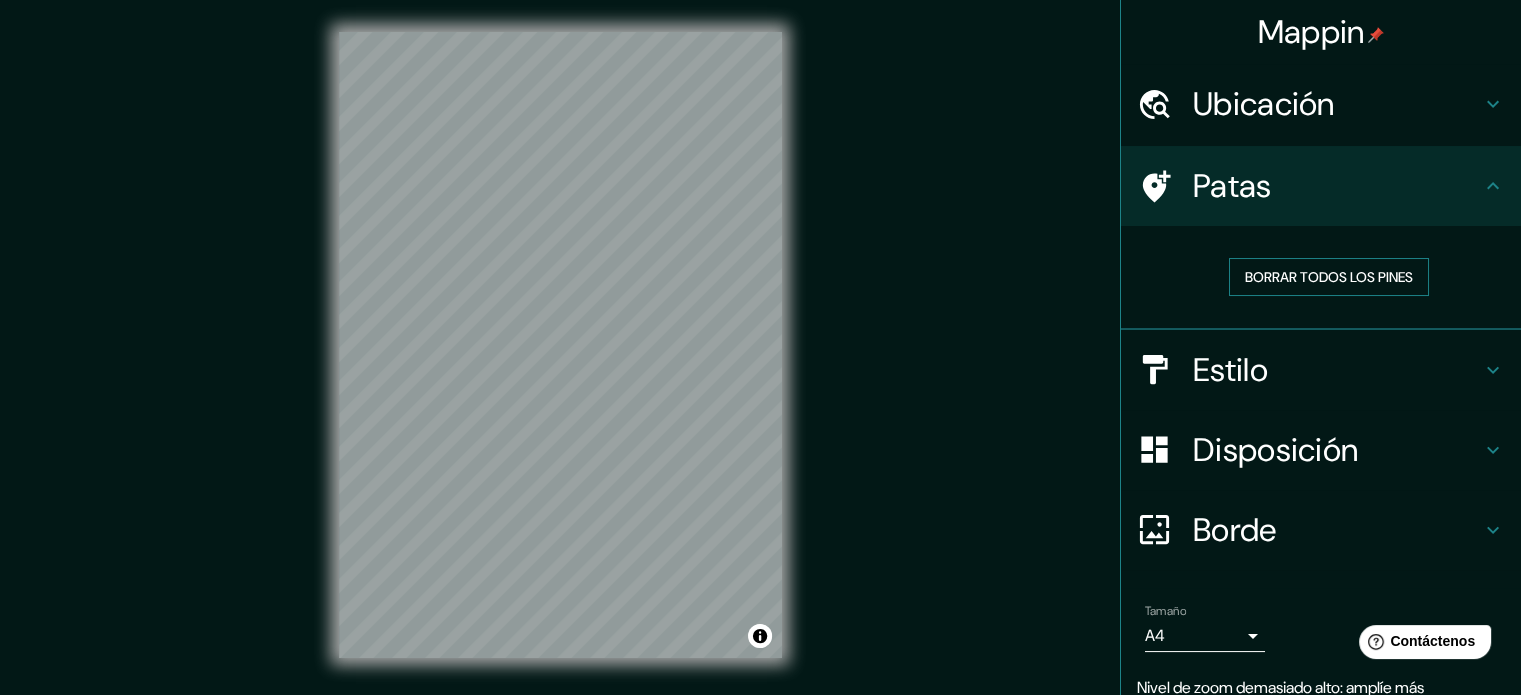 click on "Borrar todos los pines" at bounding box center [1329, 277] 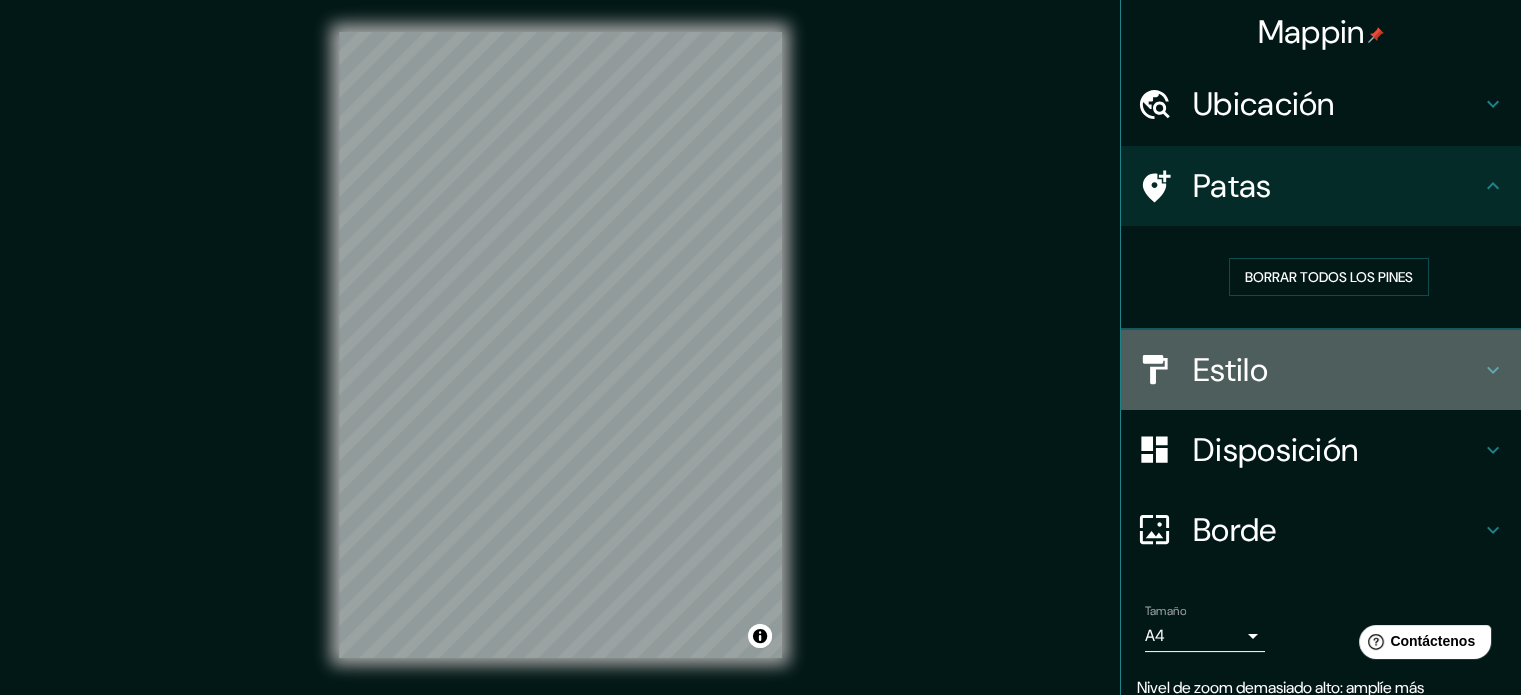 click on "Estilo" at bounding box center (1230, 370) 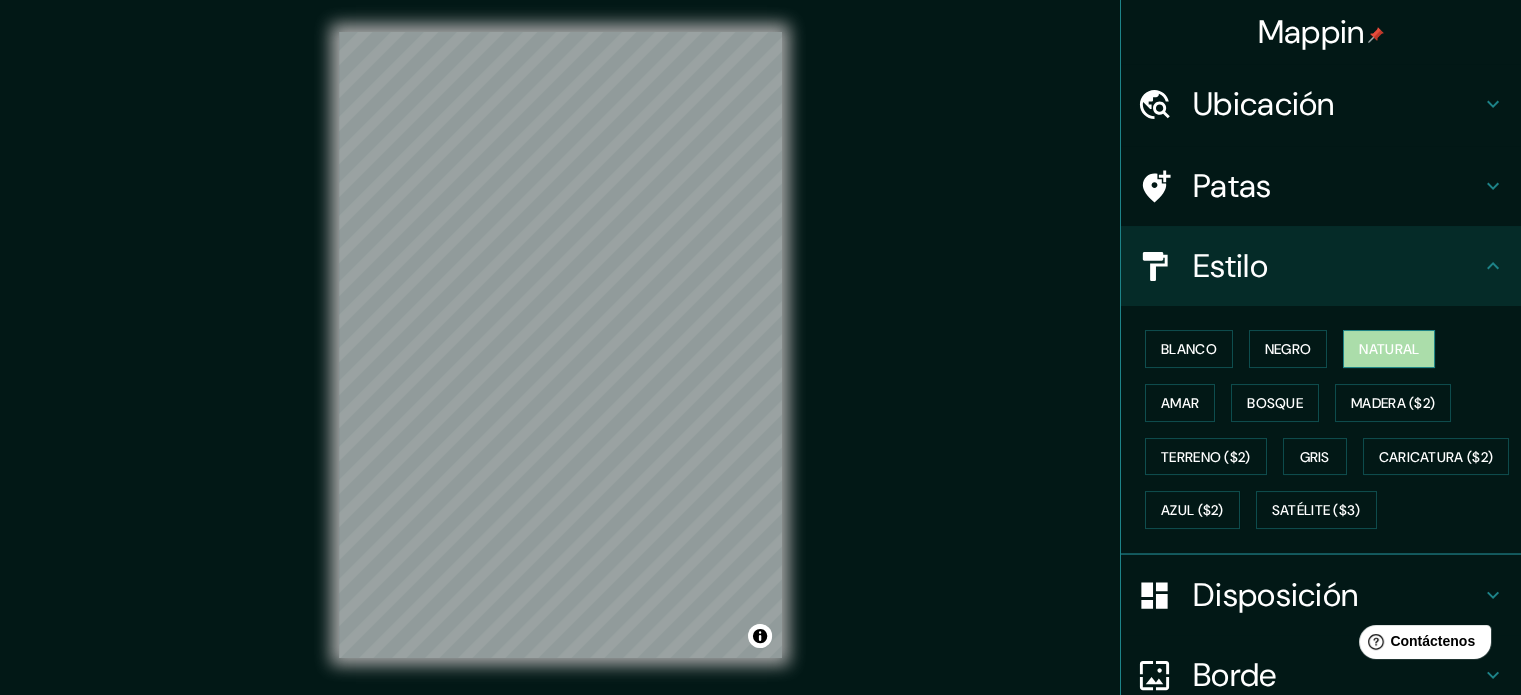 click on "Natural" at bounding box center [1389, 349] 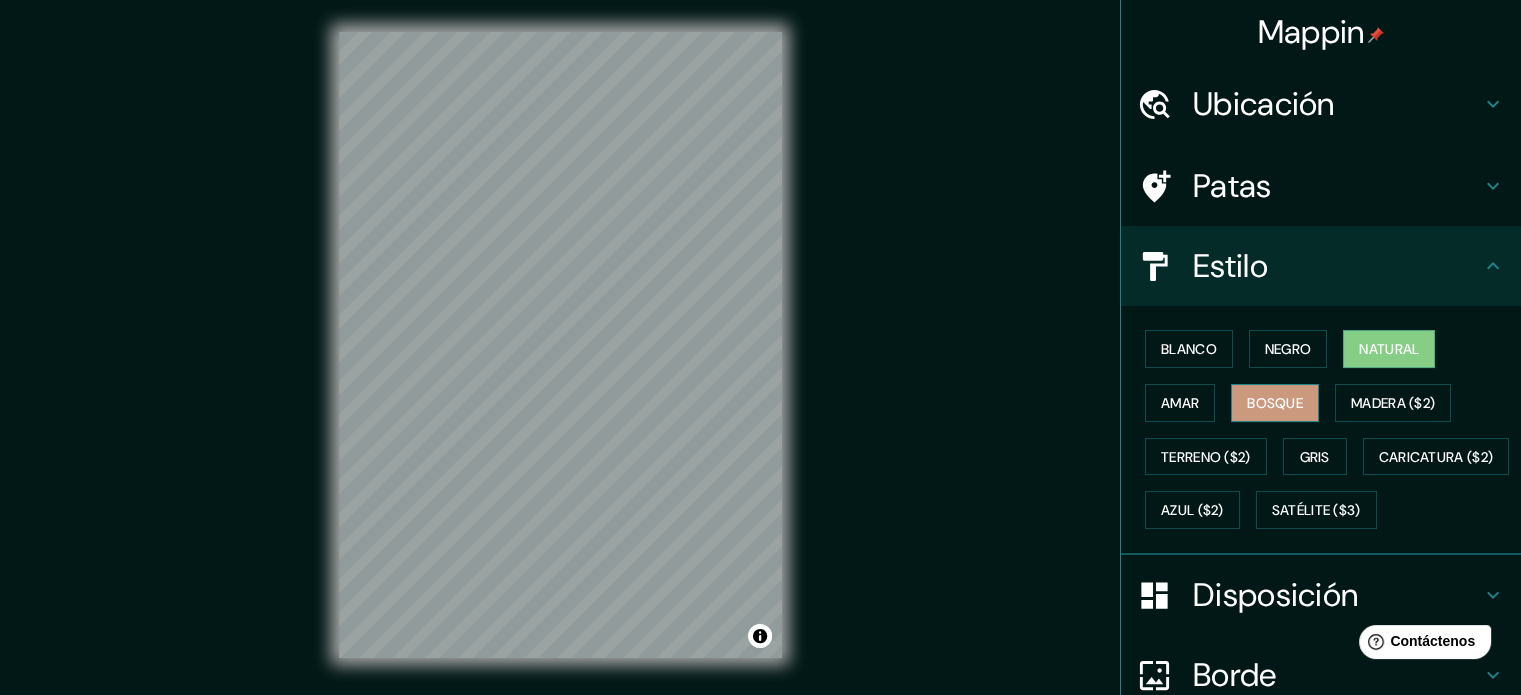click on "Bosque" at bounding box center (1275, 403) 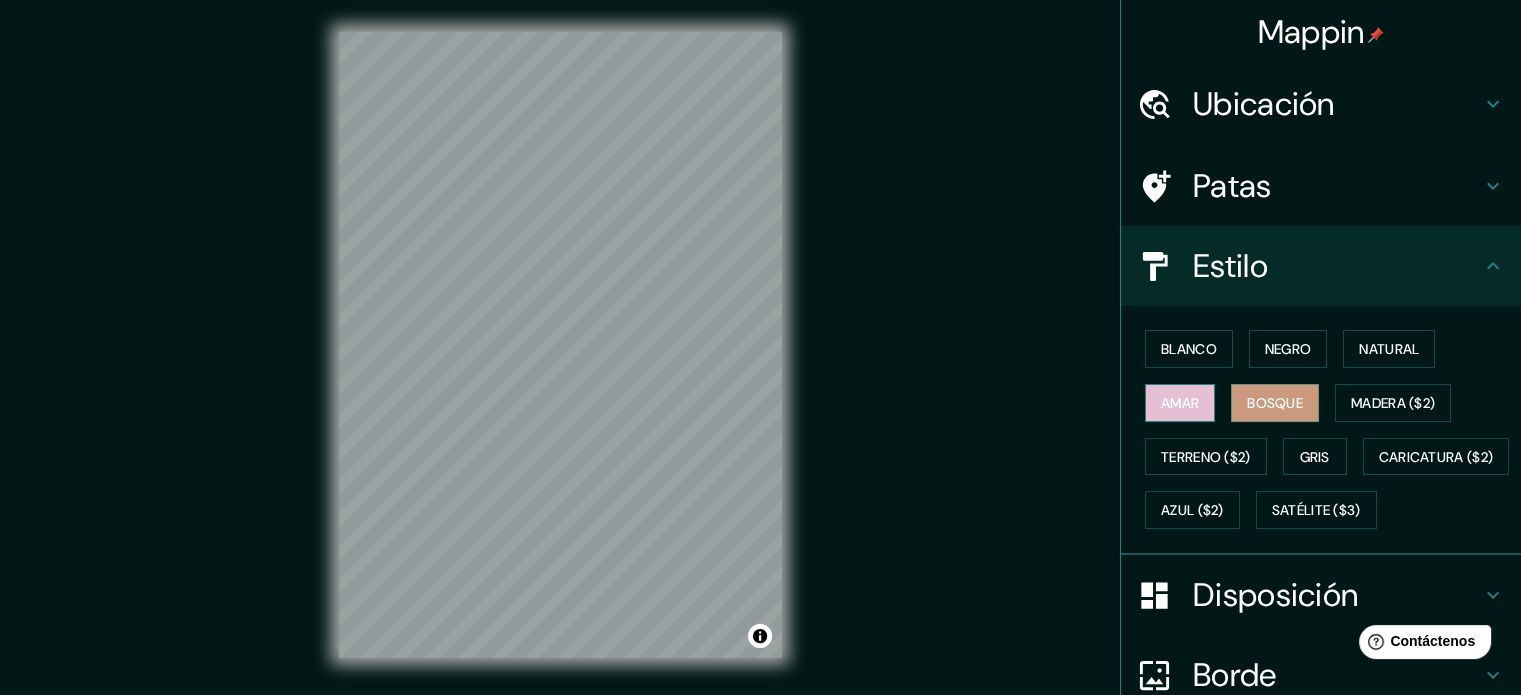 click on "Amar" at bounding box center (1180, 403) 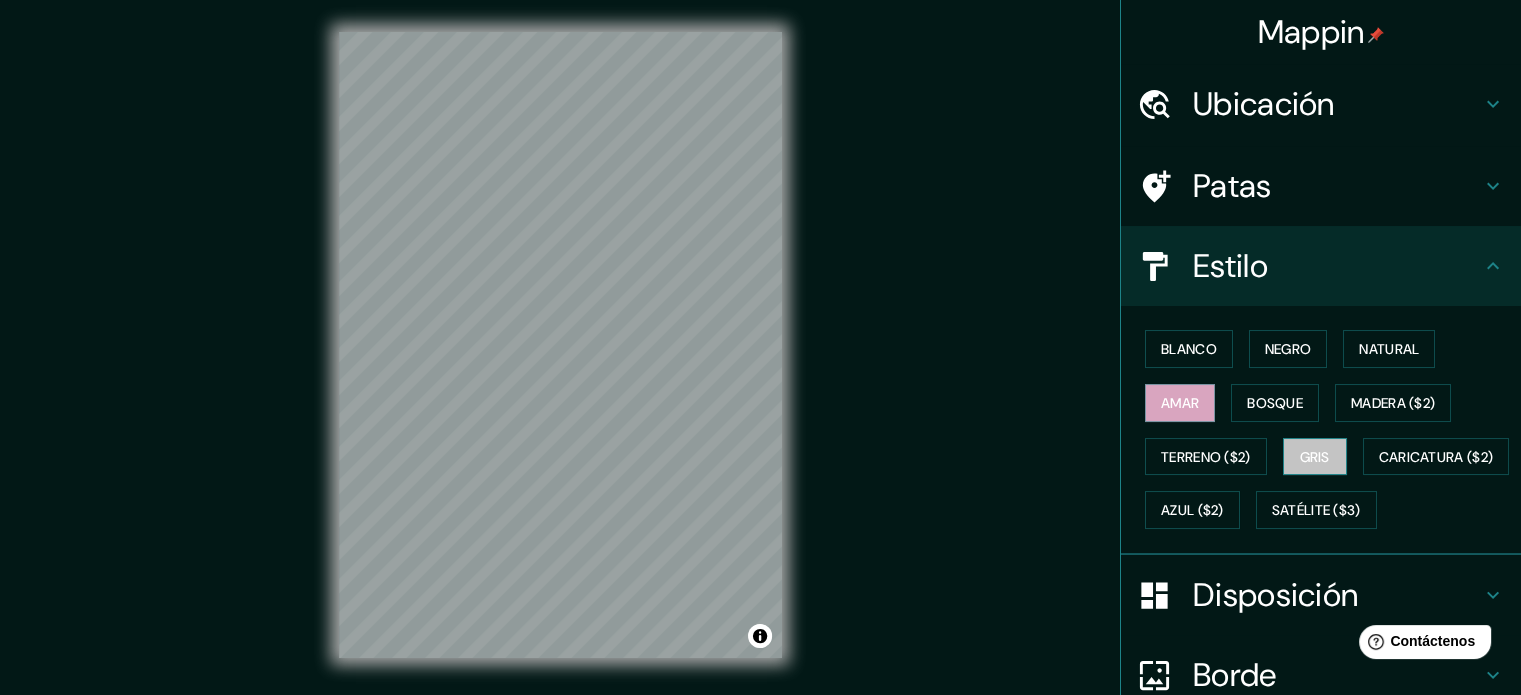 click on "Gris" at bounding box center (1315, 457) 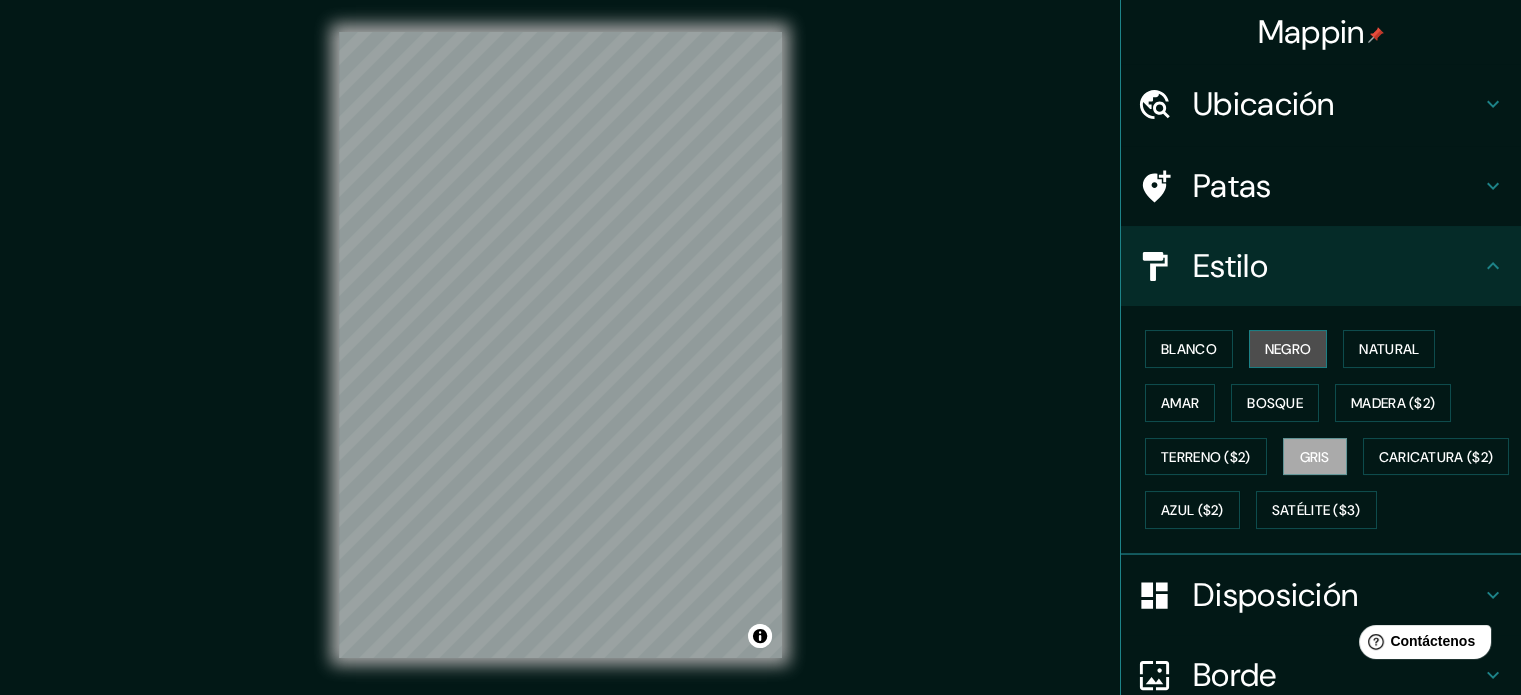 click on "Negro" at bounding box center (1288, 349) 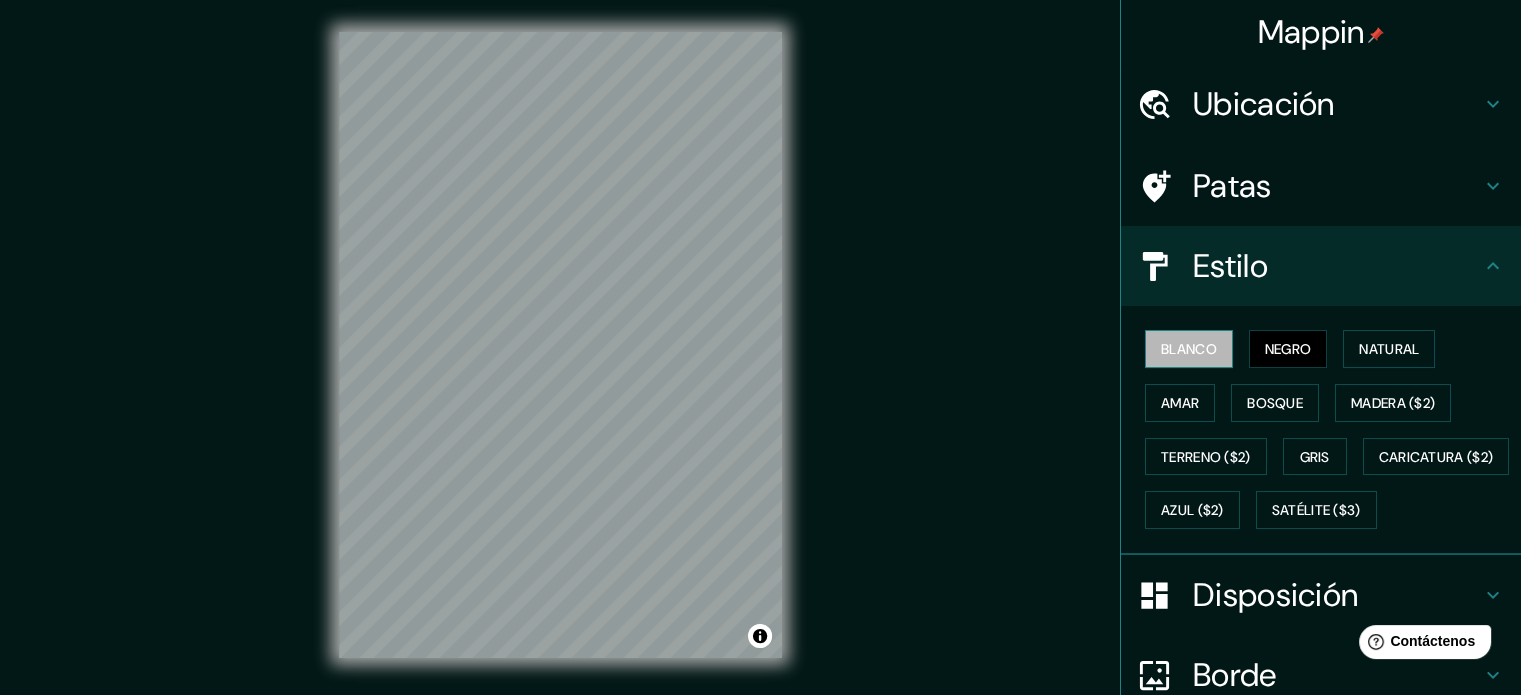 click on "Blanco" at bounding box center (1189, 349) 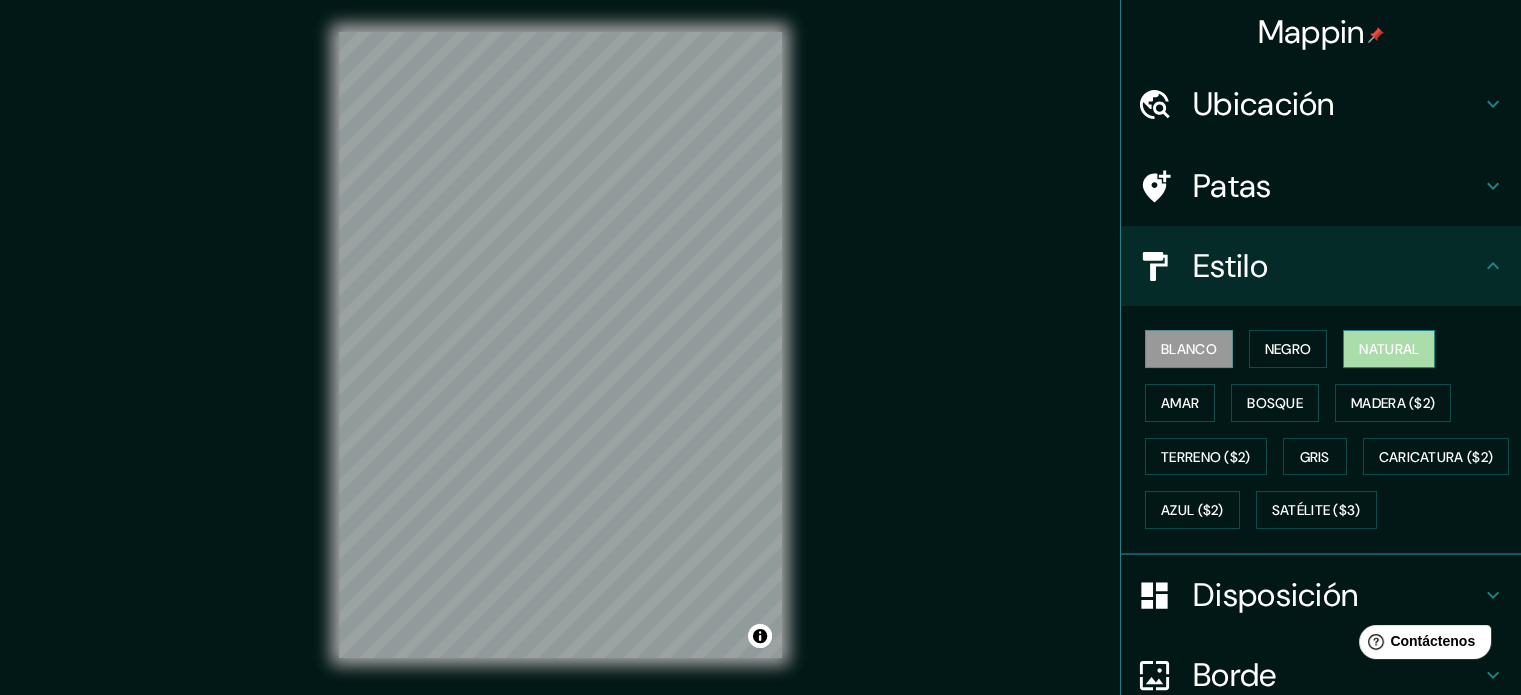 click on "Natural" at bounding box center (1389, 349) 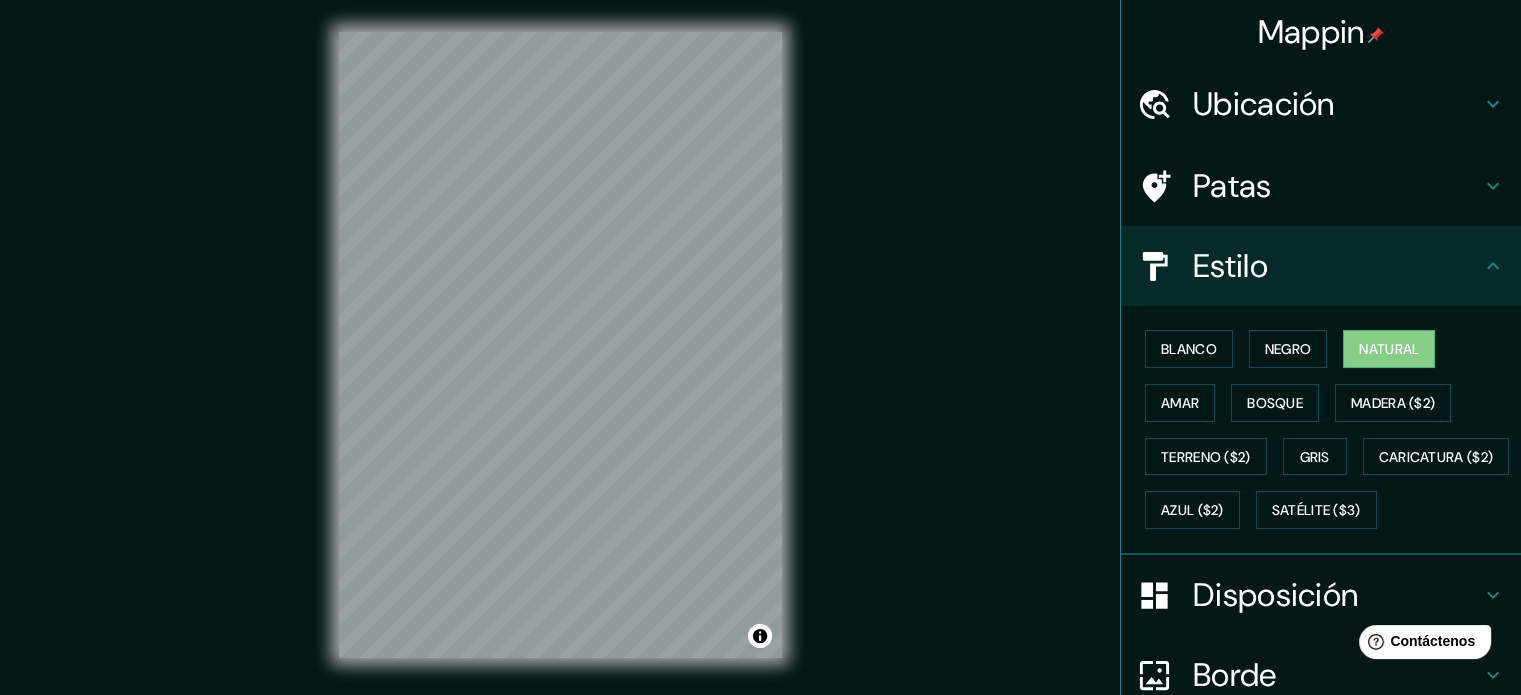 click on "Patas" at bounding box center [1337, 186] 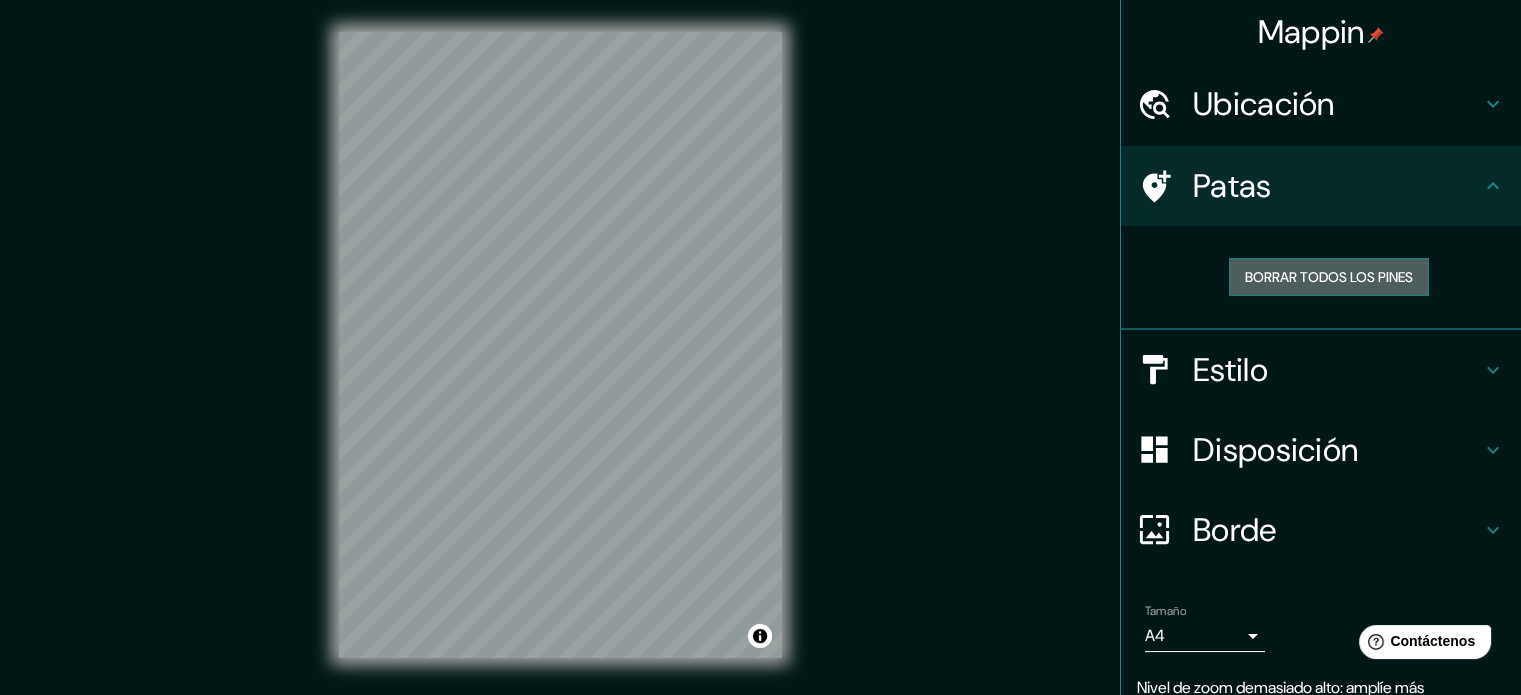 click on "Borrar todos los pines" at bounding box center (1329, 277) 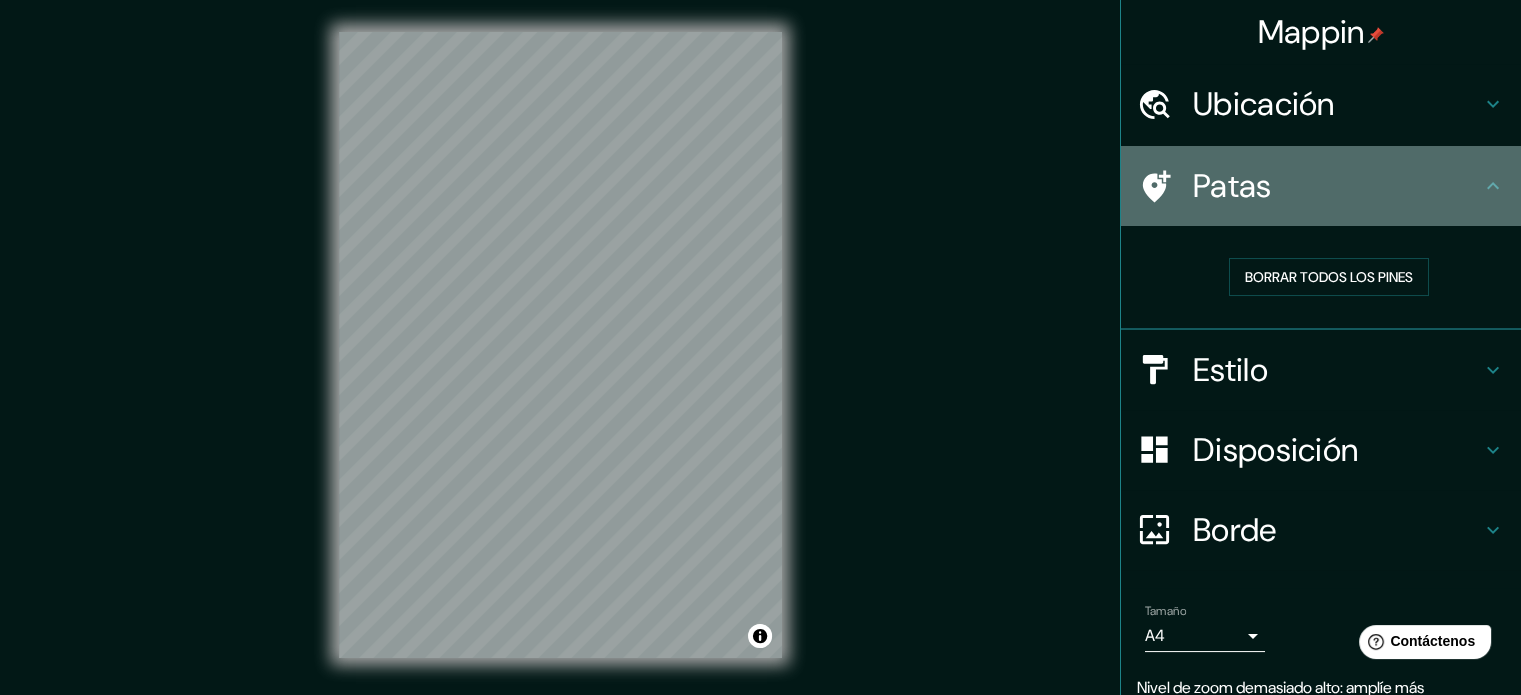 click on "Patas" at bounding box center (1232, 186) 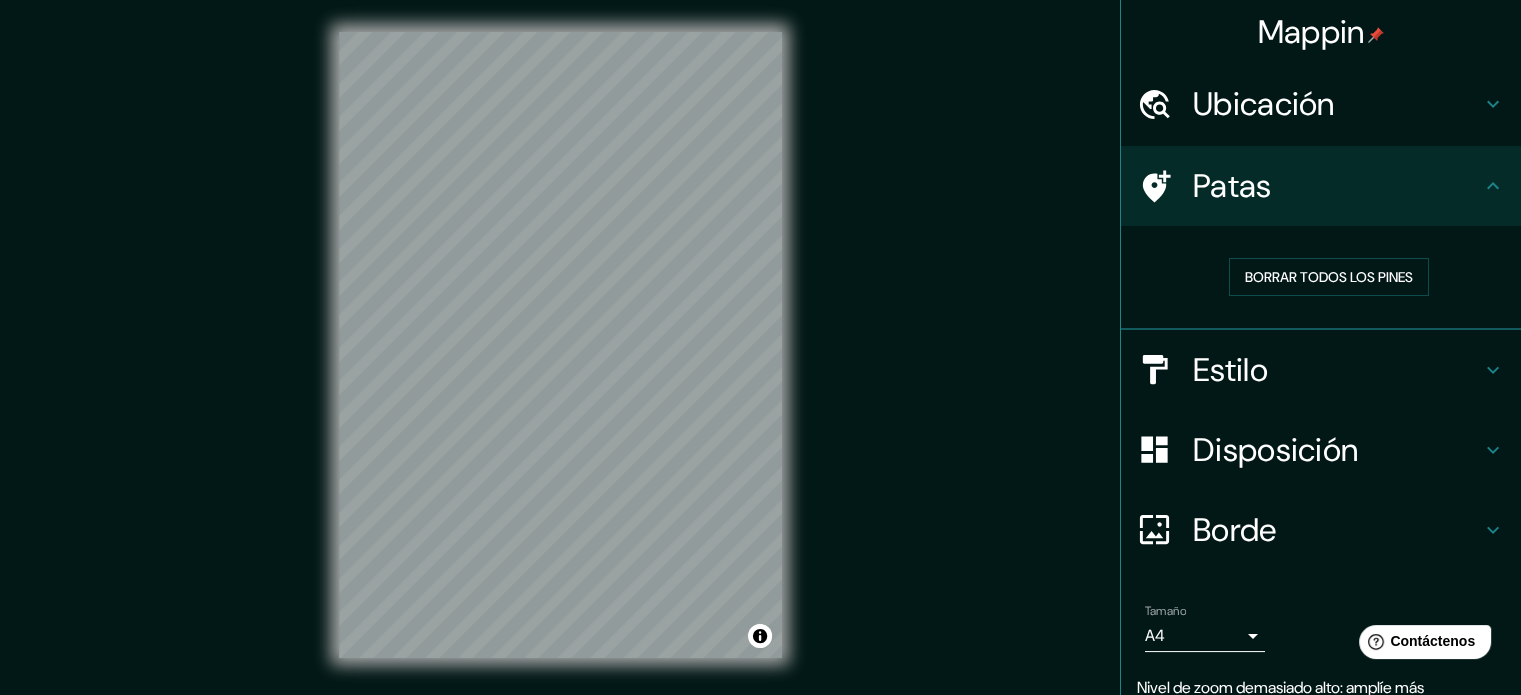 click on "Patas" at bounding box center (1232, 186) 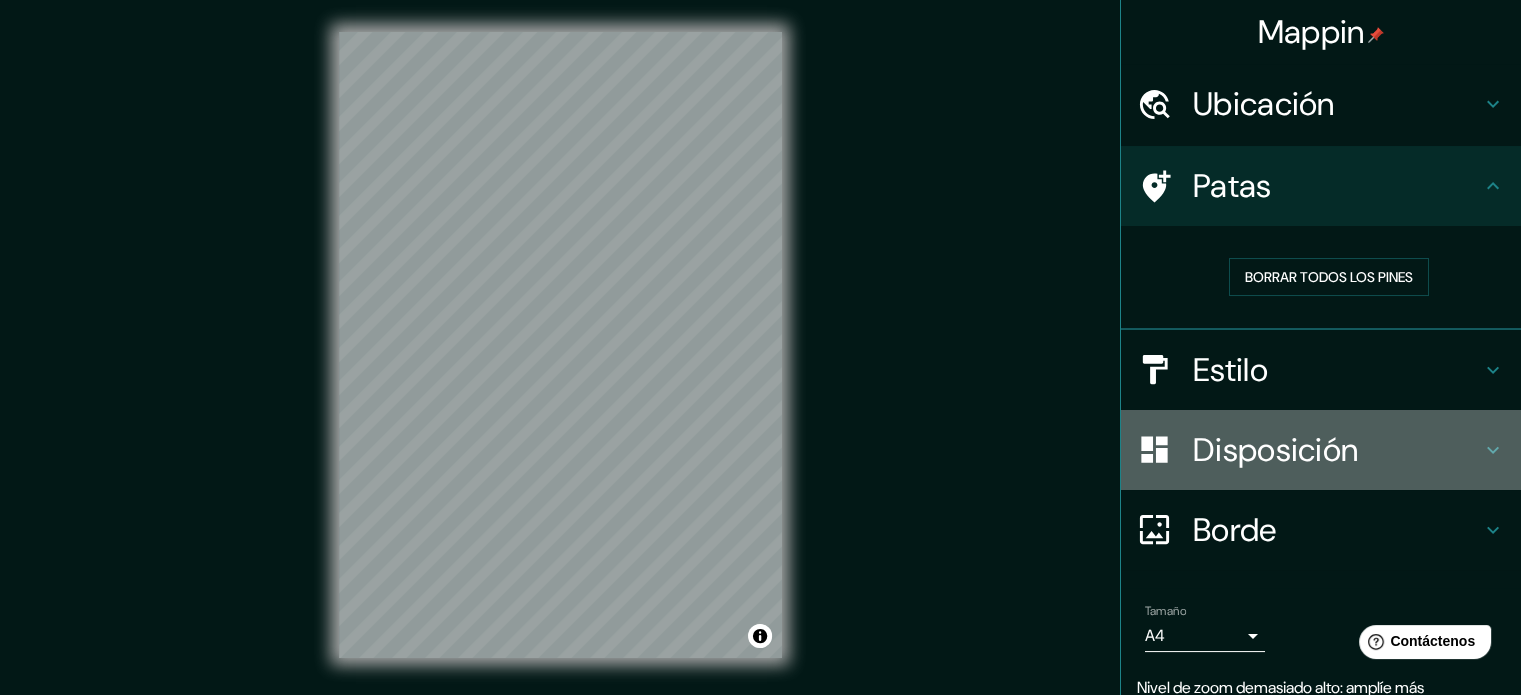 click on "Disposición" at bounding box center [1275, 450] 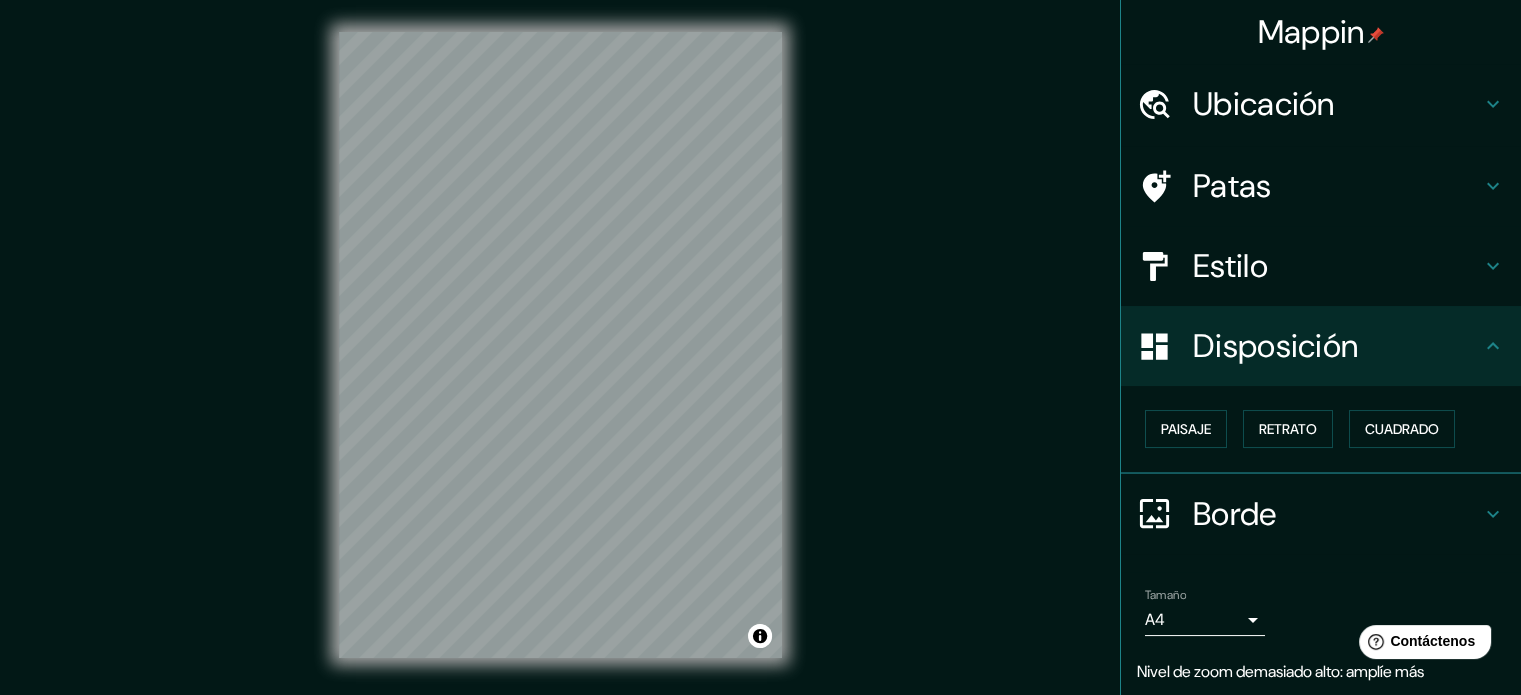 click on "Disposición" at bounding box center [1275, 346] 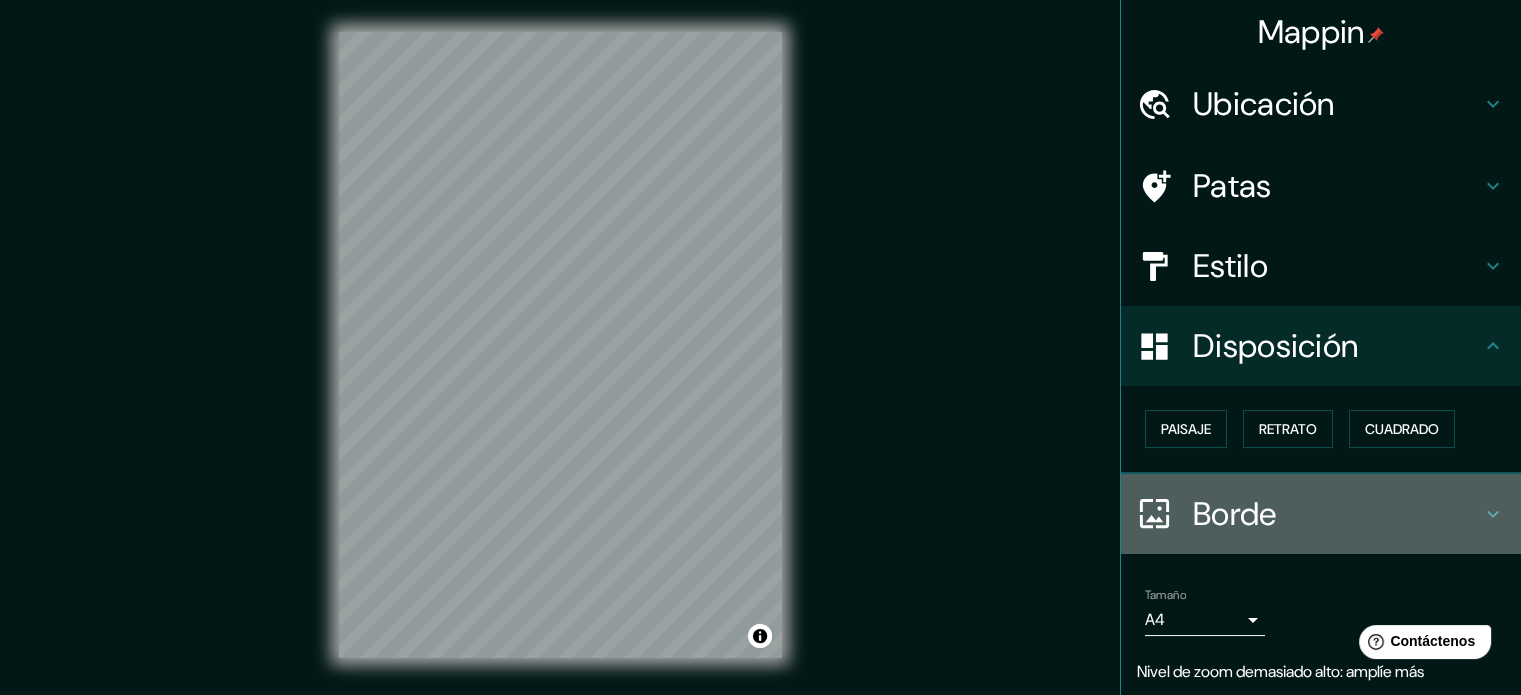 click on "Borde" at bounding box center [1235, 514] 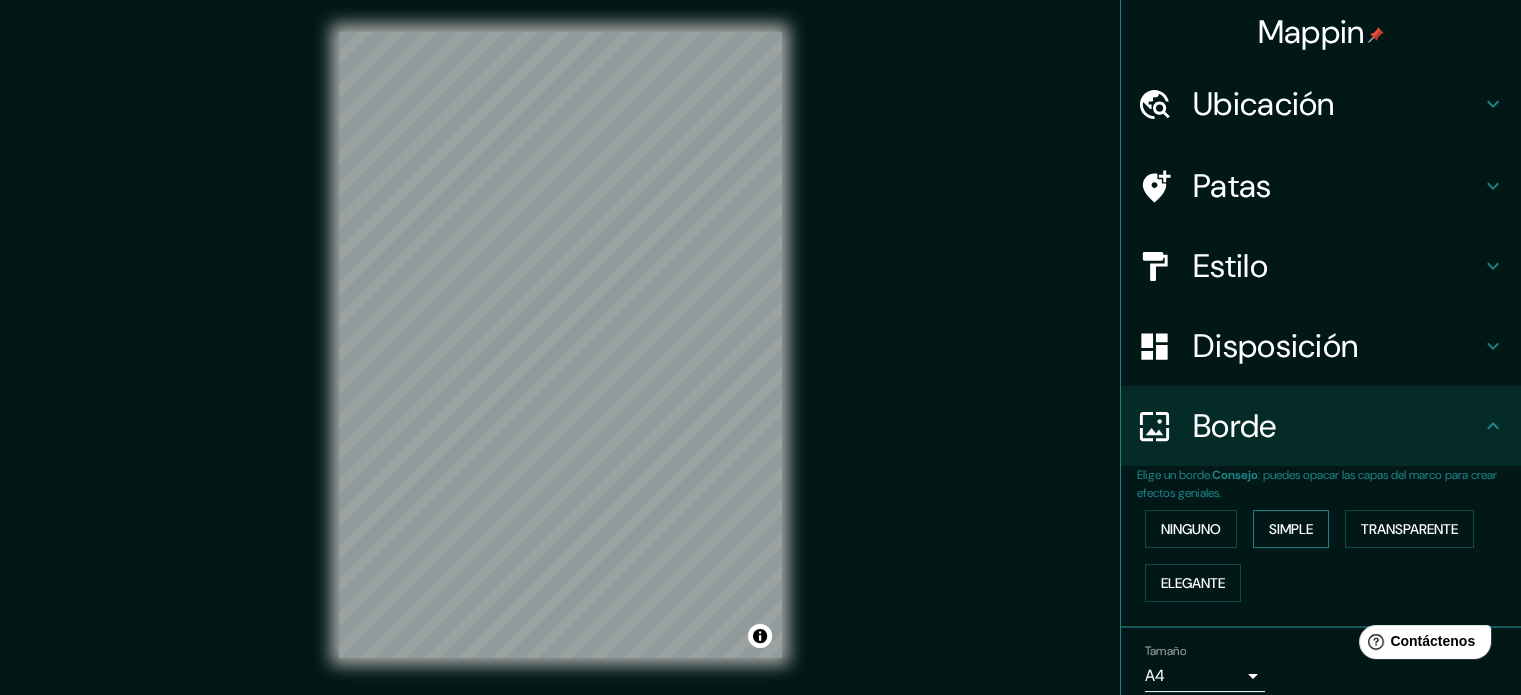 click on "Simple" at bounding box center [1291, 529] 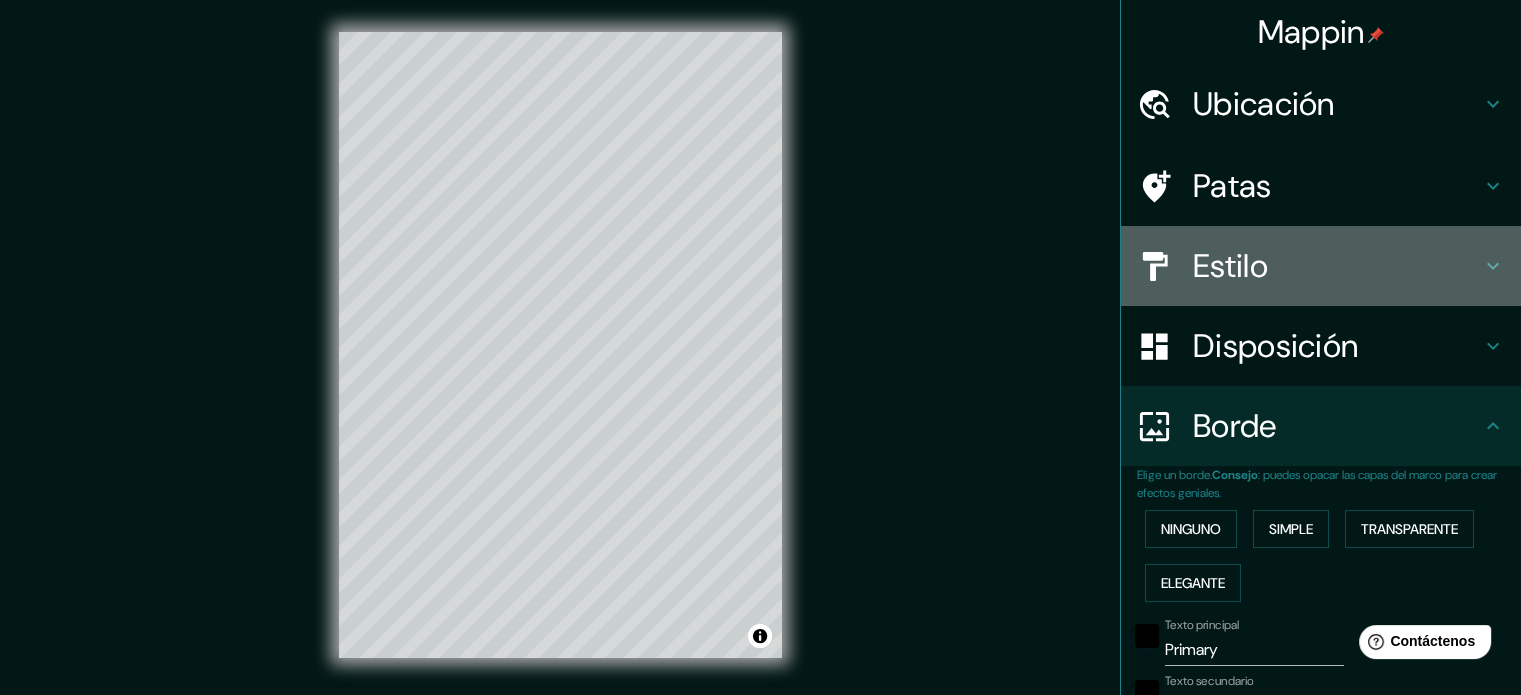 click on "Estilo" at bounding box center [1230, 266] 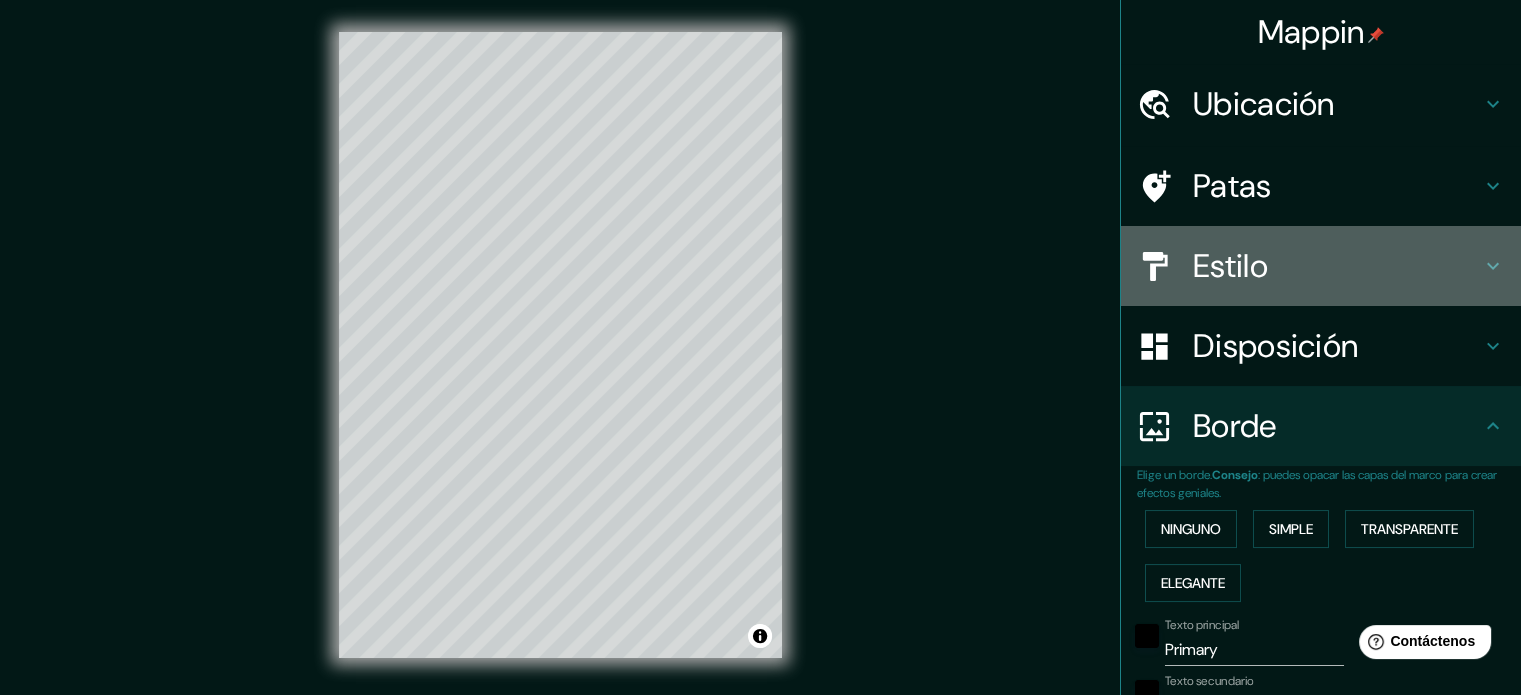 type on "177" 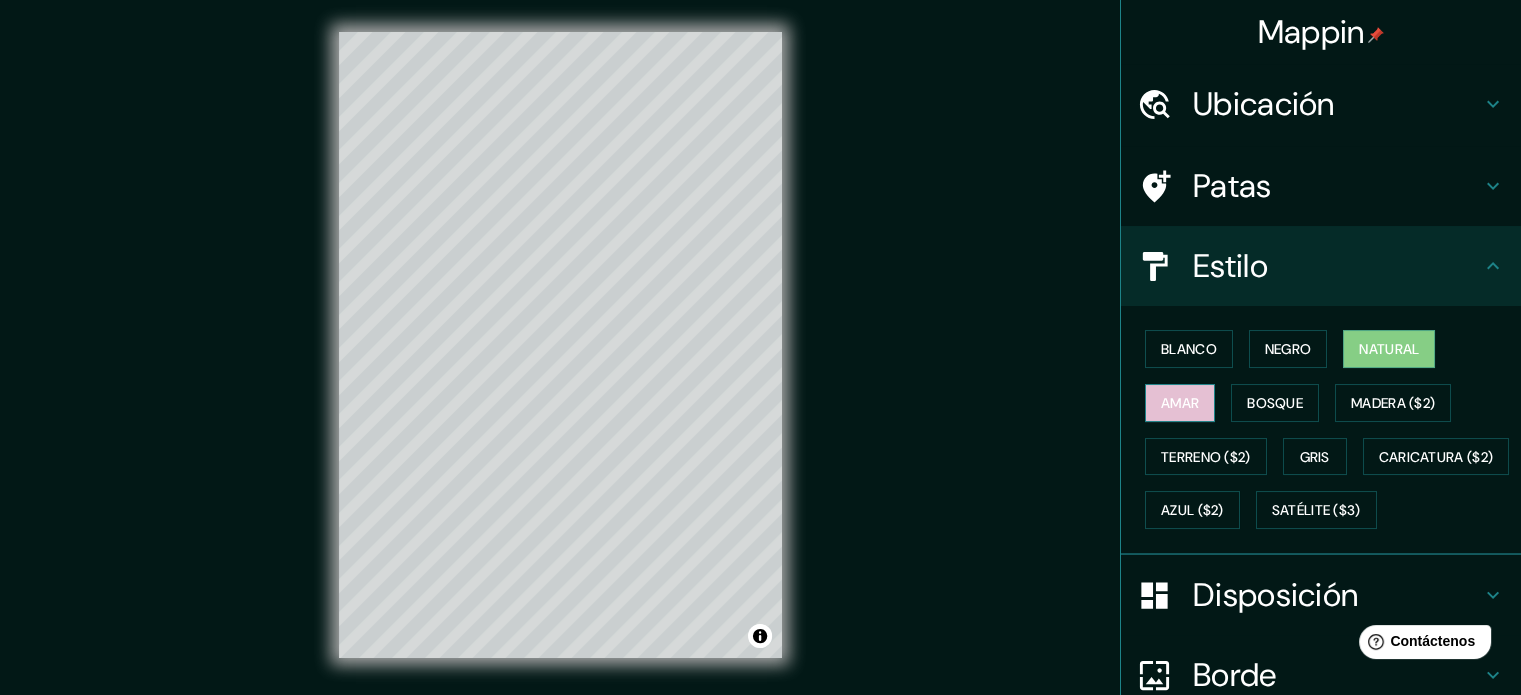 click on "Amar" at bounding box center (1180, 403) 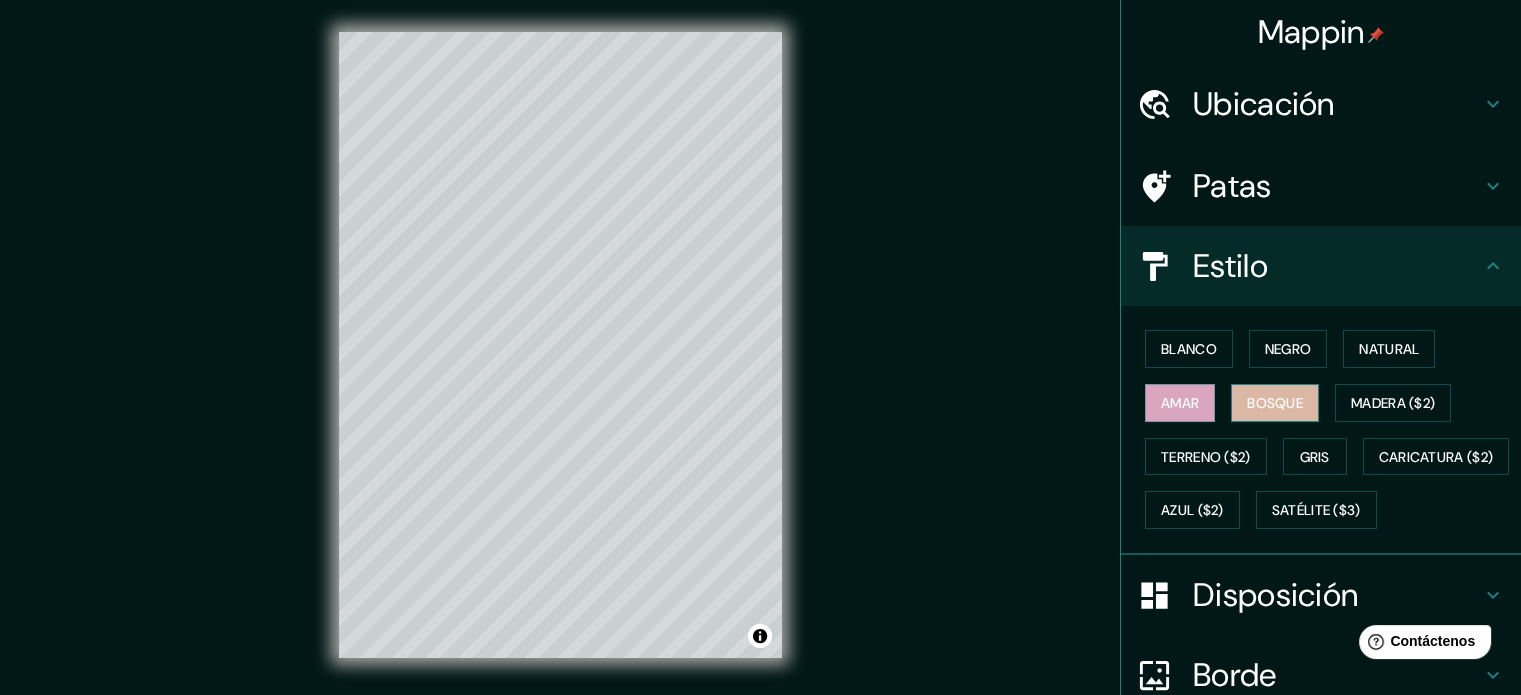 click on "Bosque" at bounding box center (1275, 403) 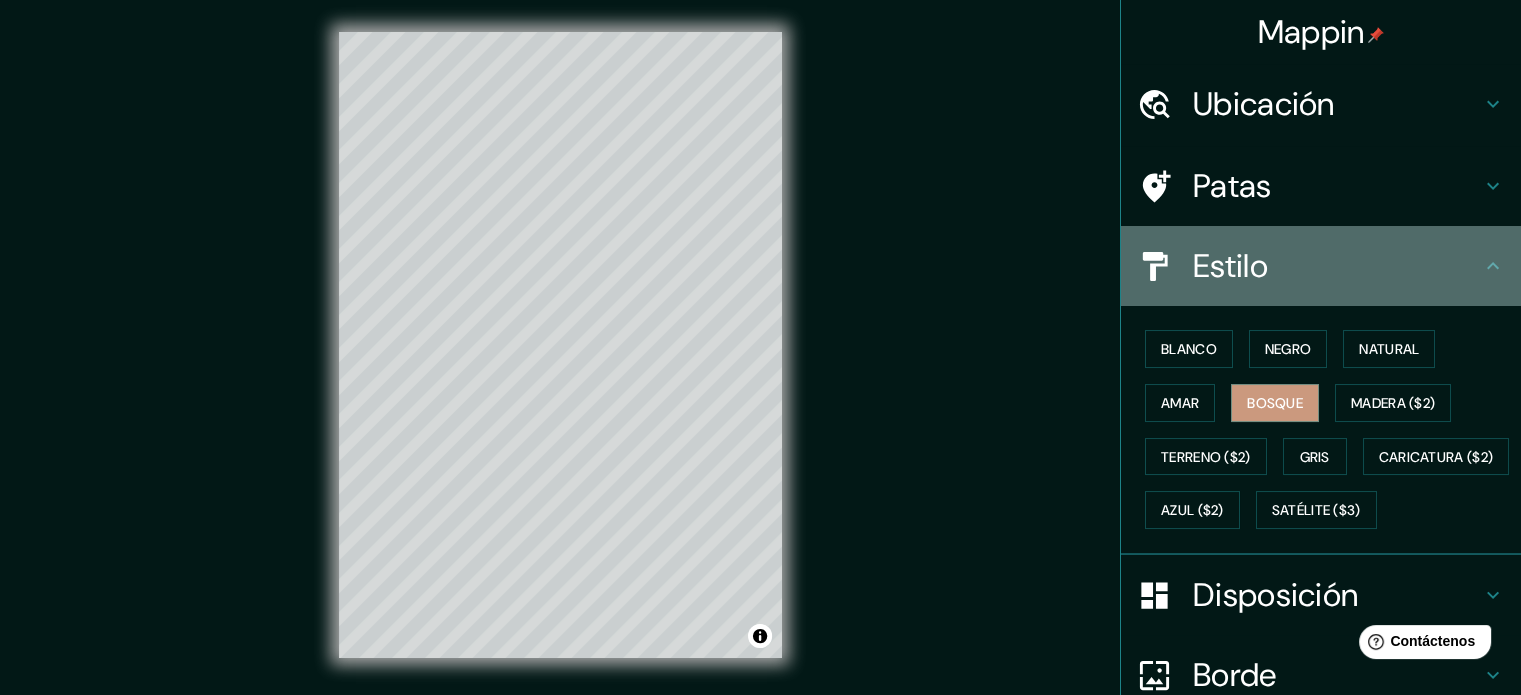 click on "Estilo" at bounding box center [1230, 266] 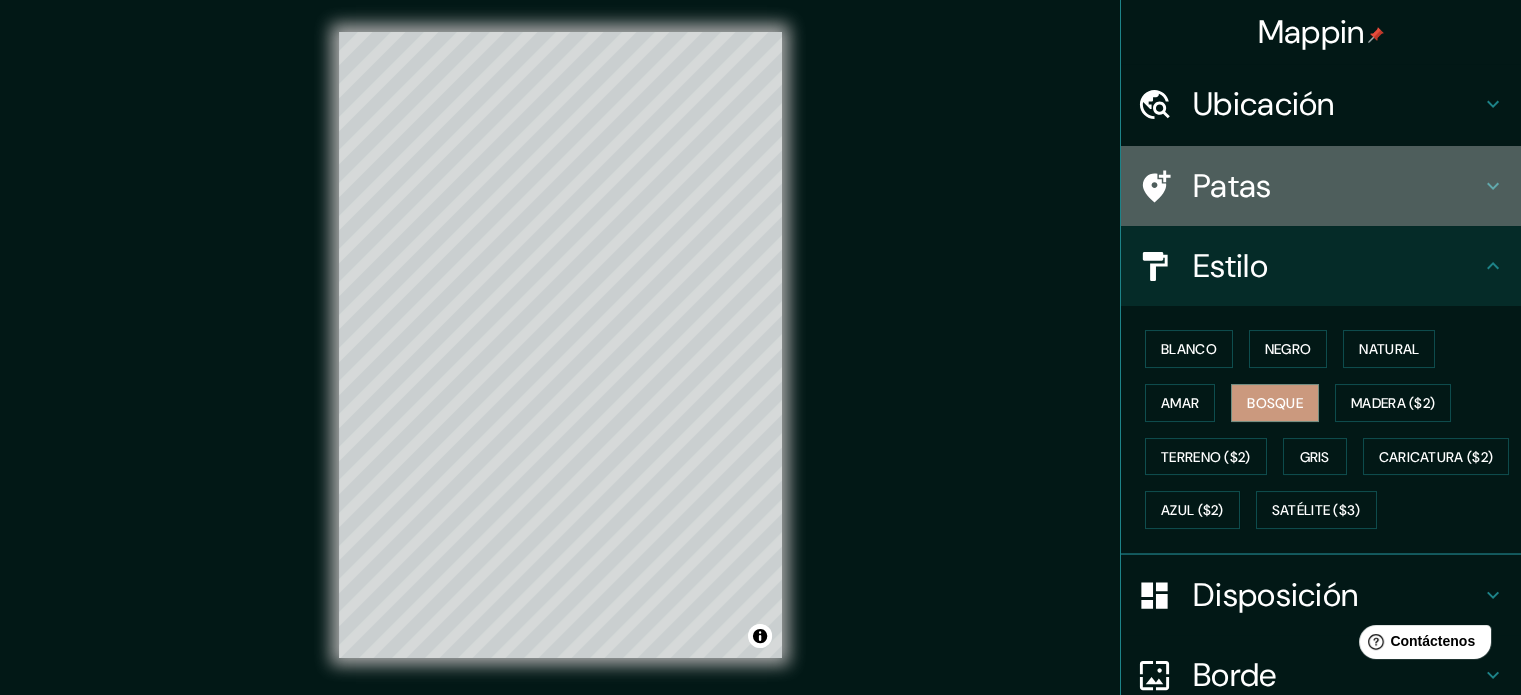 click on "Patas" at bounding box center [1232, 186] 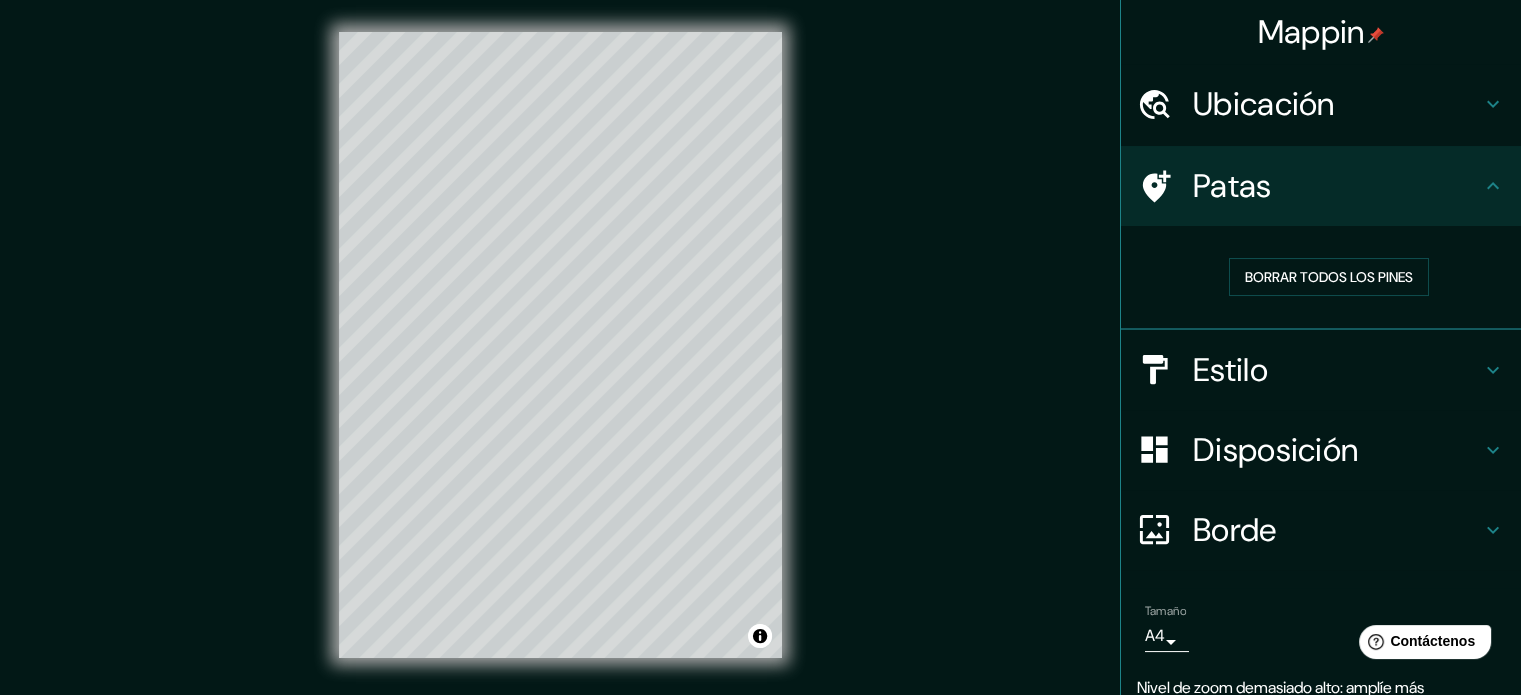 click on "Patas" at bounding box center [1232, 186] 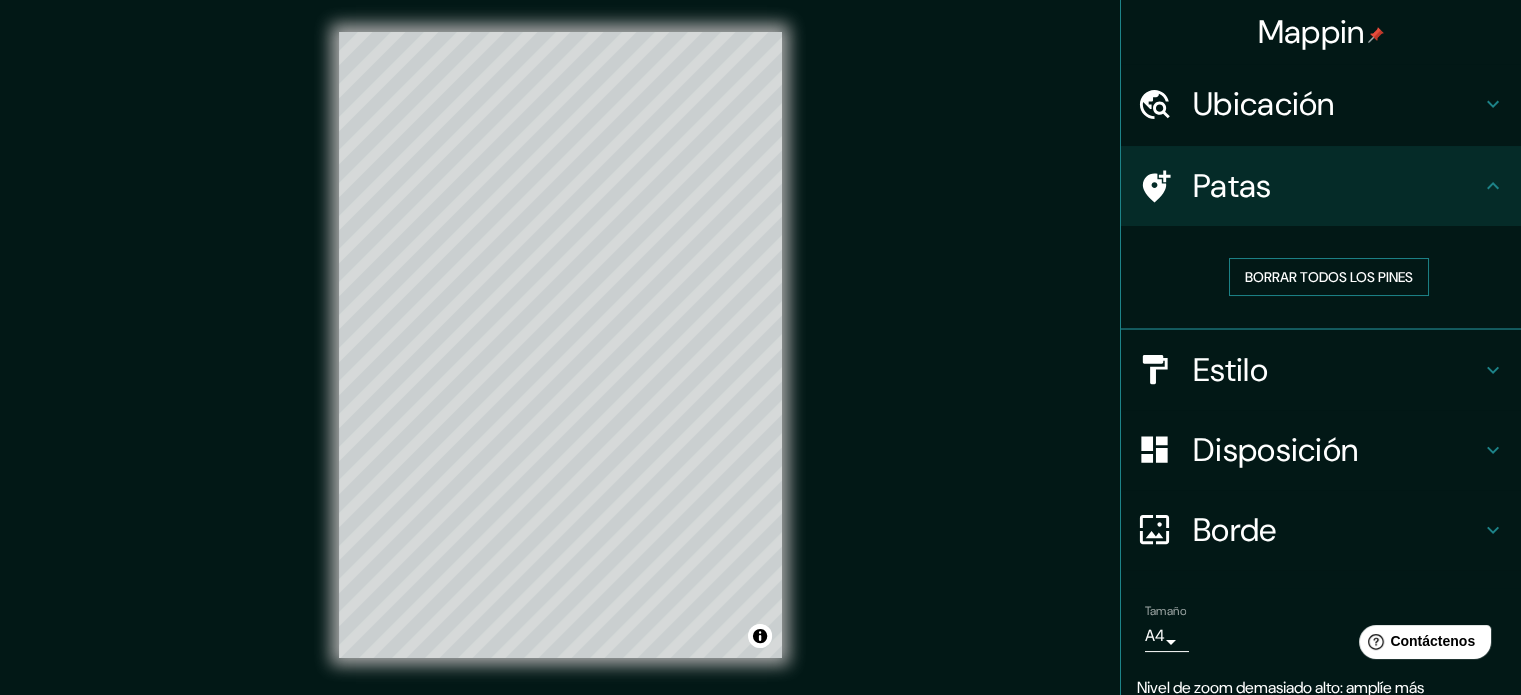 click on "Borrar todos los pines" at bounding box center [1329, 277] 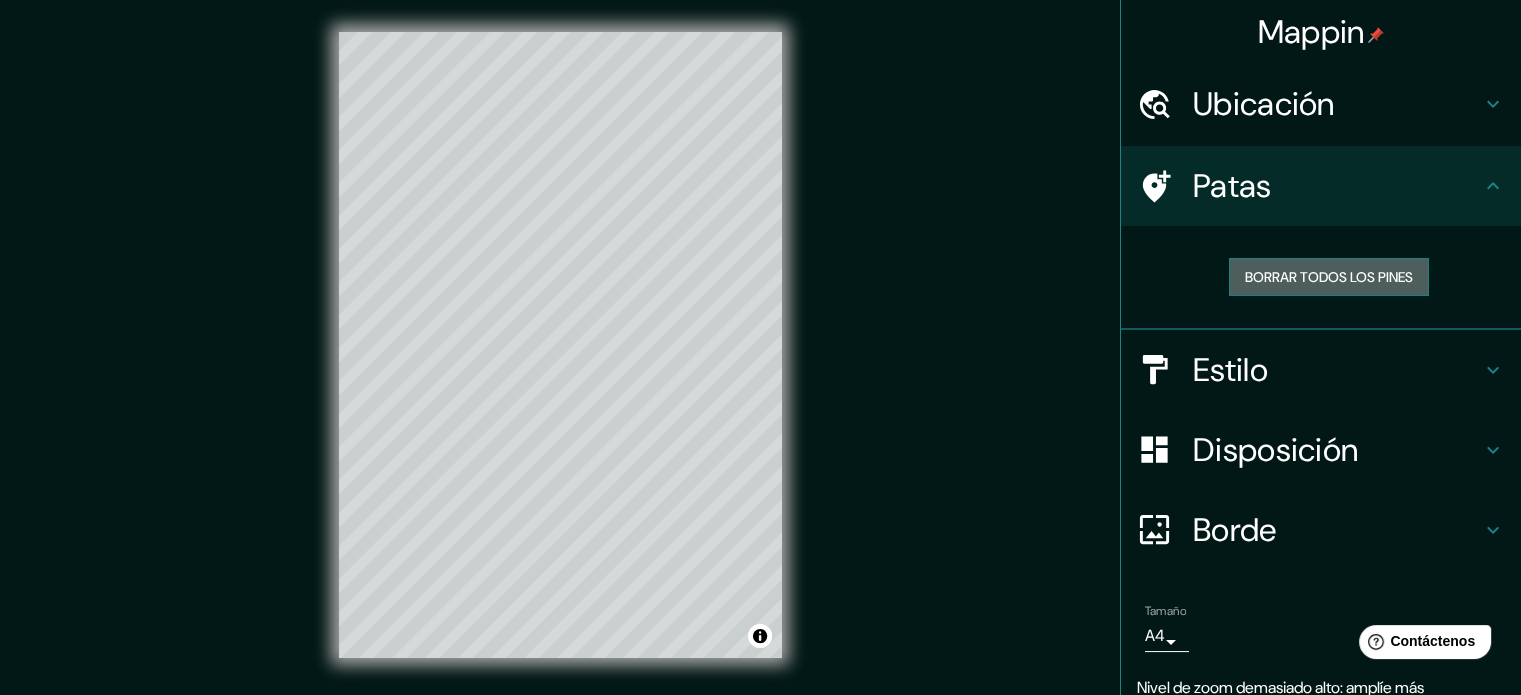 click on "Borrar todos los pines" at bounding box center [1329, 277] 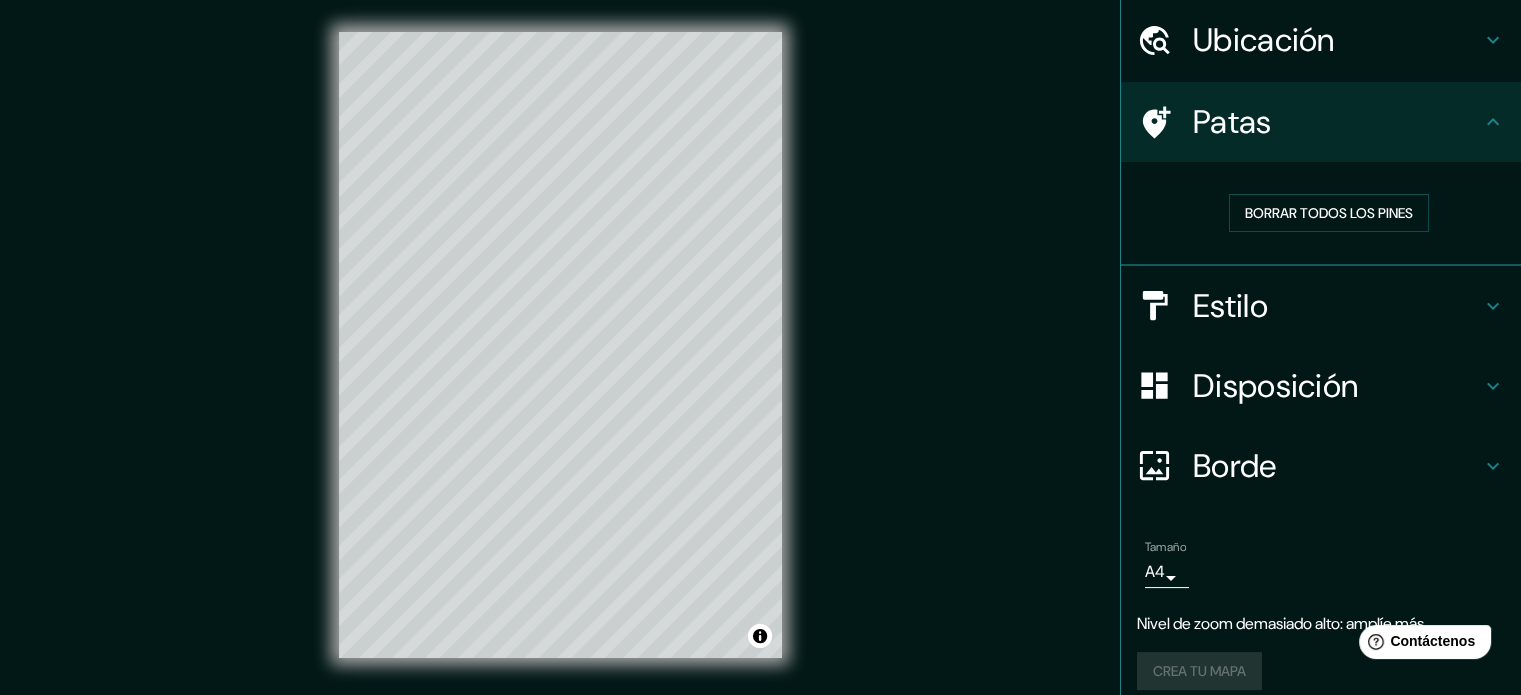 scroll, scrollTop: 80, scrollLeft: 0, axis: vertical 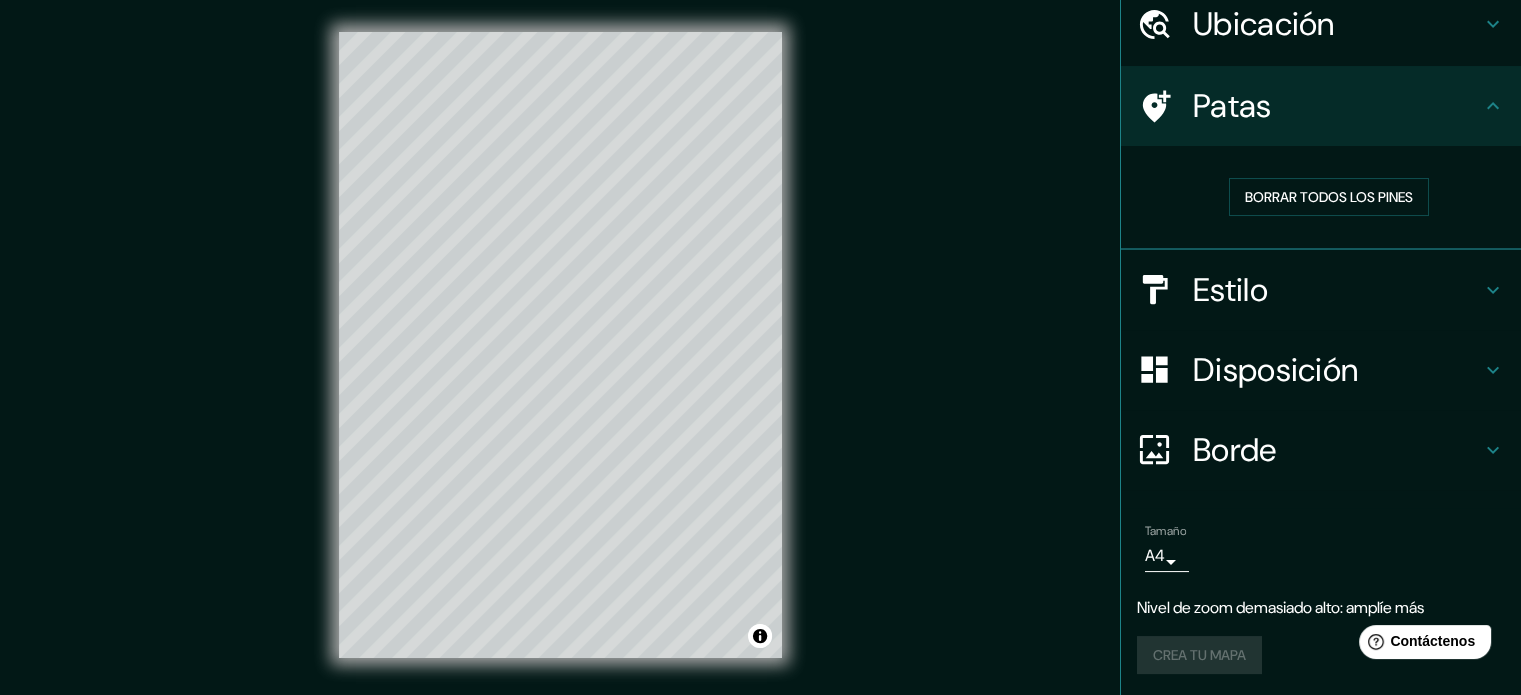 click on "Mappin Ubicación [STATE] Patas Borrar todos los pines Estilo Disposición Borde Elige un borde.  Consejo  : puedes opacar las capas del marco para crear efectos geniales. Ninguno Simple Transparente Elegante Texto principal Primary Texto secundario Secondary Subtitular Subtitle Añadir capa de marco Tamaño A4 single Nivel de zoom demasiado alto: amplíe más Crea tu mapa © Mapbox   © OpenStreetMap   Improve this map Si tiene algún problema, sugerencia o inquietud, envíe un correo electrónico a  help@example.com  .   . . Texto original Valora esta traducción Tu opinión servirá para ayudar a mejorar el Traductor de Google" at bounding box center (760, 347) 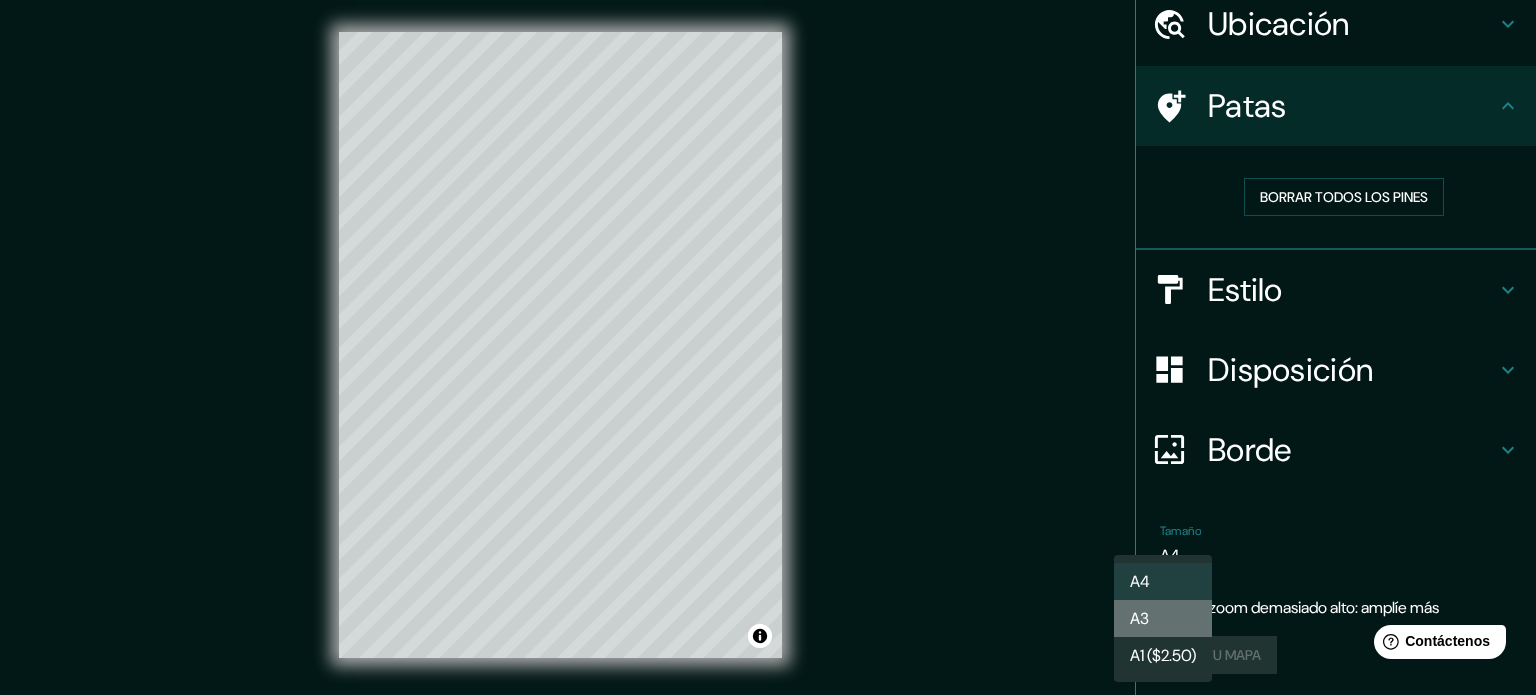 click on "A3" at bounding box center [1163, 618] 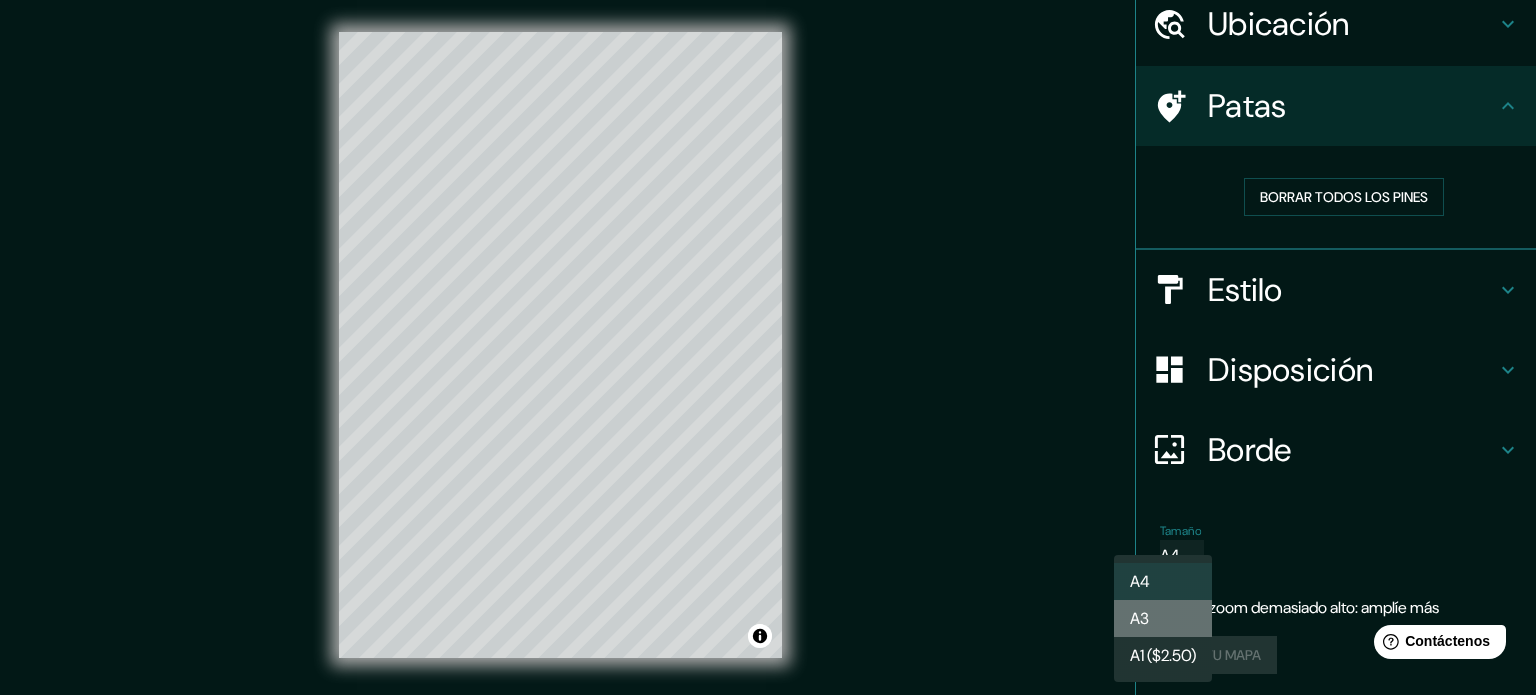 type on "a4" 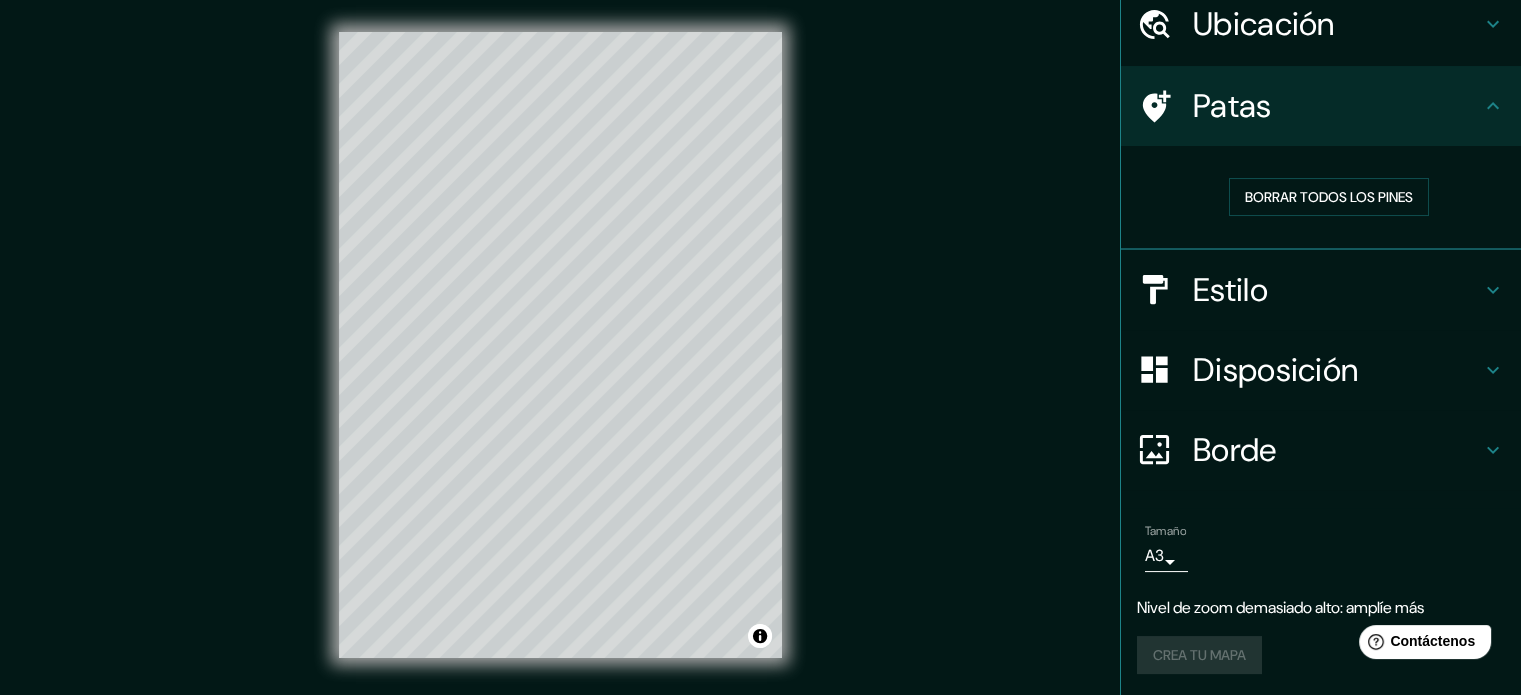 click on "Nivel de zoom demasiado alto: amplíe más" at bounding box center (1280, 607) 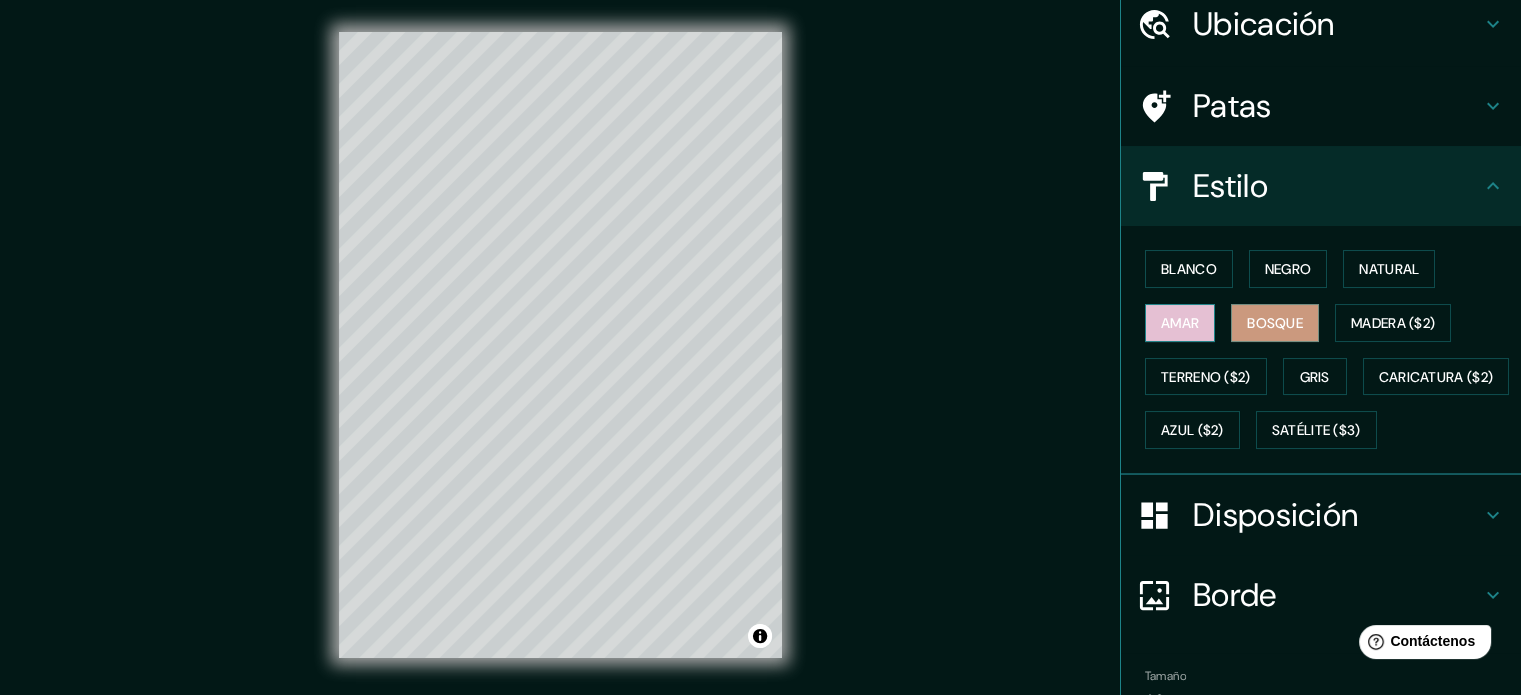 click on "Amar" at bounding box center (1180, 323) 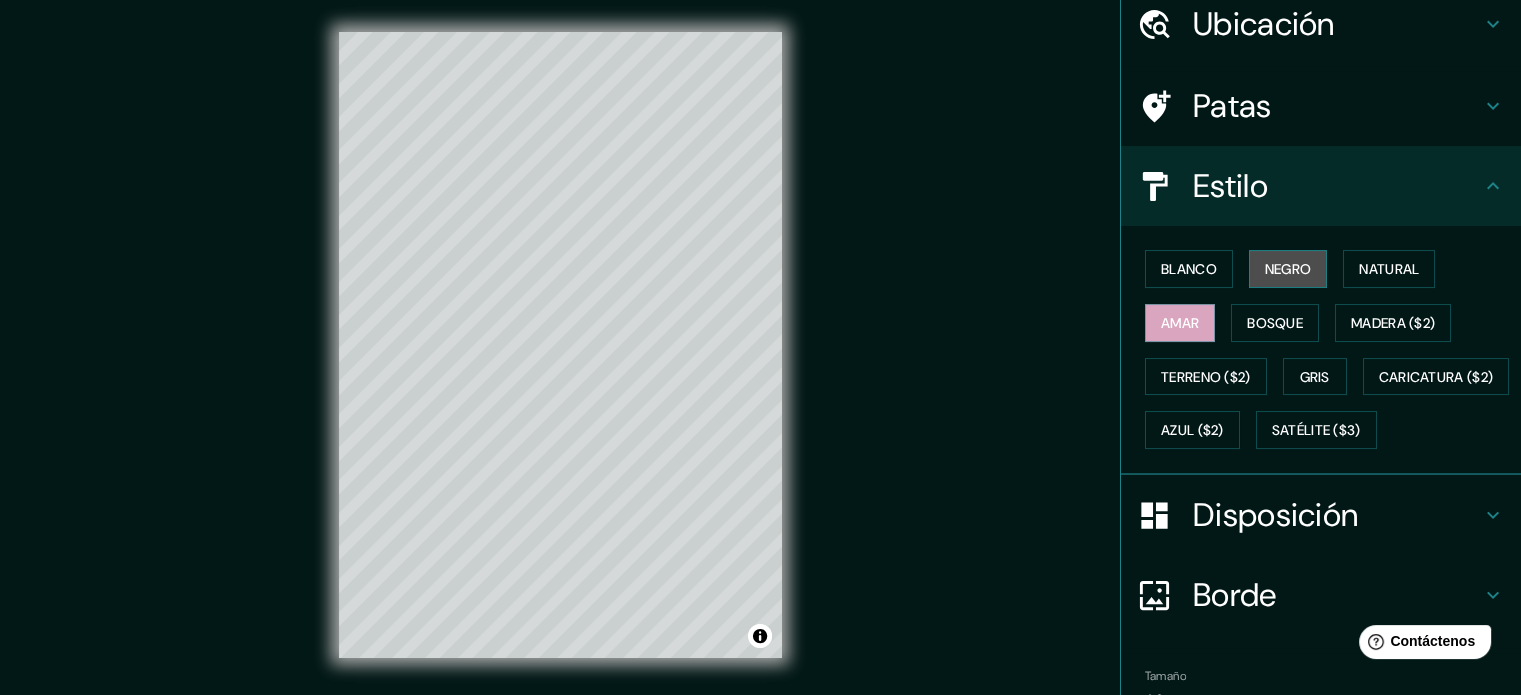 click on "Negro" at bounding box center (1288, 269) 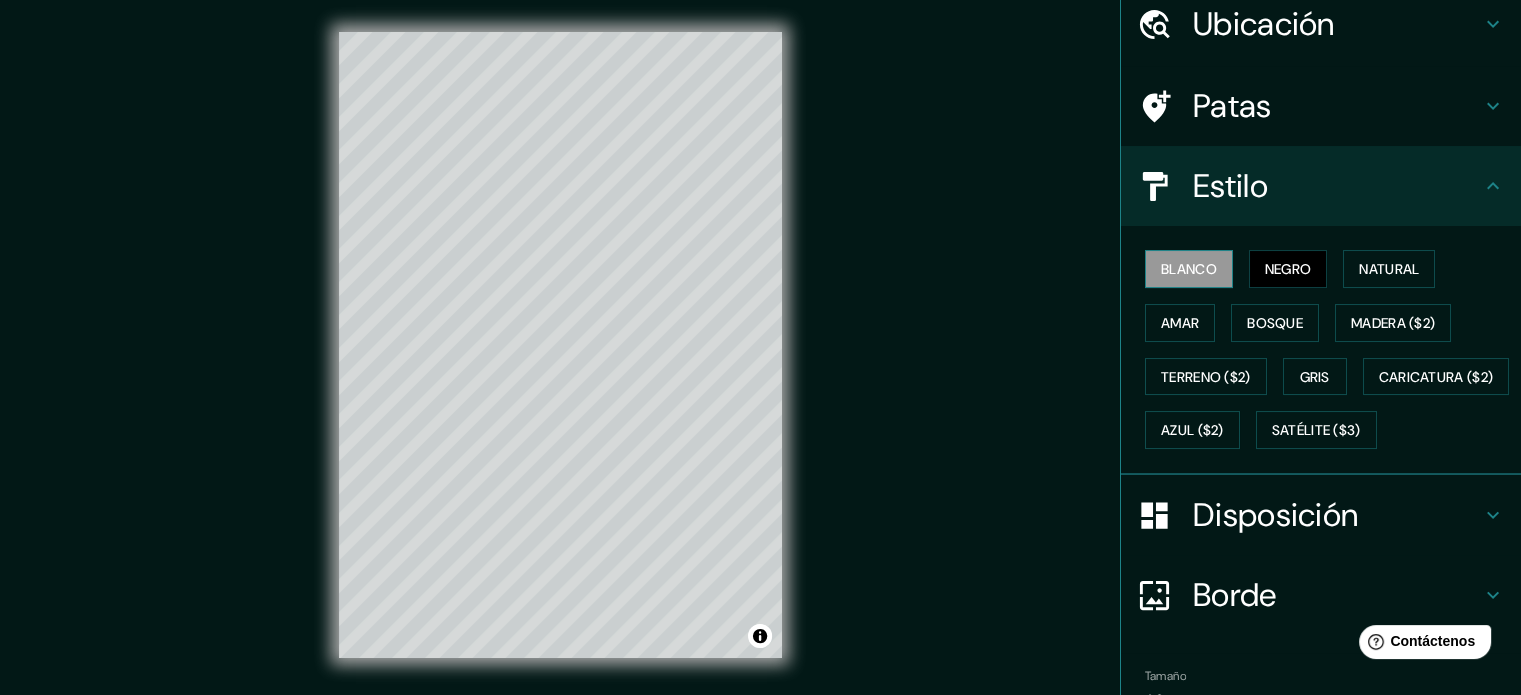 click on "Blanco" at bounding box center (1189, 269) 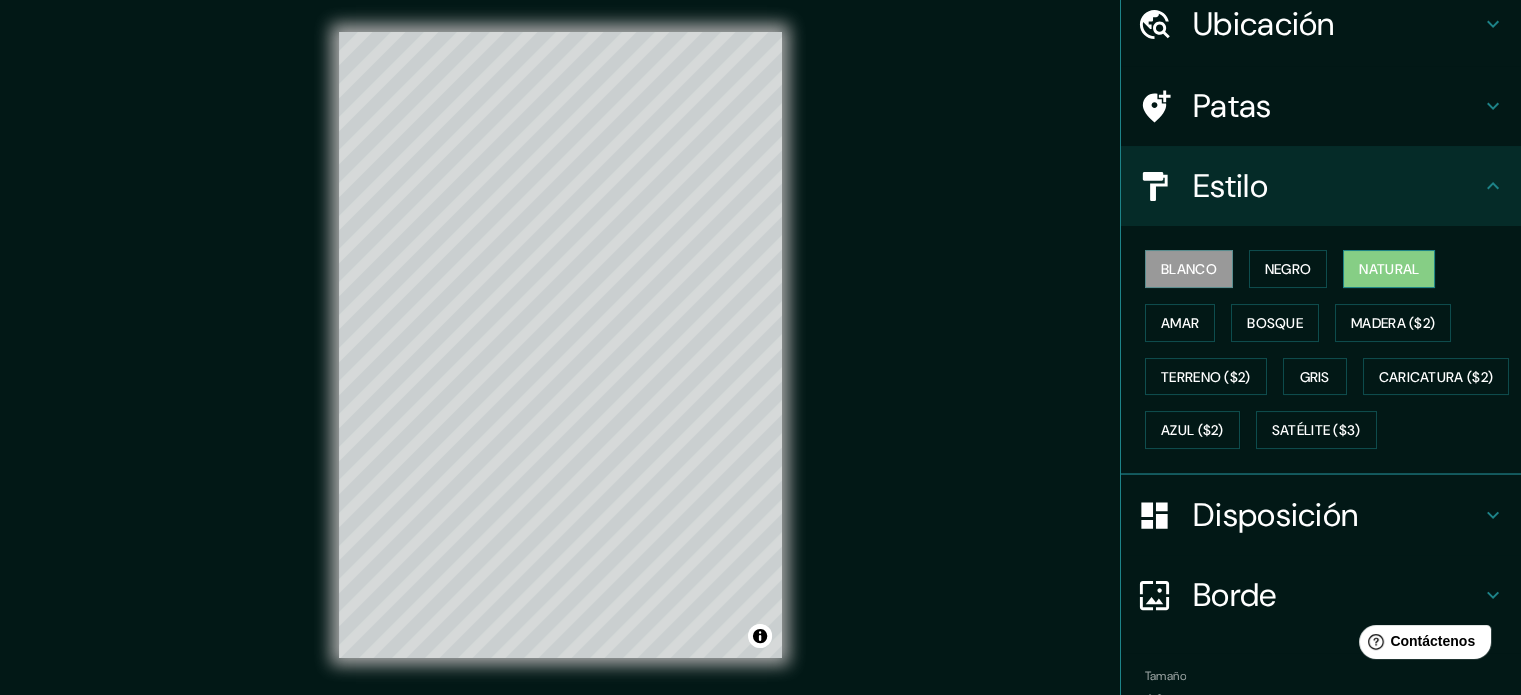 click on "Natural" at bounding box center [1389, 269] 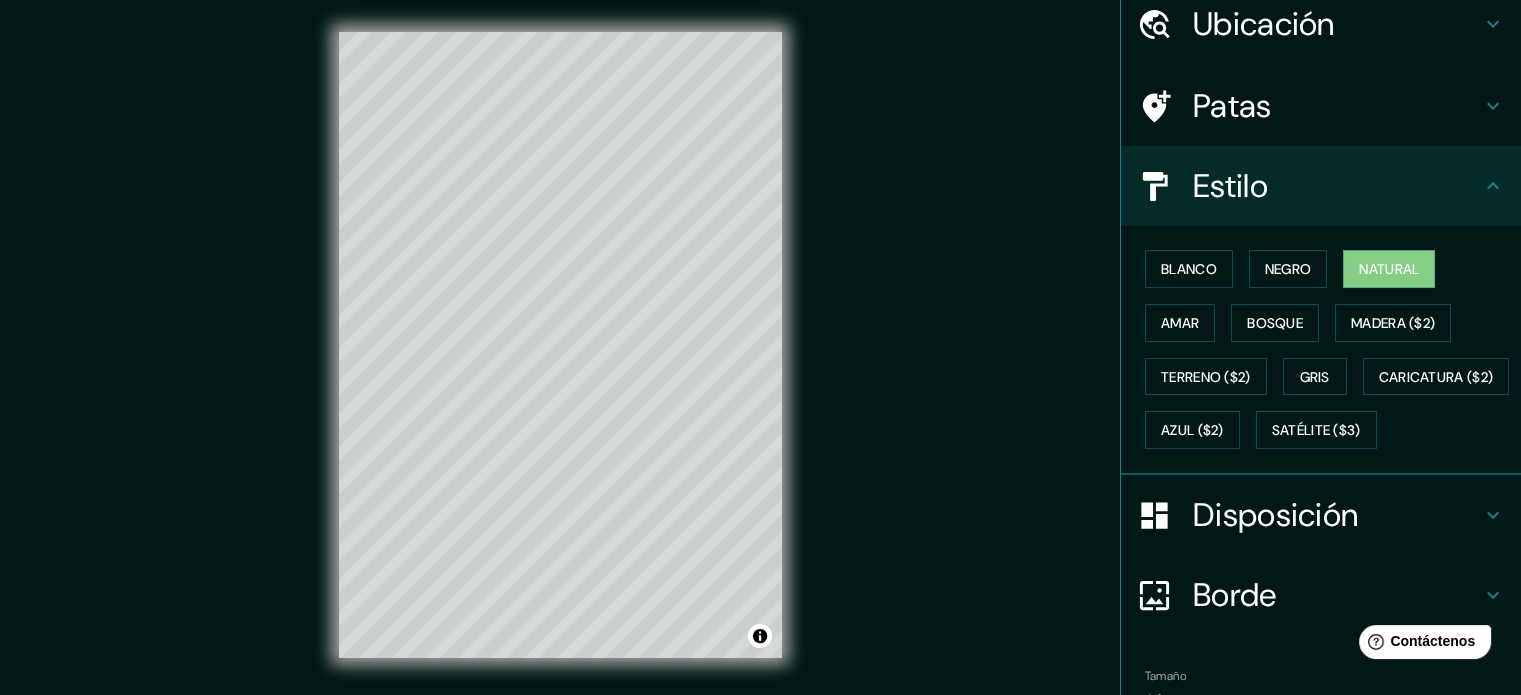 click on "Patas" at bounding box center [1232, 106] 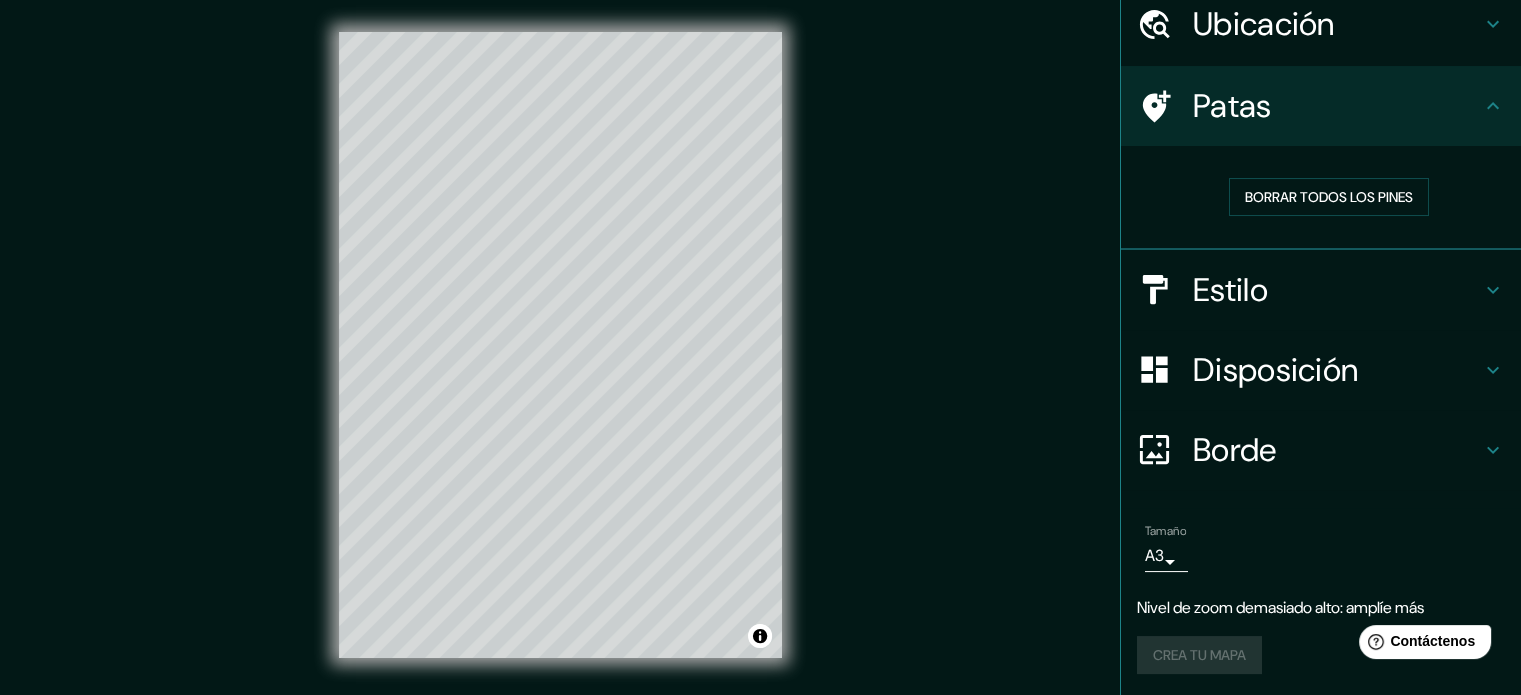 click on "Ubicación" at bounding box center [1264, 24] 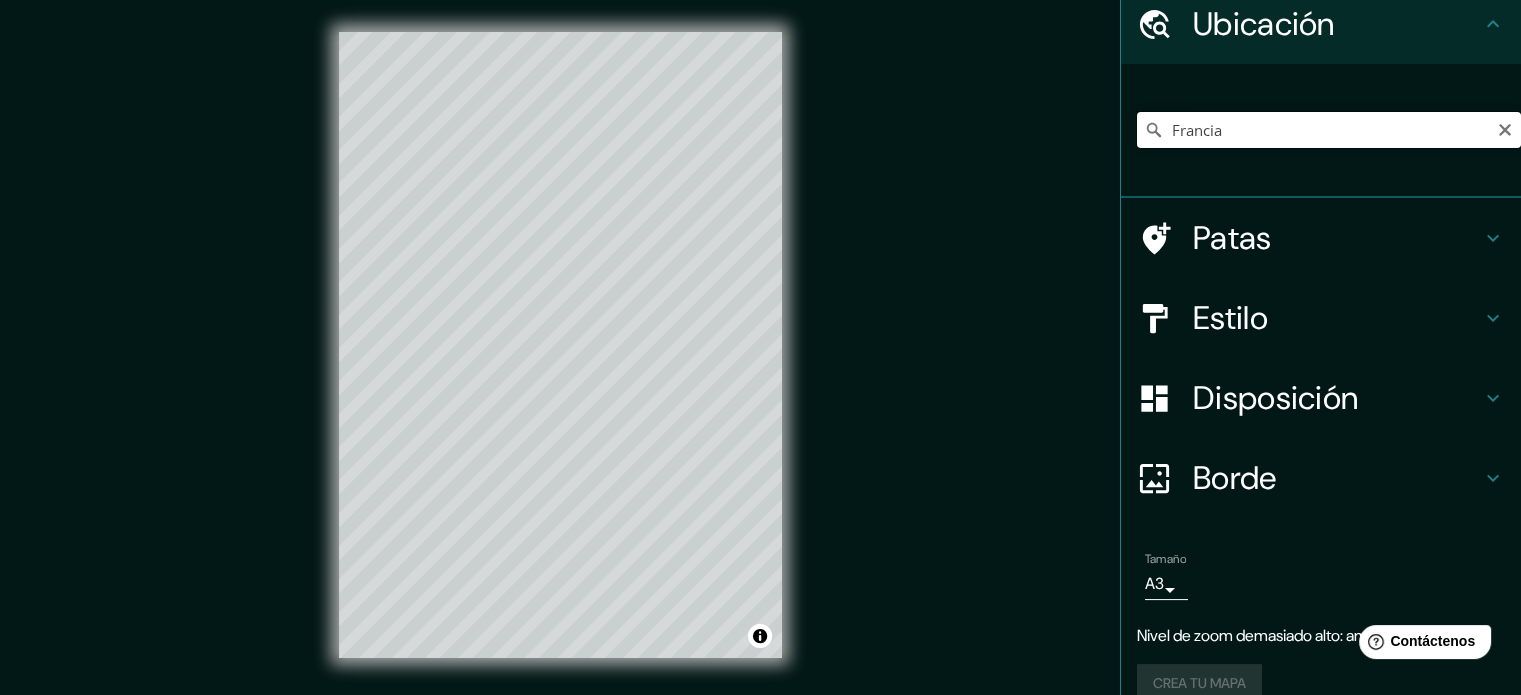 click on "Francia" at bounding box center [1329, 130] 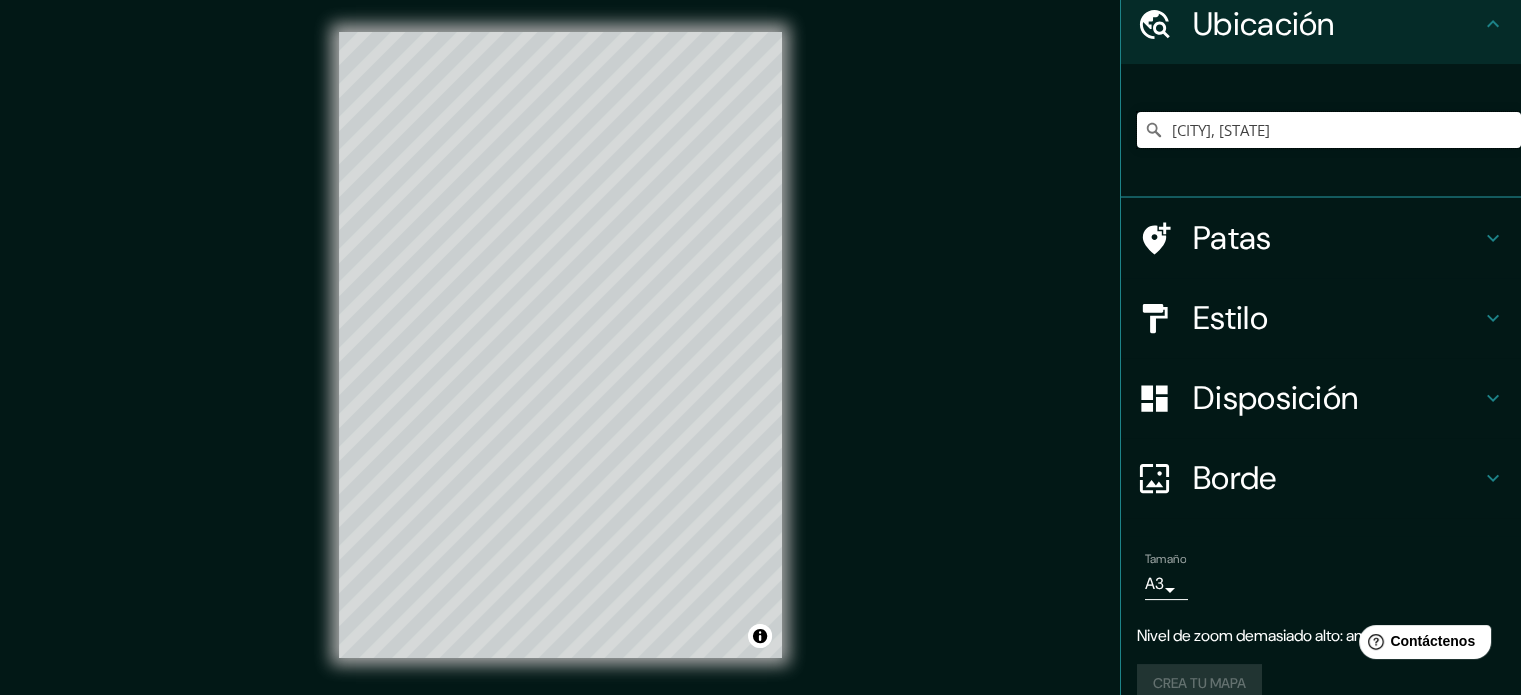 scroll, scrollTop: 69, scrollLeft: 0, axis: vertical 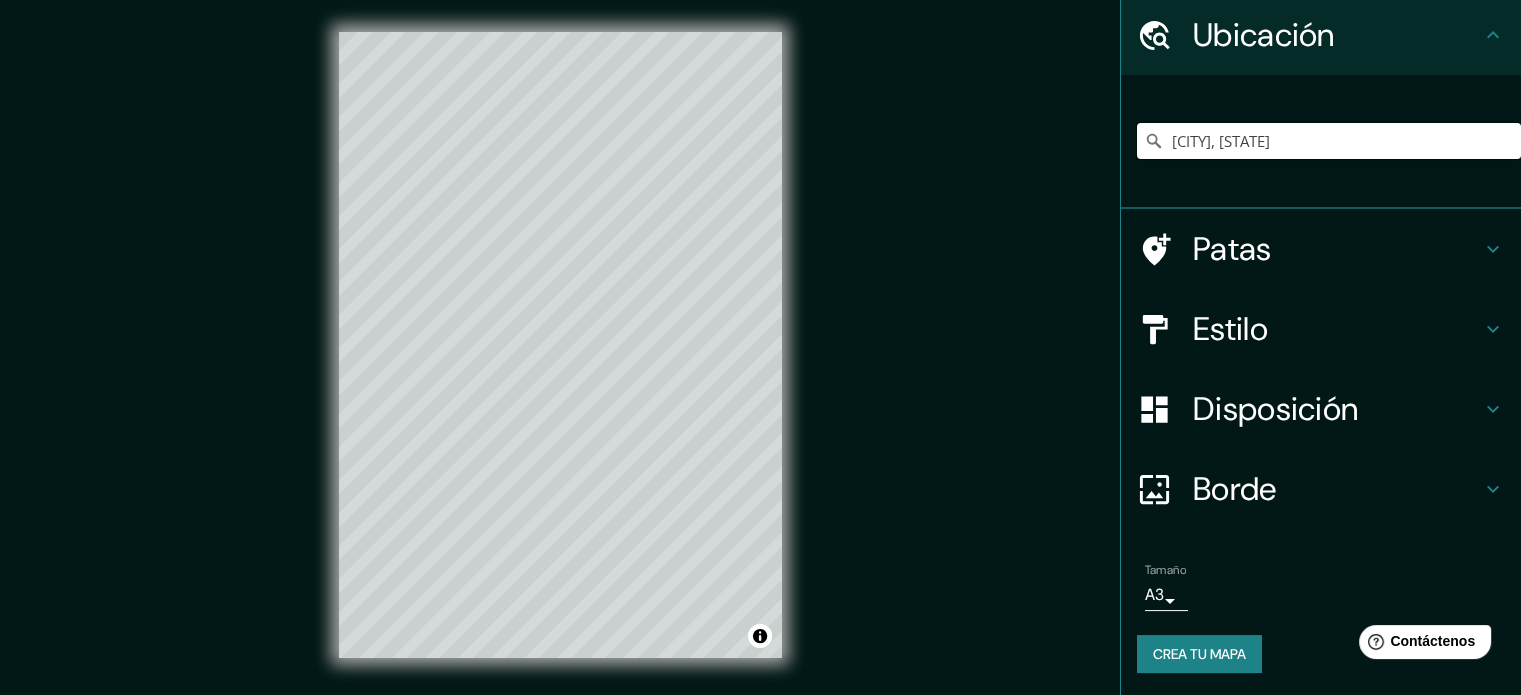drag, startPoint x: 1196, startPoint y: 144, endPoint x: 1023, endPoint y: 145, distance: 173.00288 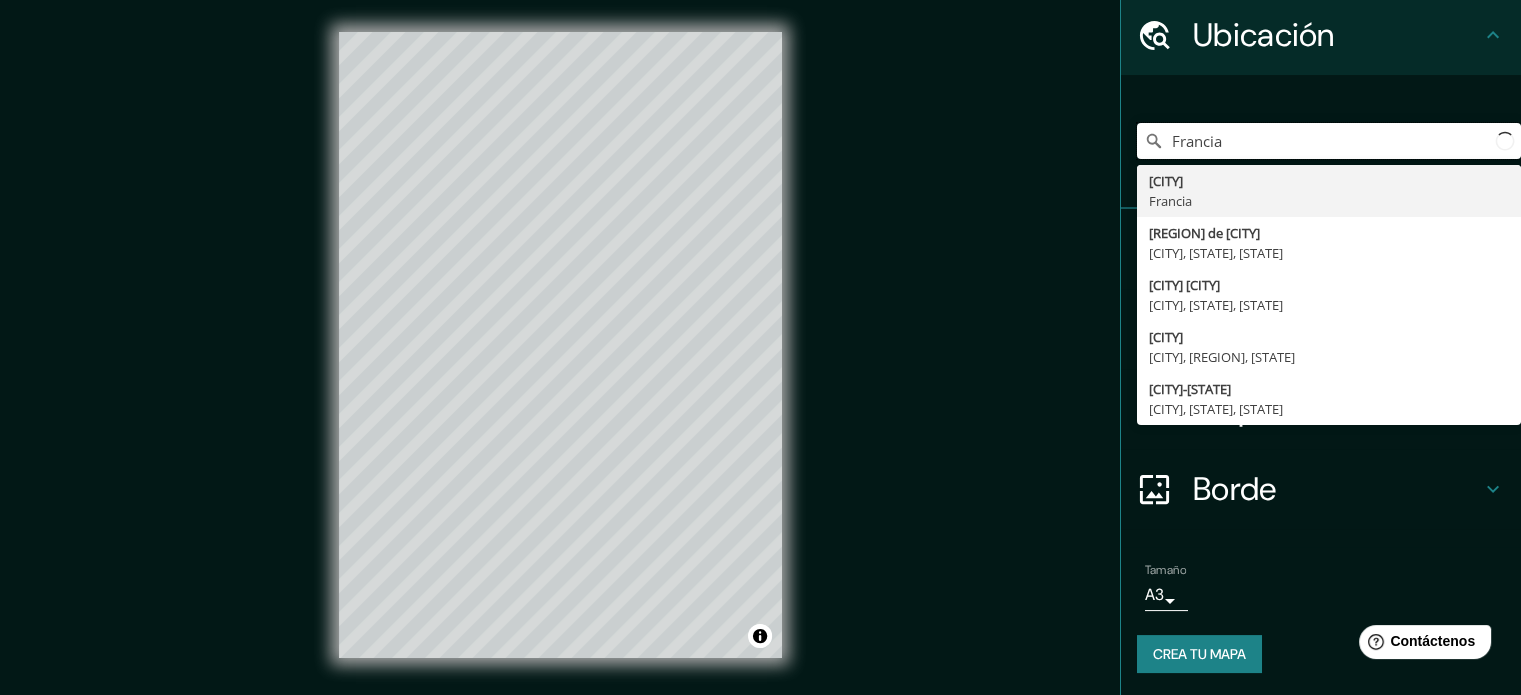 scroll, scrollTop: 69, scrollLeft: 0, axis: vertical 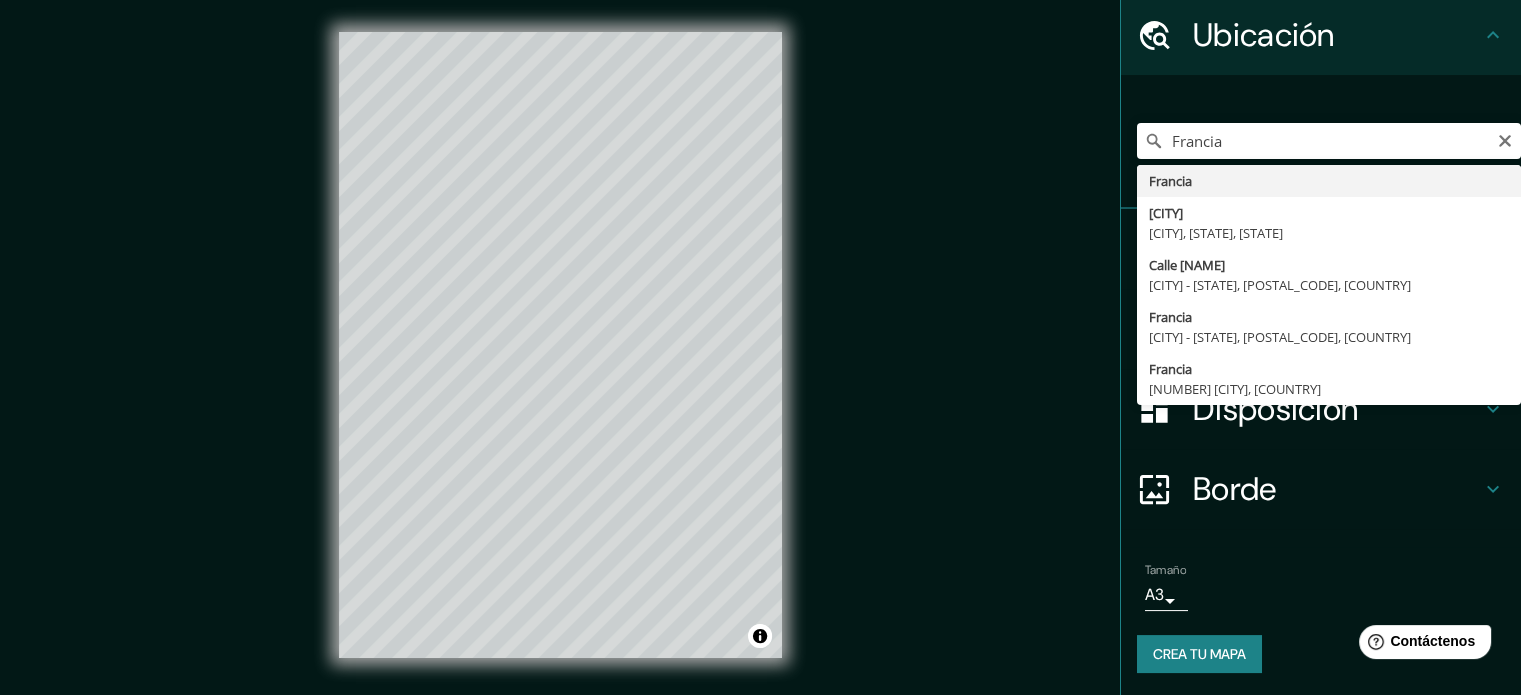 type on "Francia" 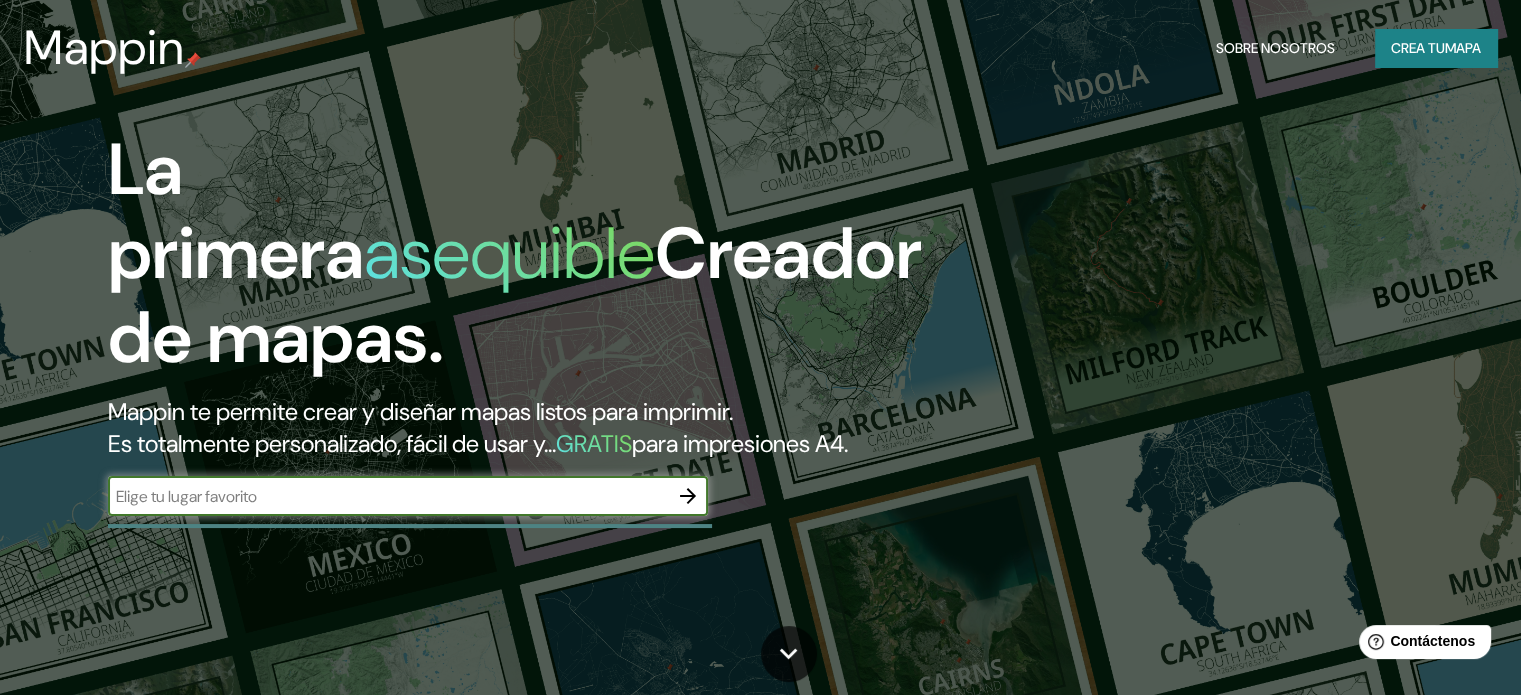 scroll, scrollTop: 0, scrollLeft: 0, axis: both 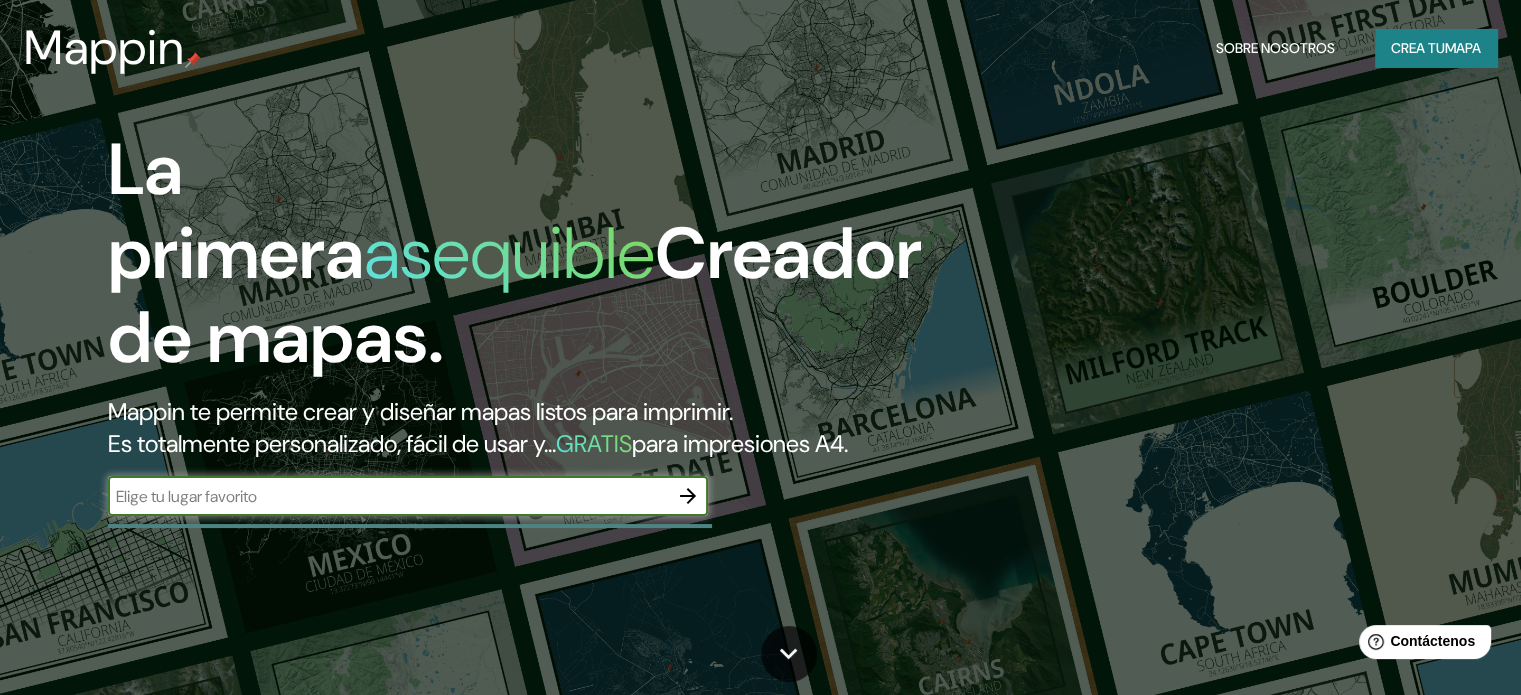 click at bounding box center [388, 496] 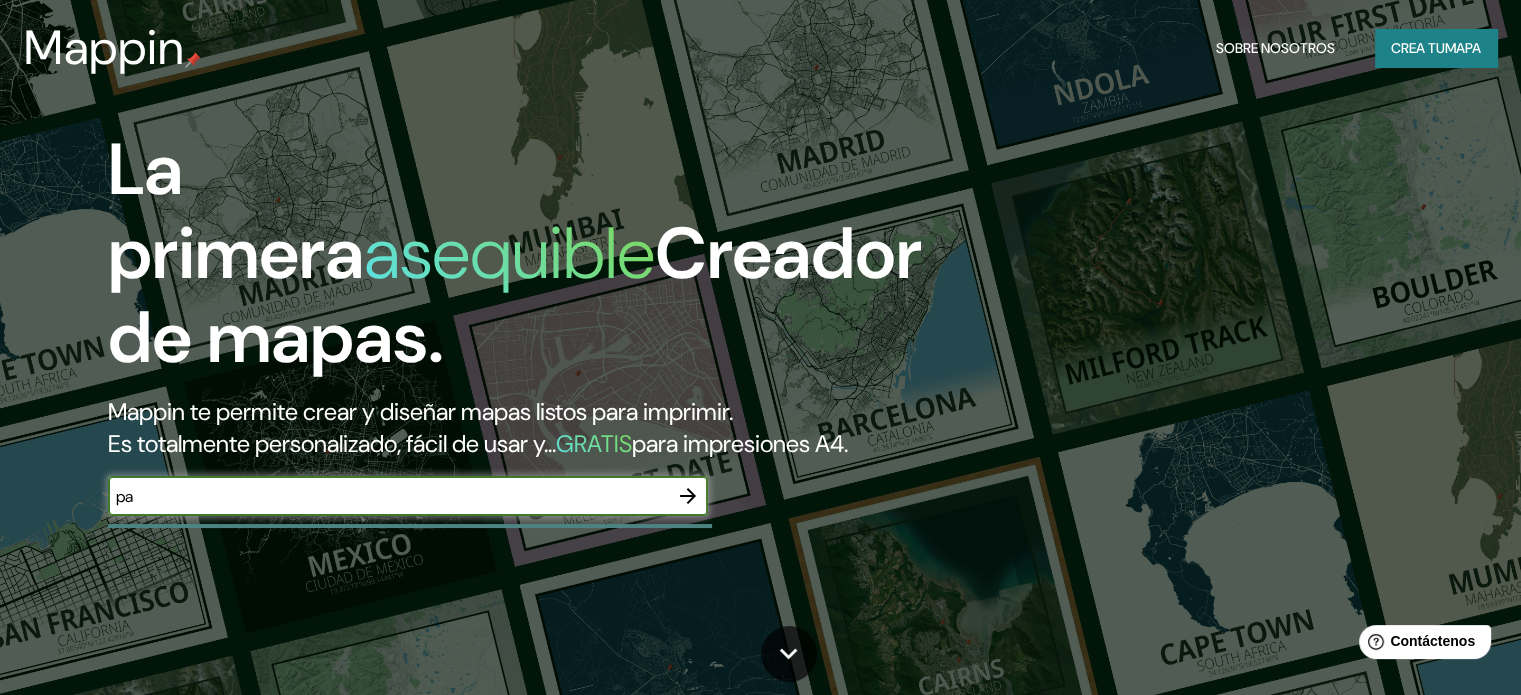 type on "p" 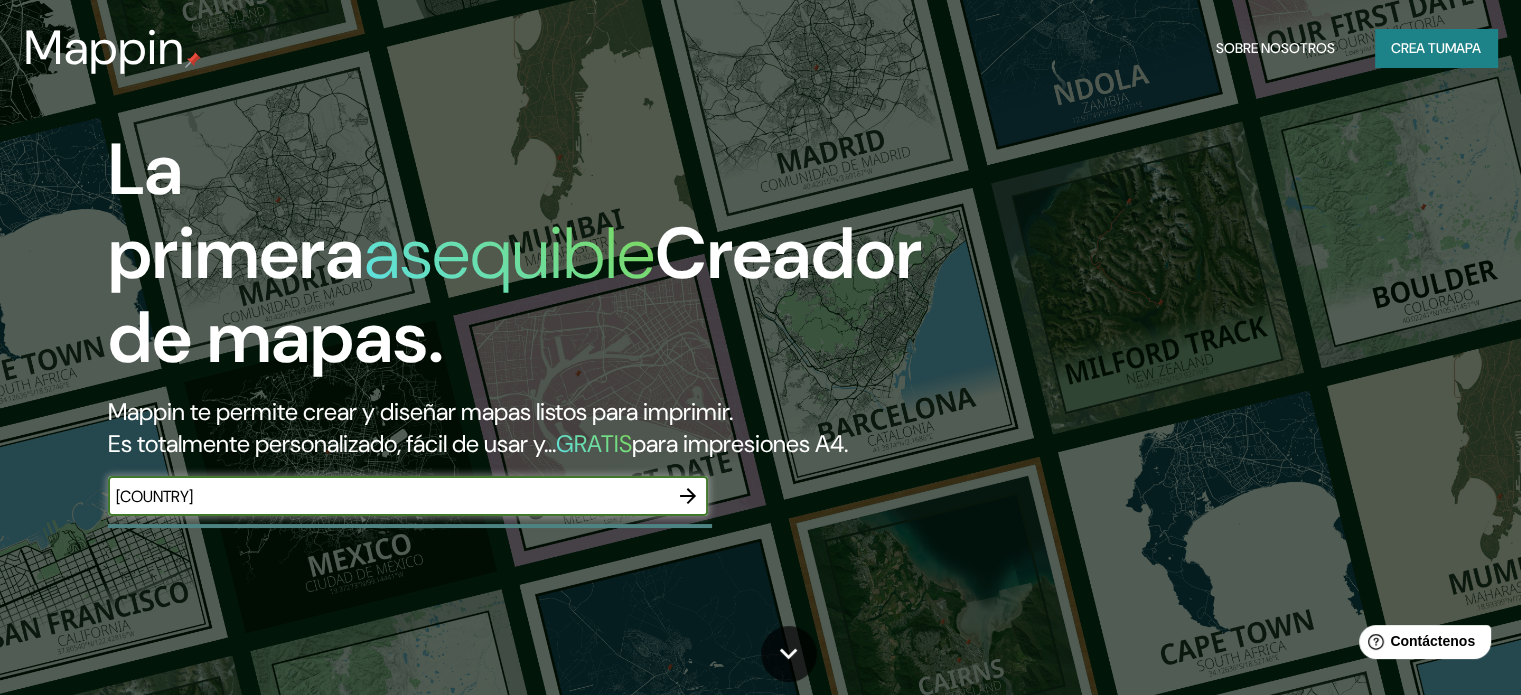 type on "[COUNTRY]" 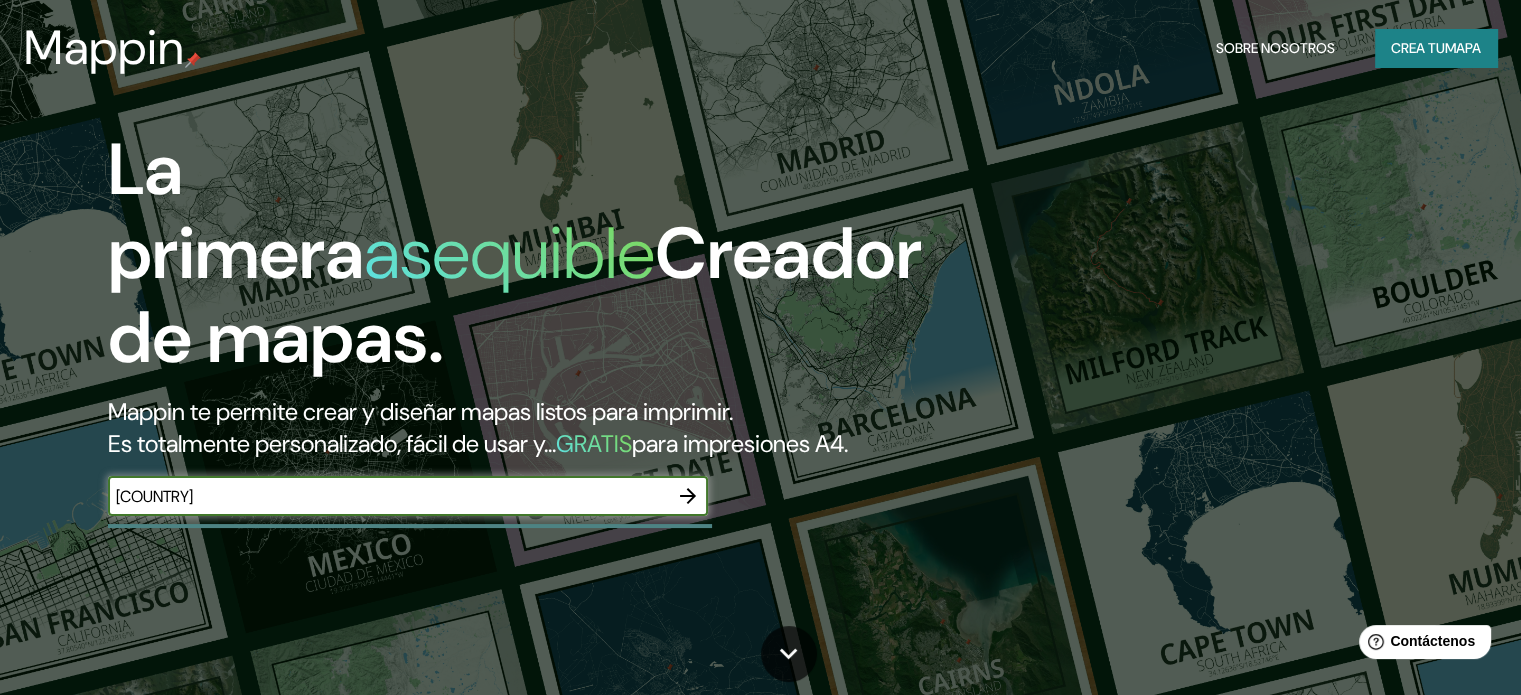 click 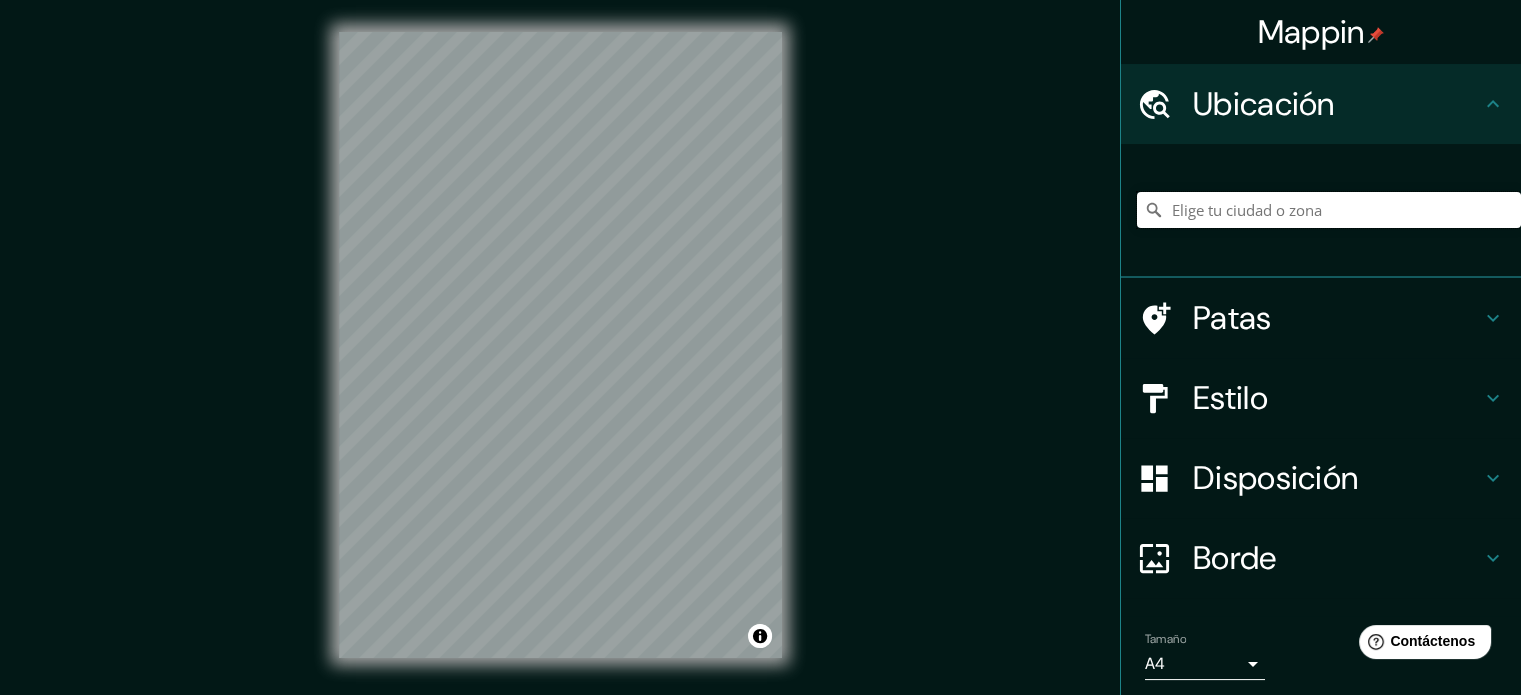 click at bounding box center (1329, 210) 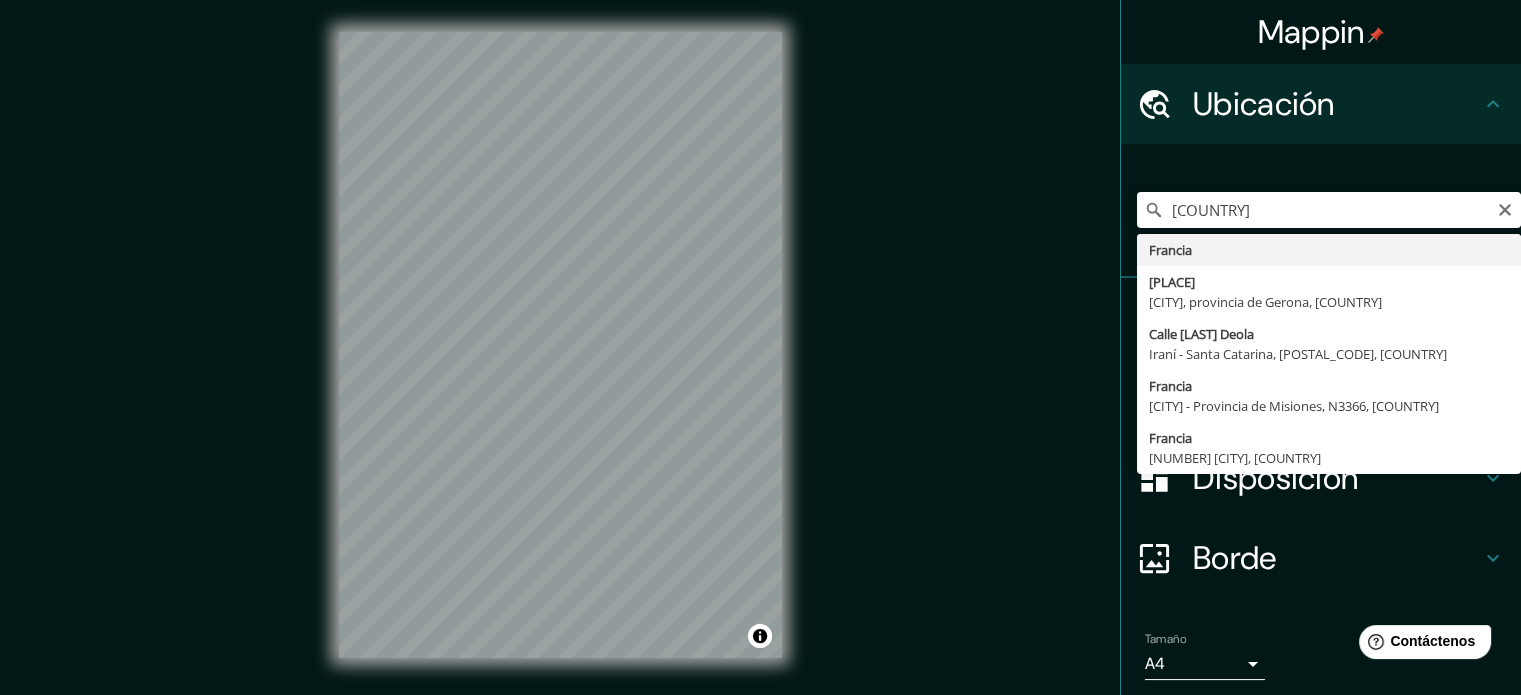 type on "Francia" 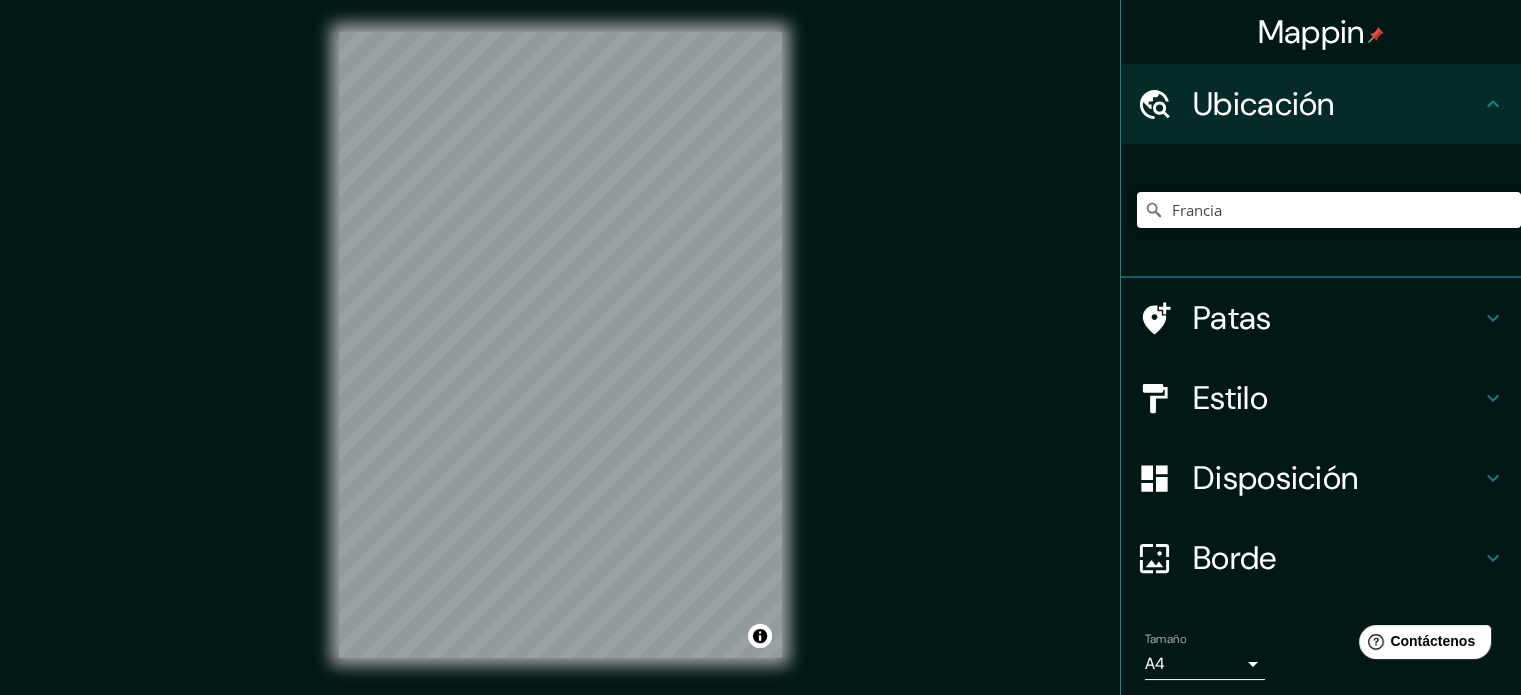 click on "Patas" at bounding box center (1232, 318) 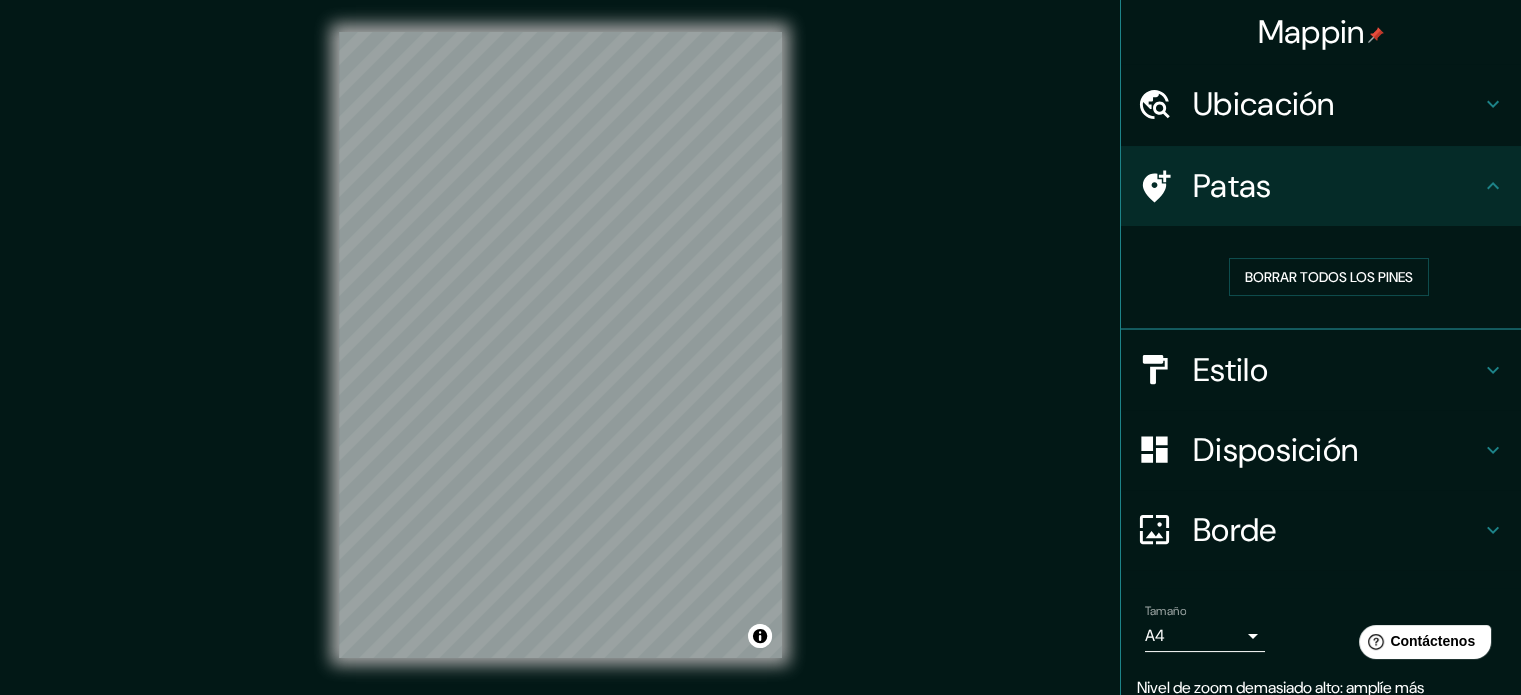 click on "Patas" at bounding box center (1232, 186) 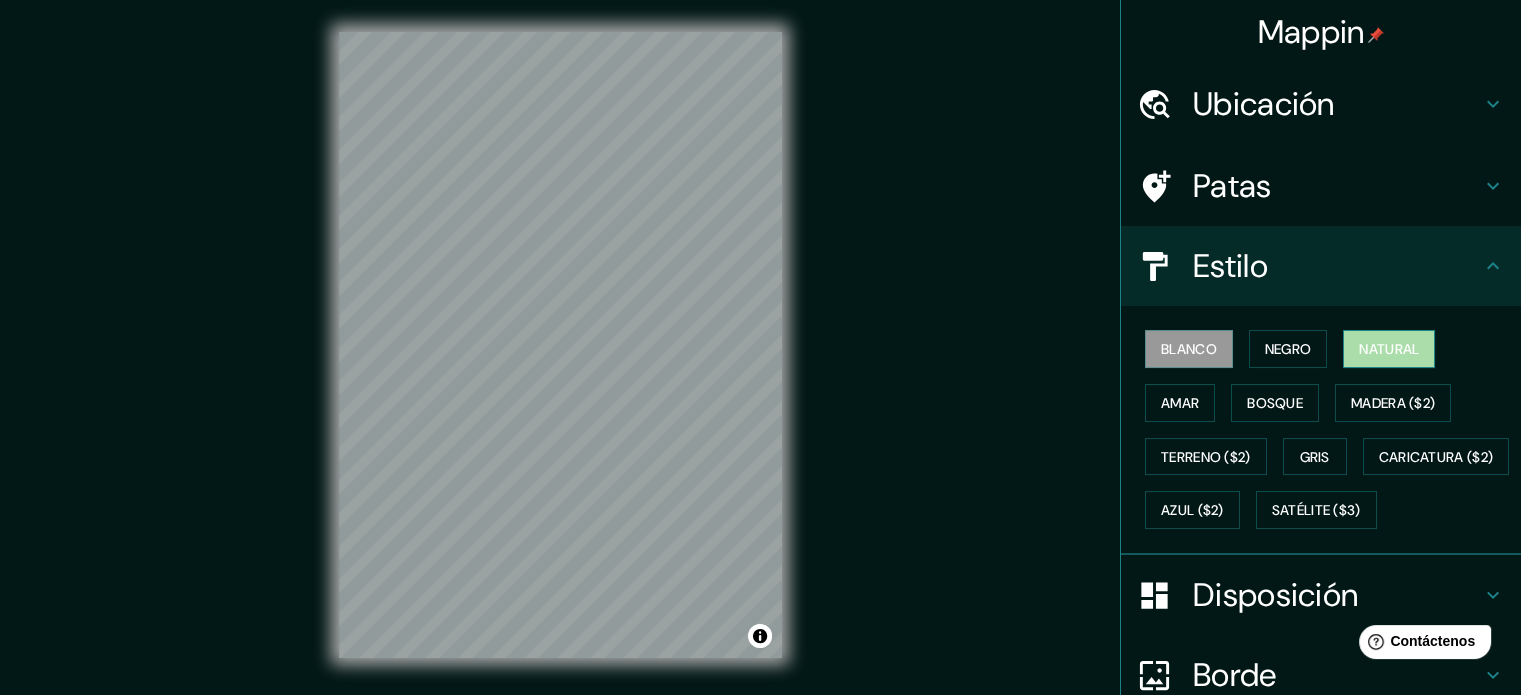 click on "Natural" at bounding box center [1389, 349] 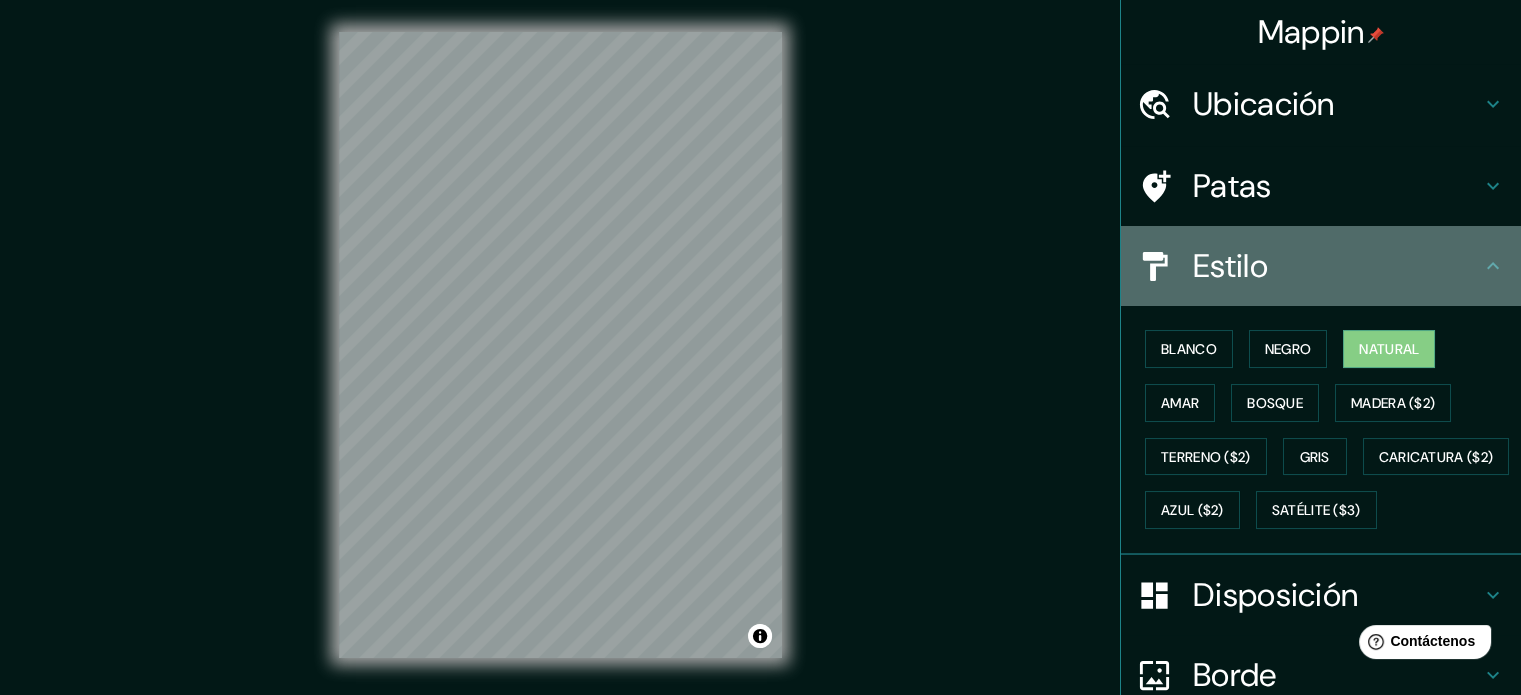 click on "Estilo" at bounding box center [1230, 266] 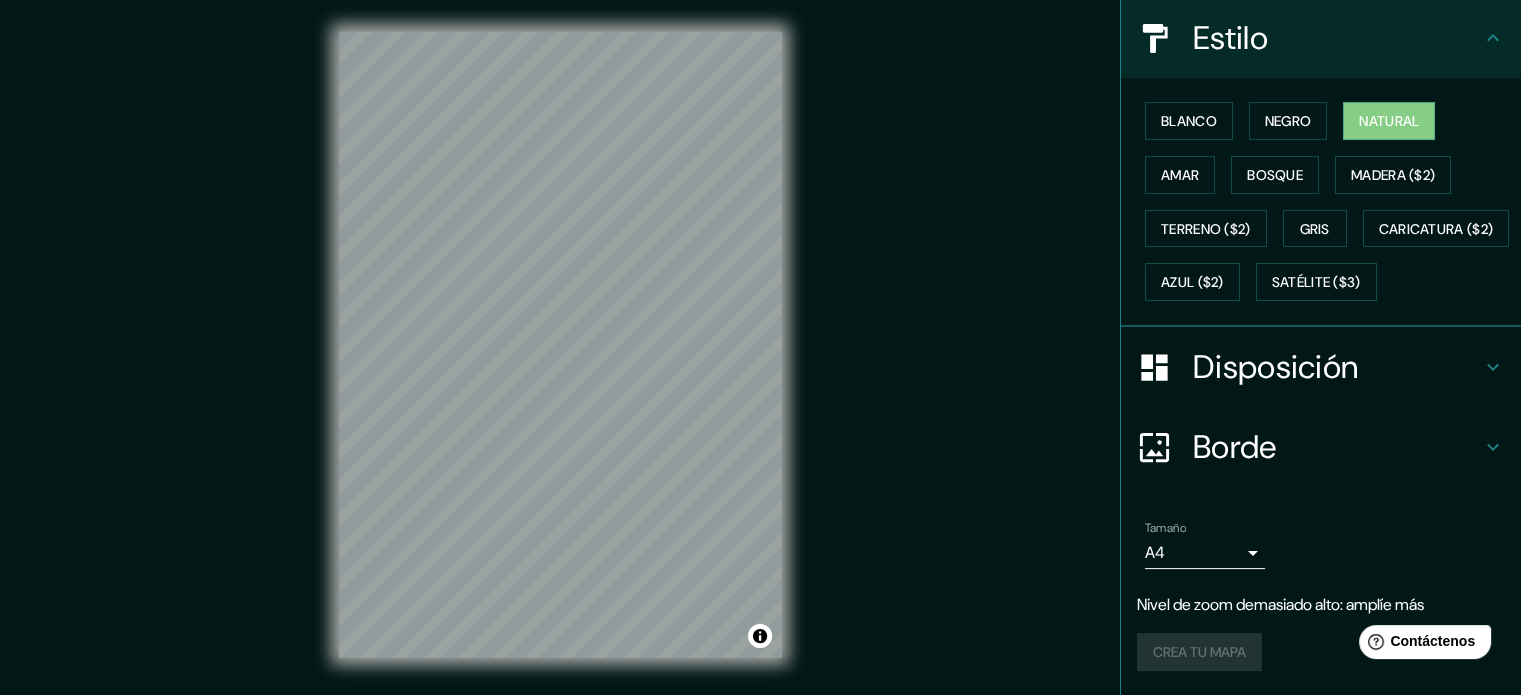 click on "Borde" at bounding box center [1337, 447] 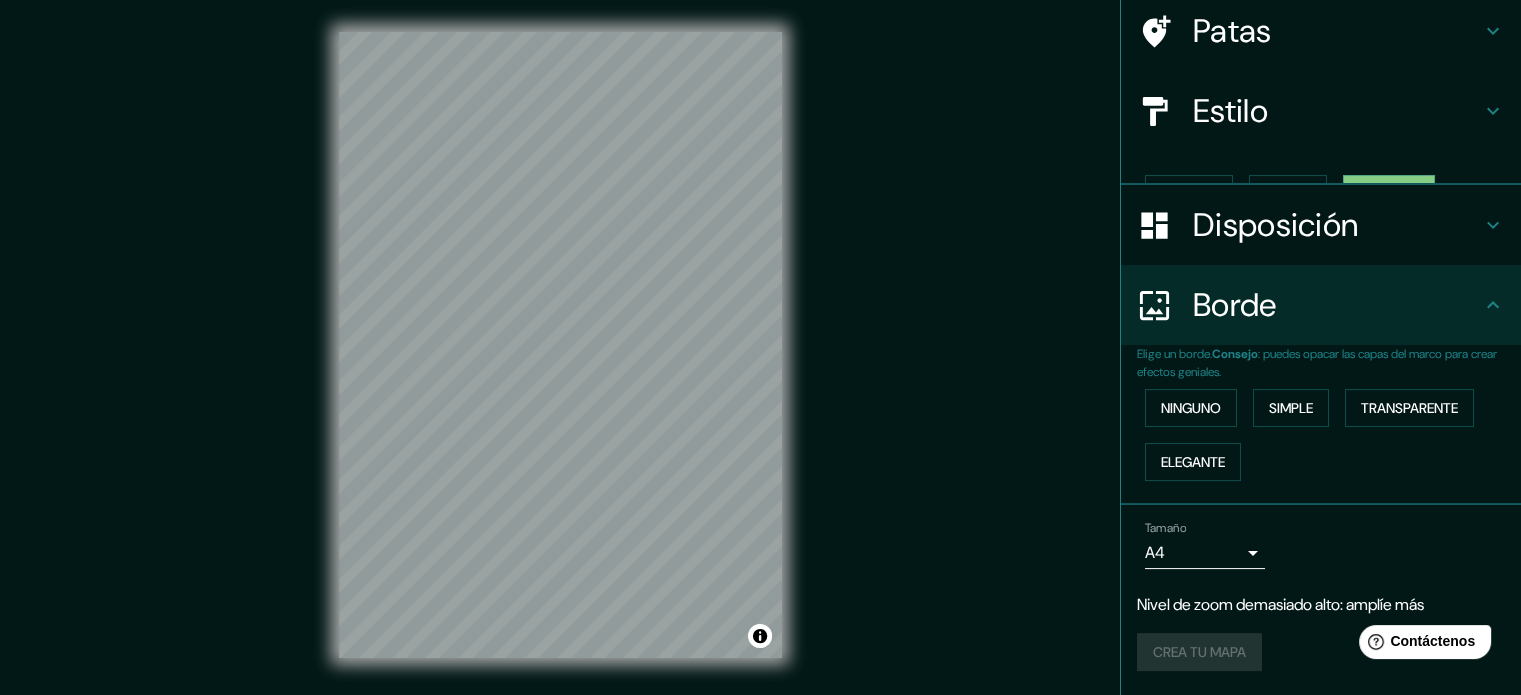 scroll, scrollTop: 120, scrollLeft: 0, axis: vertical 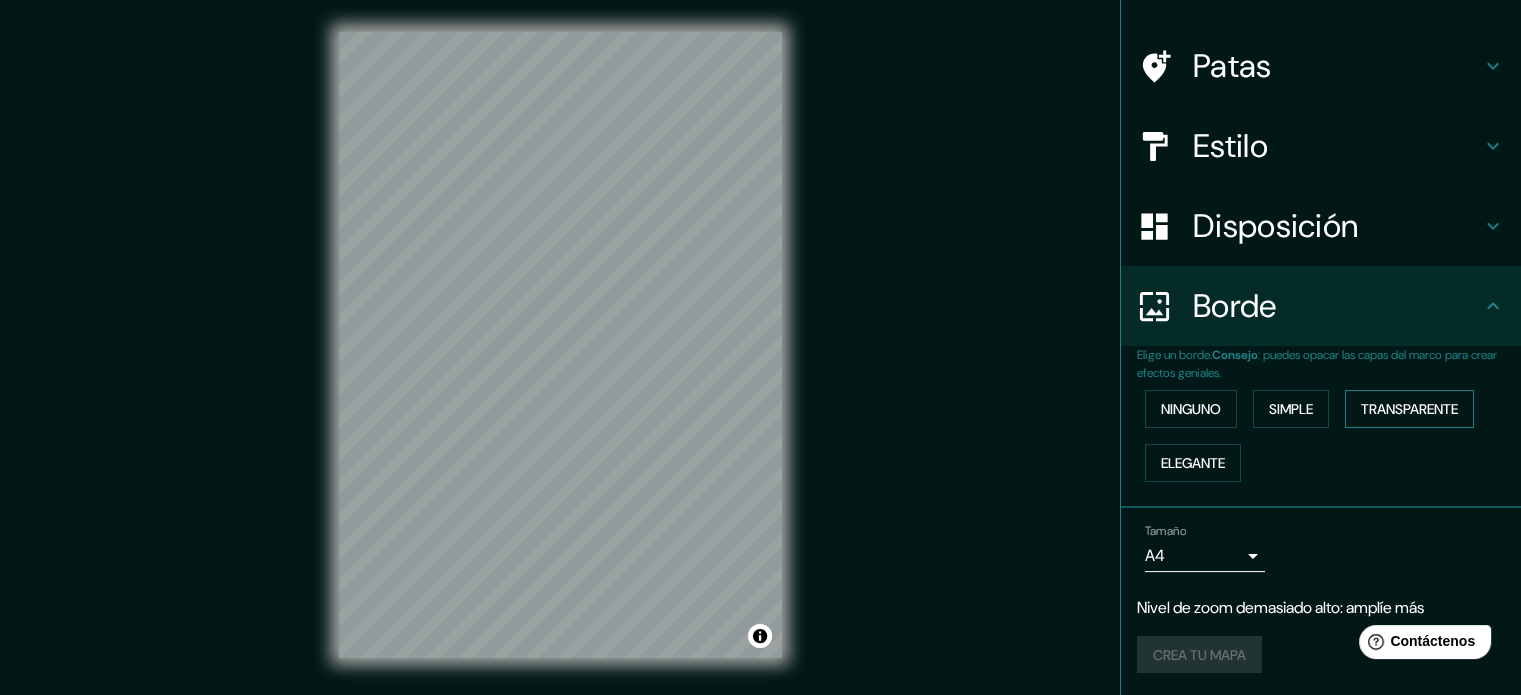 click on "Transparente" at bounding box center [1409, 409] 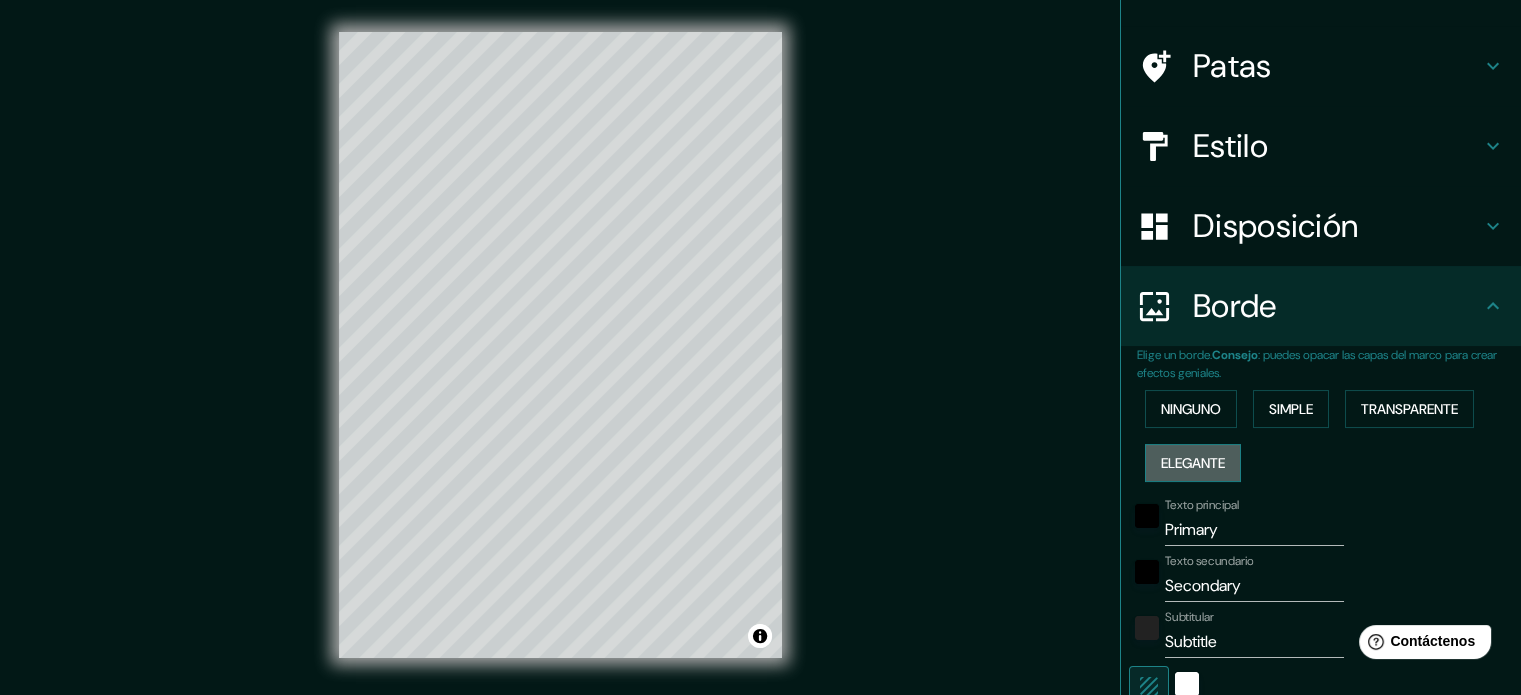 click on "Elegante" at bounding box center (1193, 463) 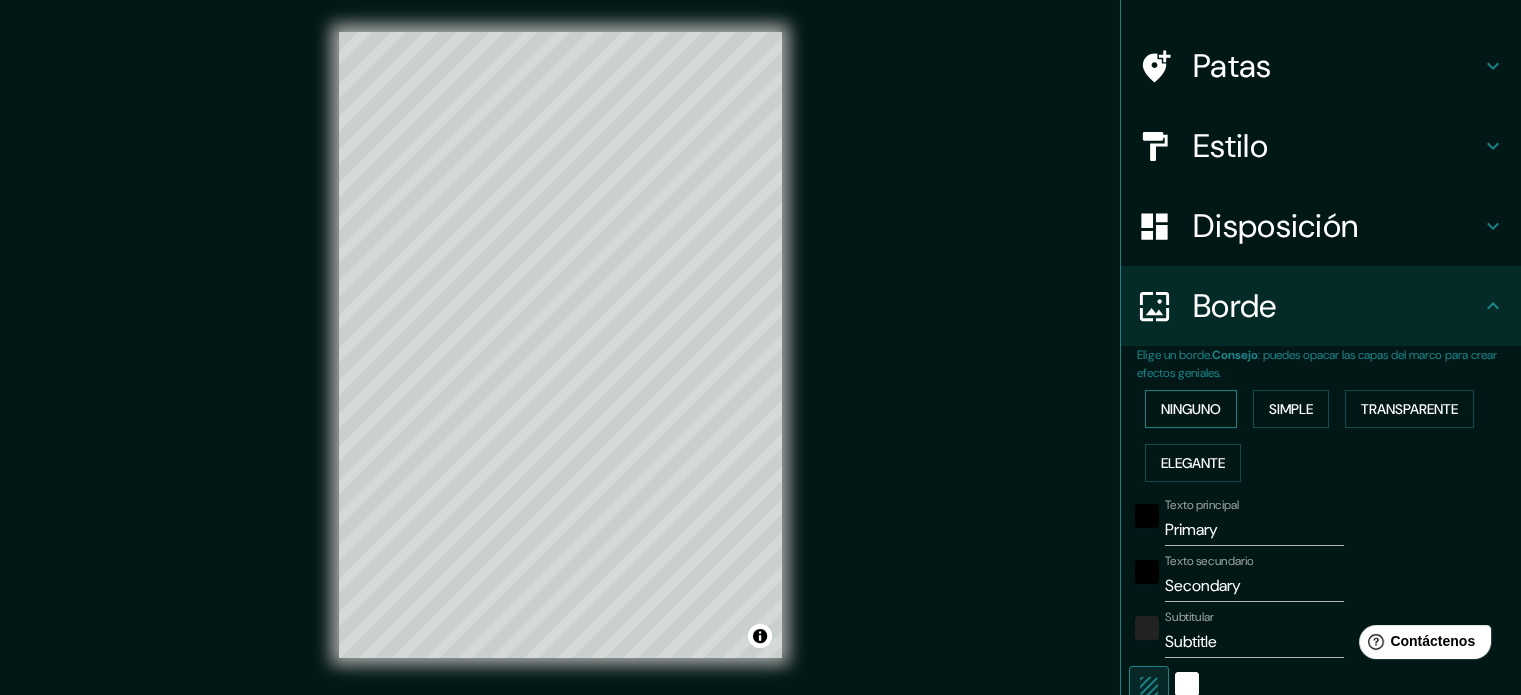 click on "Ninguno" at bounding box center [1191, 409] 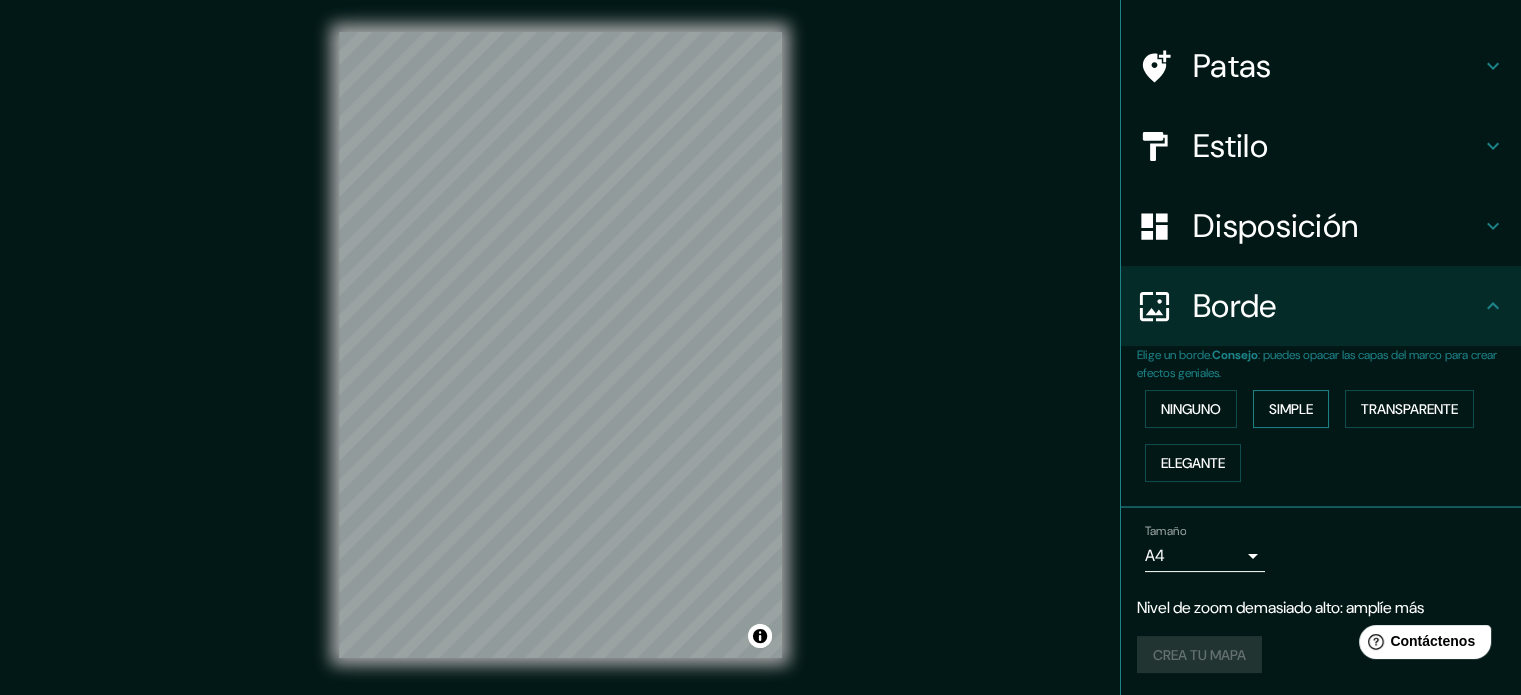 click on "Simple" at bounding box center (1291, 409) 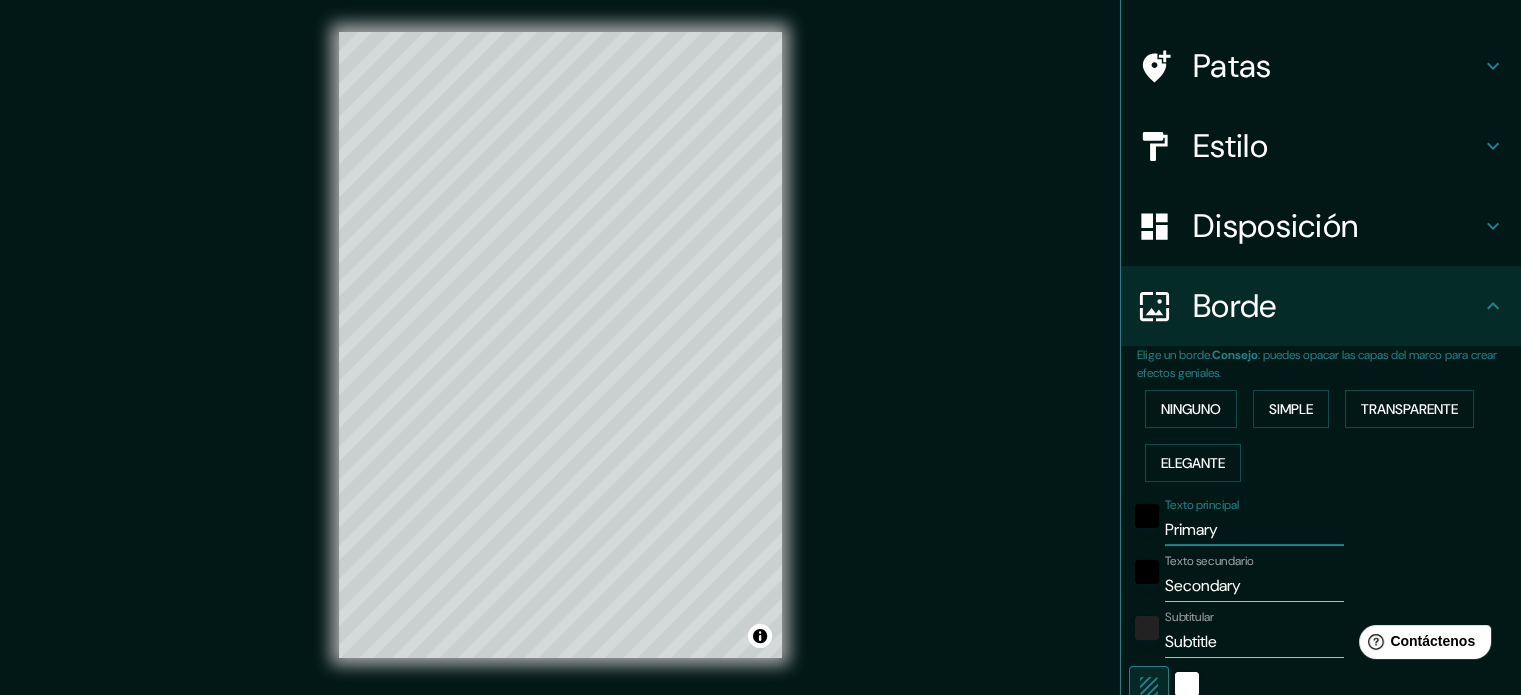 click on "Primary" at bounding box center [1254, 530] 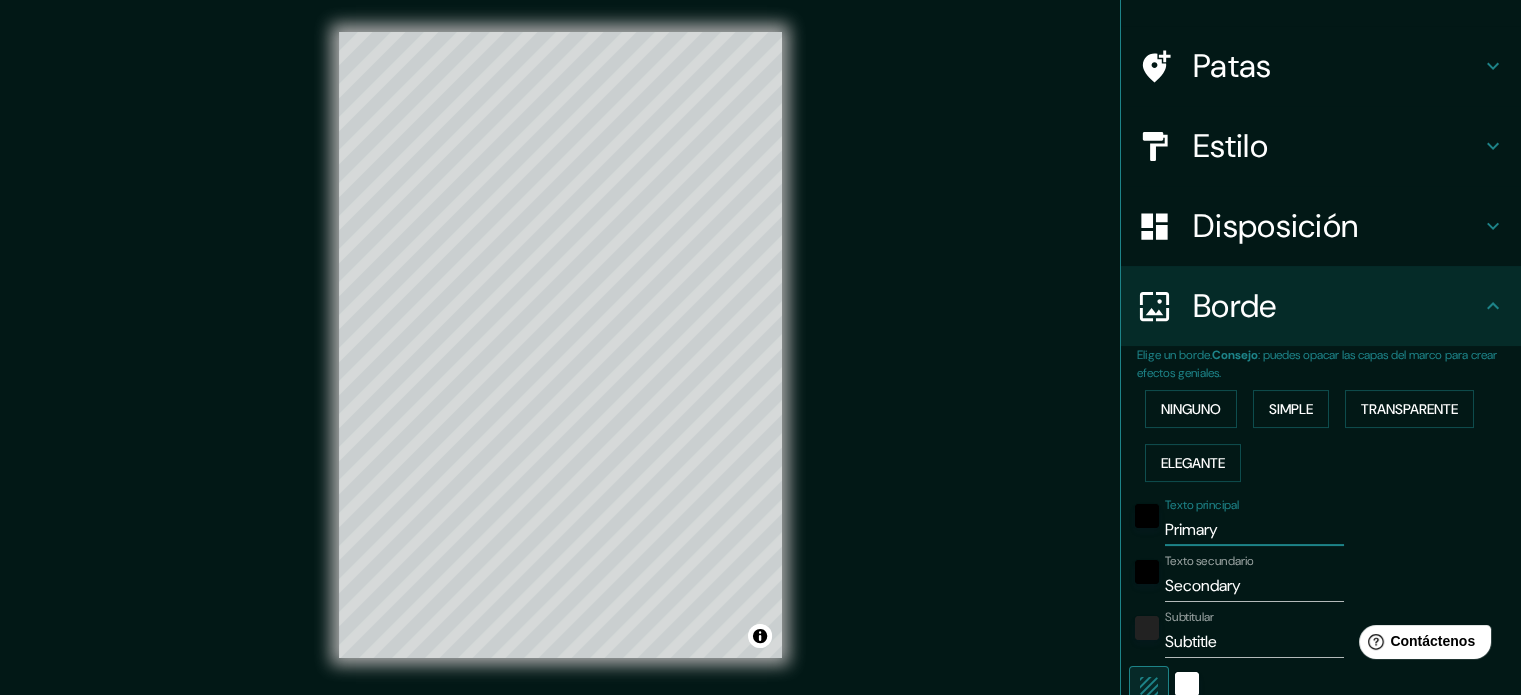 click on "Primary" at bounding box center (1254, 530) 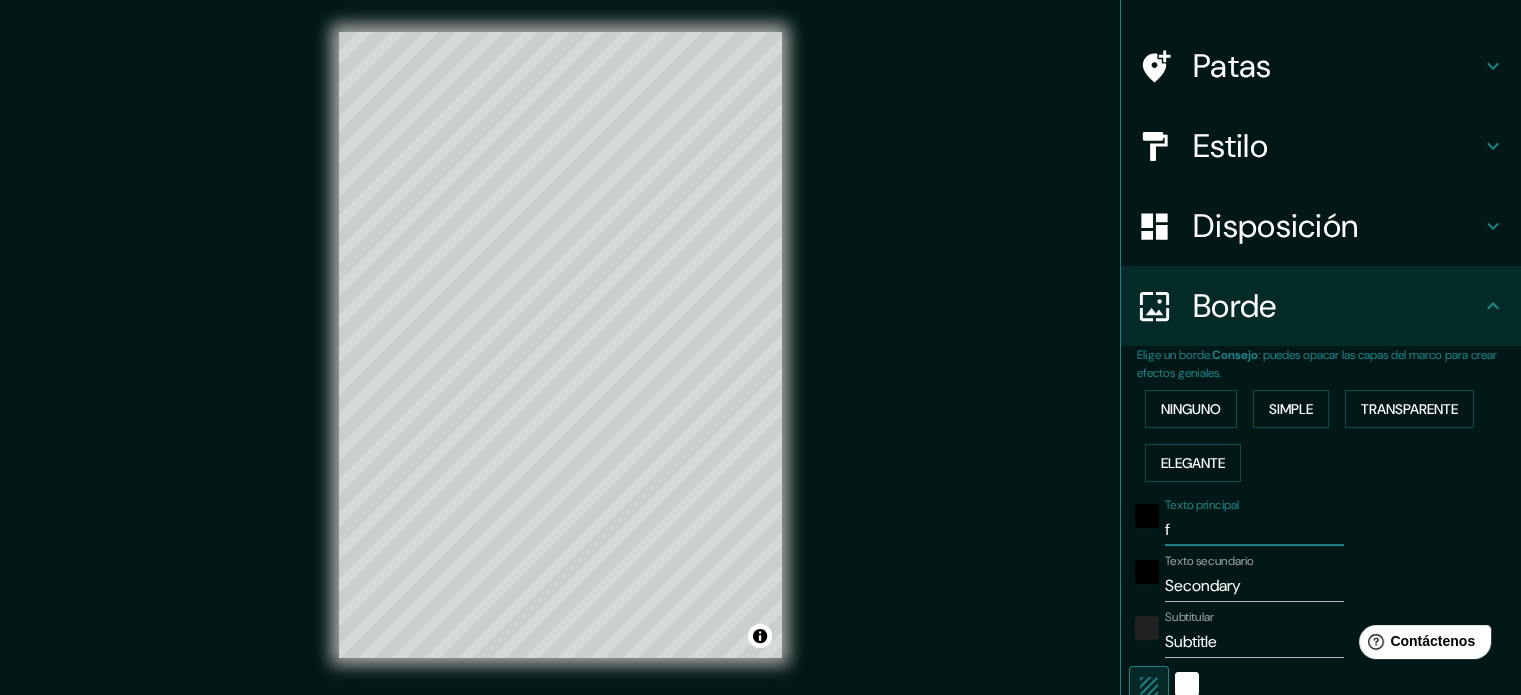 type on "[COUNTRY]" 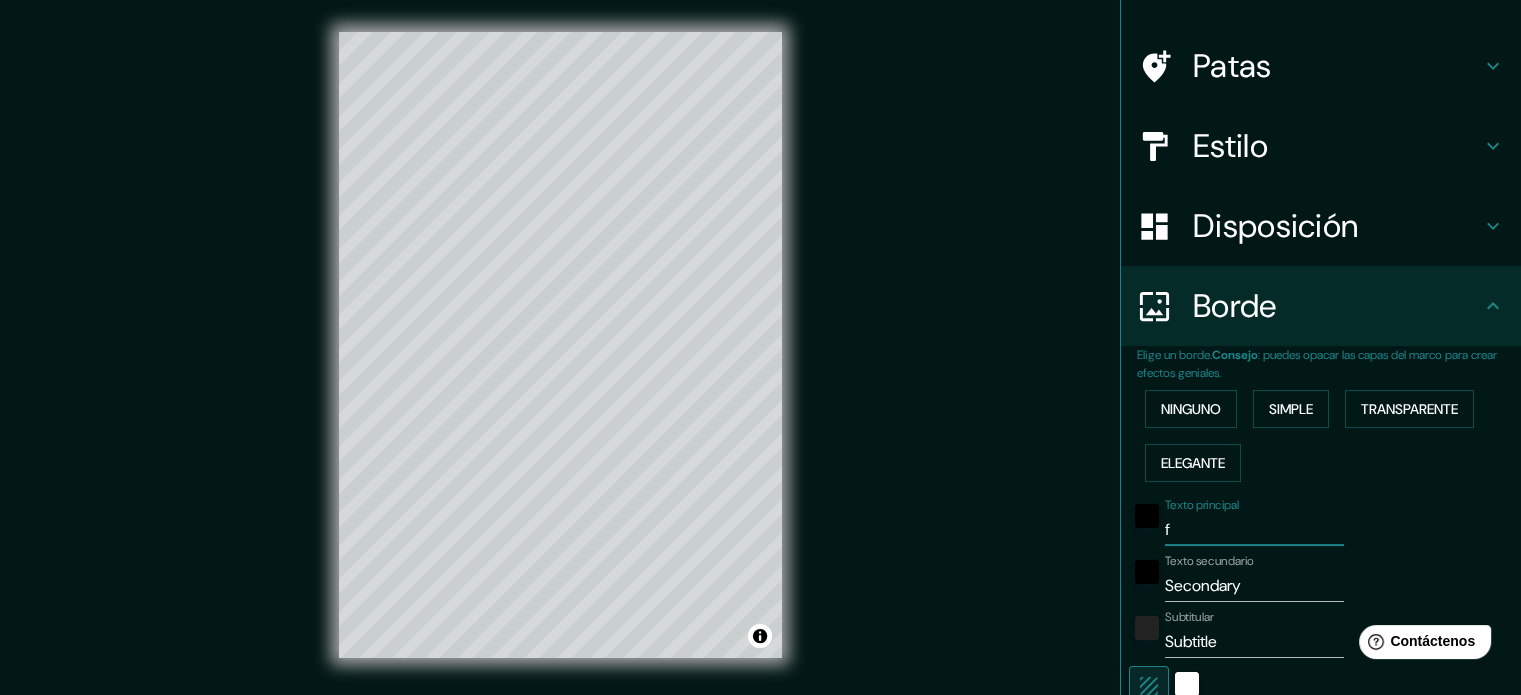 type on "177" 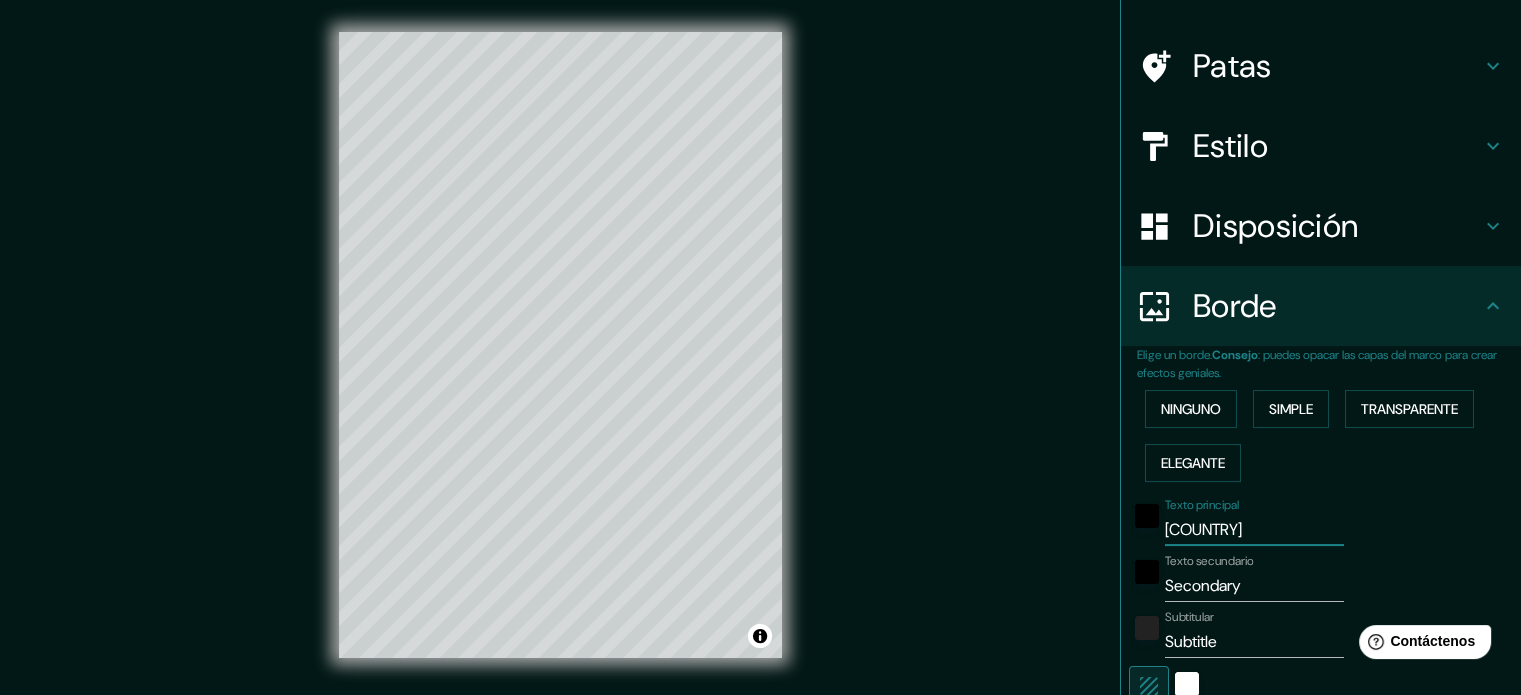type on "[COUNTRY]" 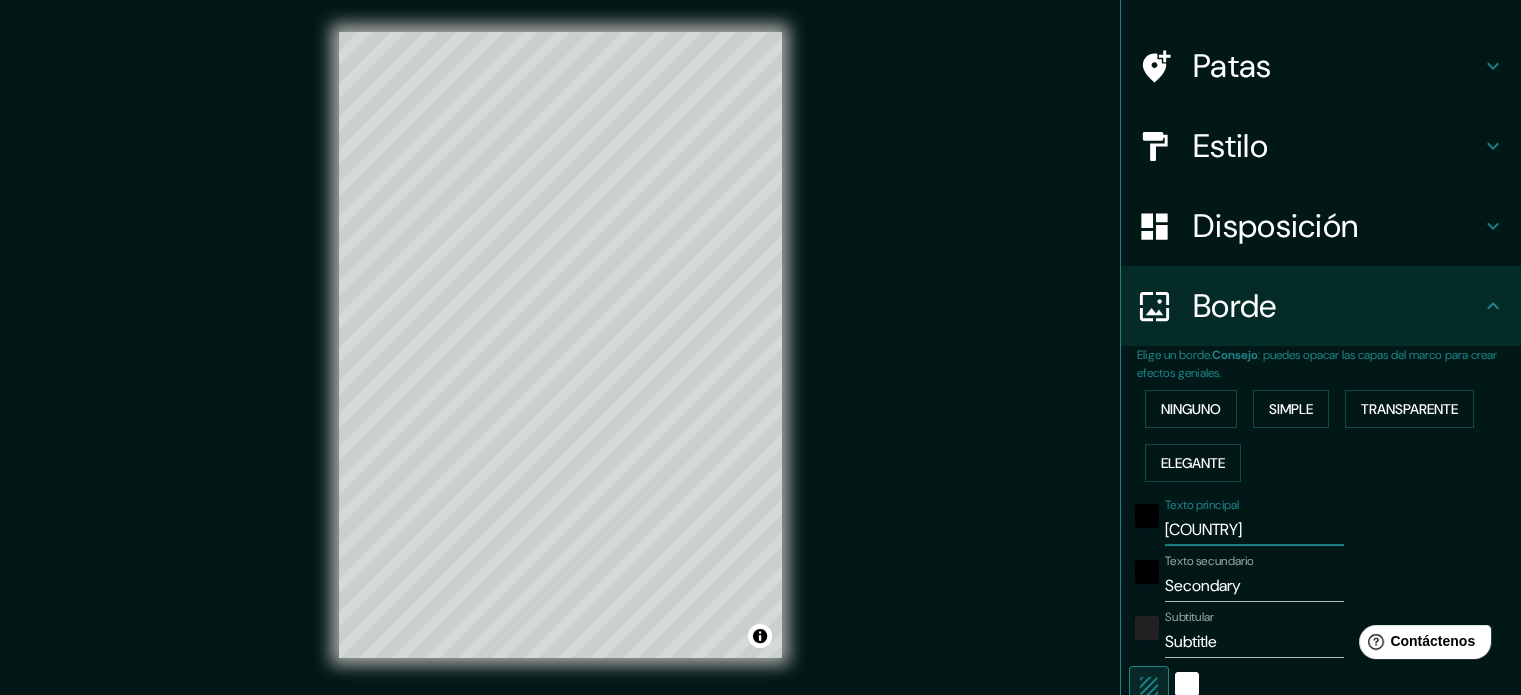 type on "[COUNTRY]" 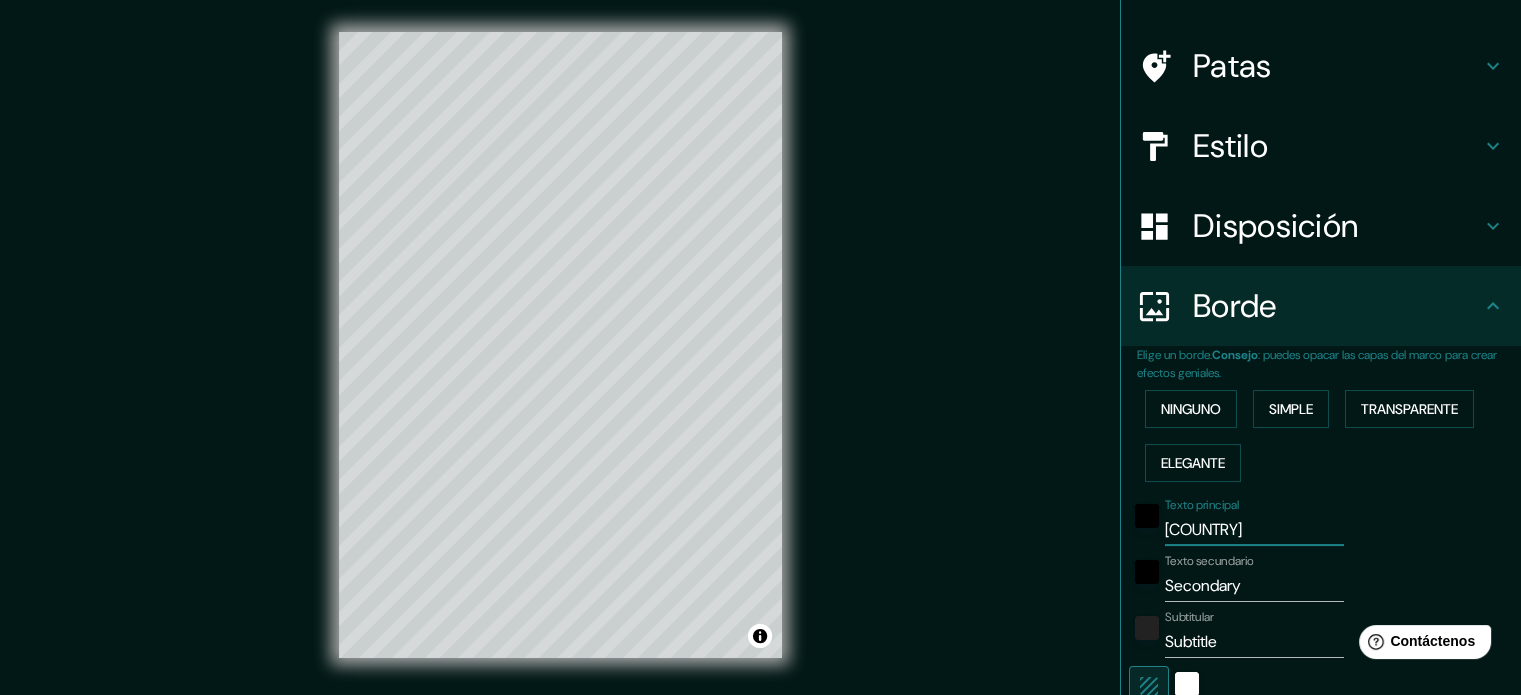 click on "Secondary" at bounding box center (1254, 586) 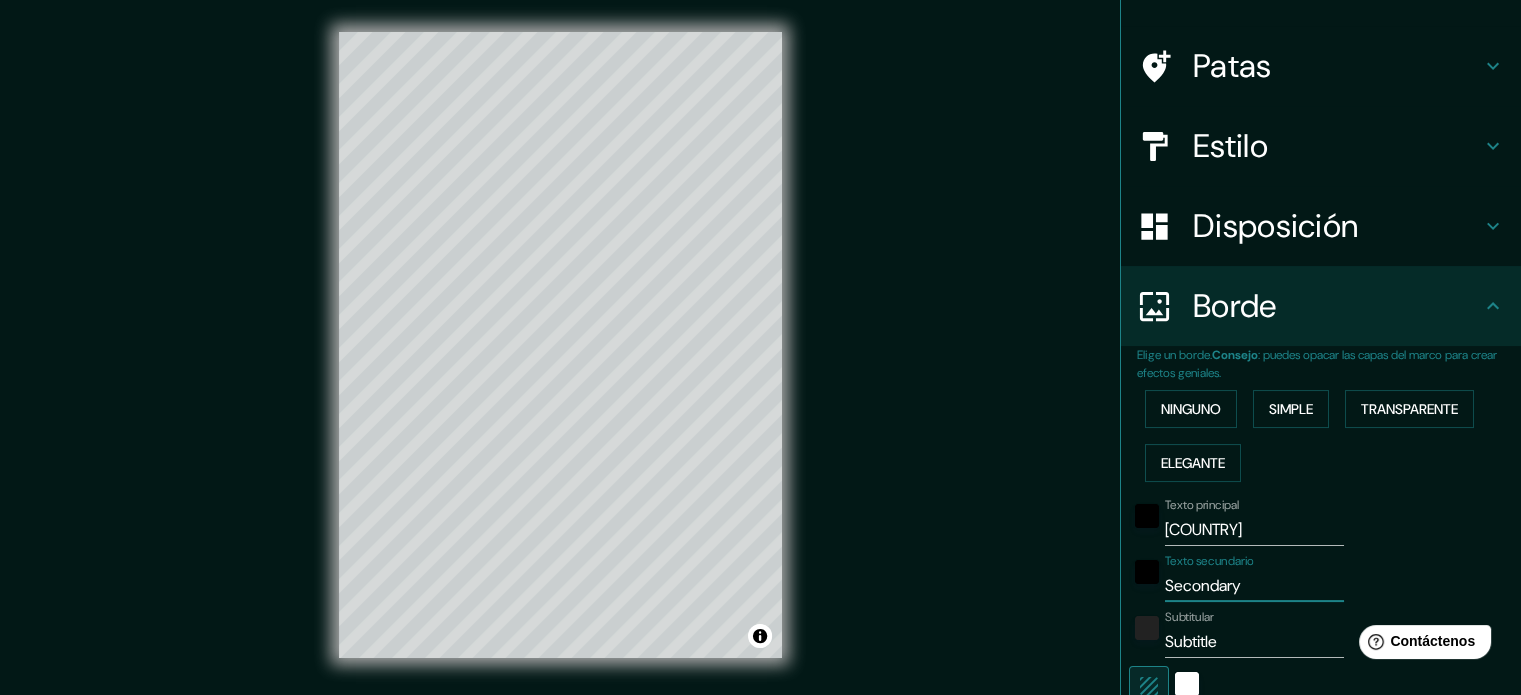 click on "Secondary" at bounding box center [1254, 586] 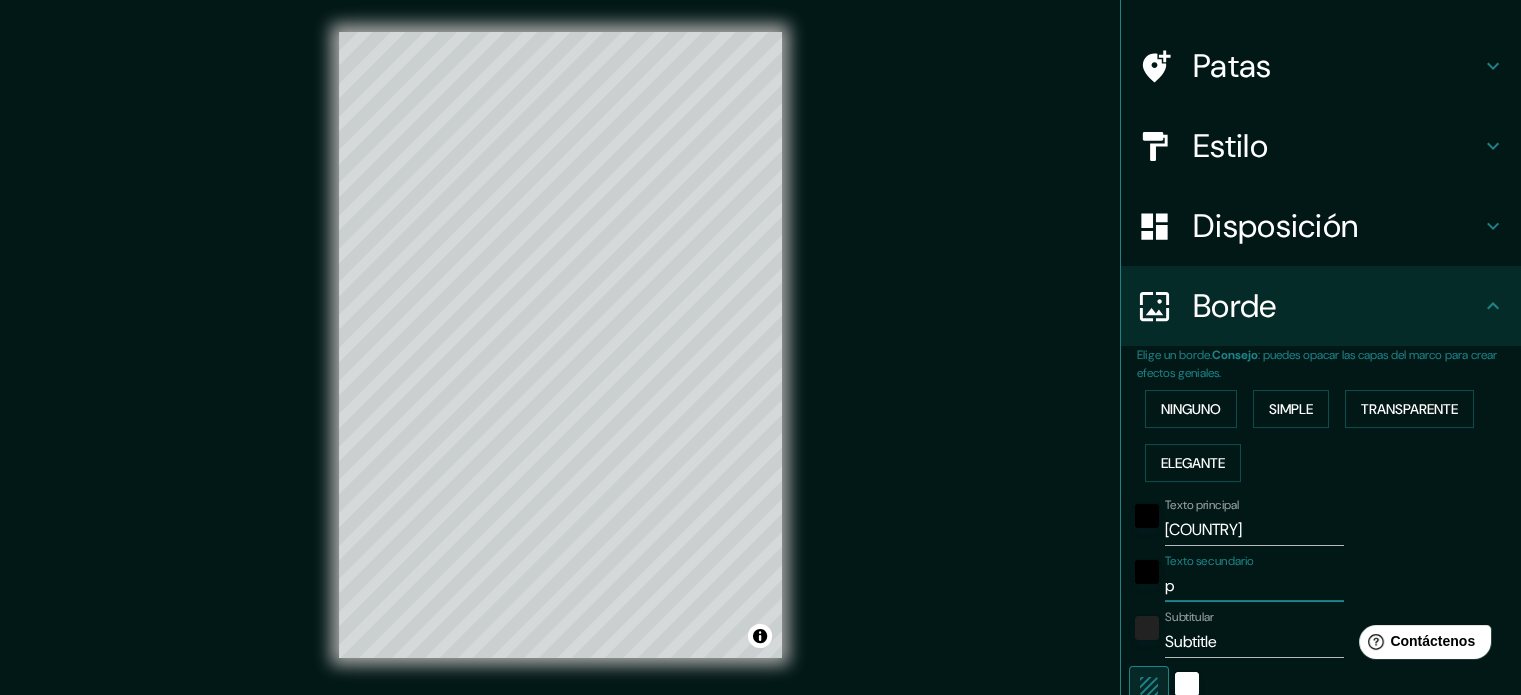 type on "pa" 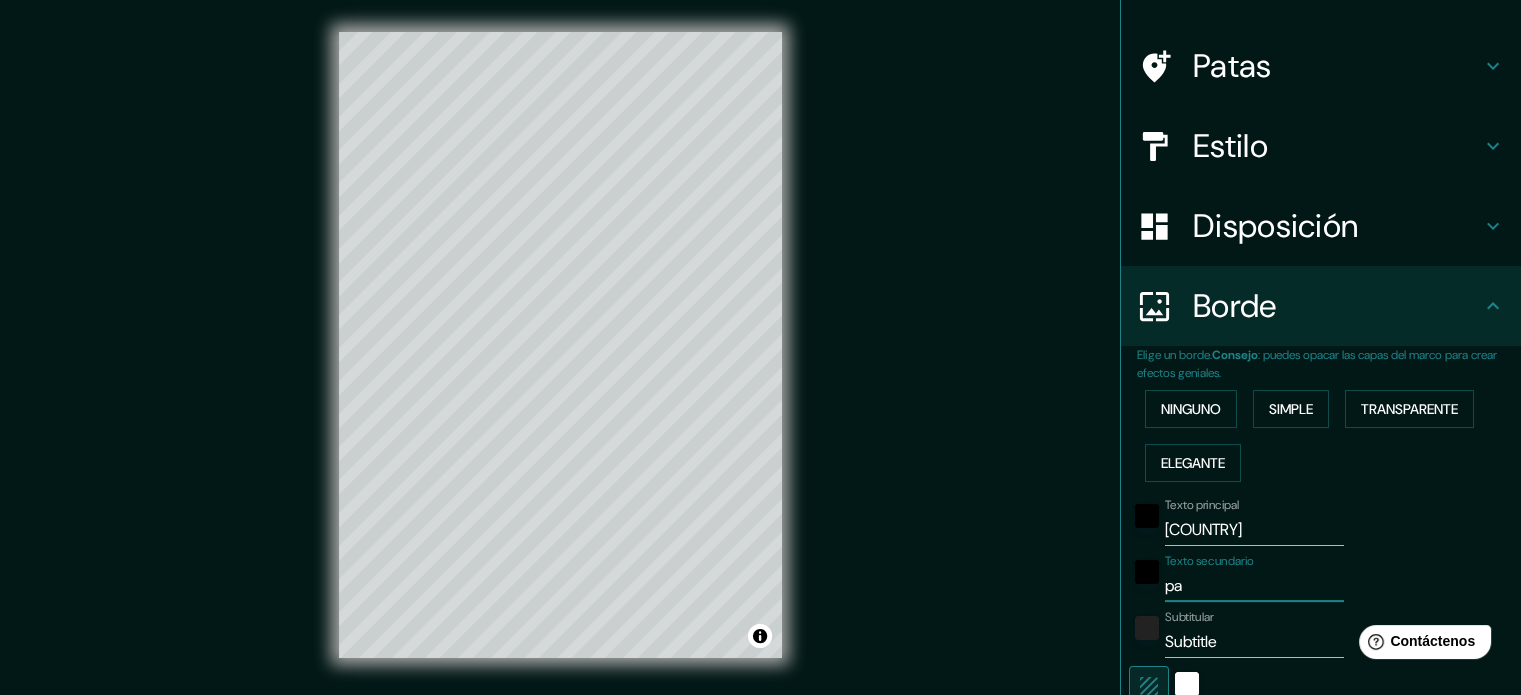 type on "177" 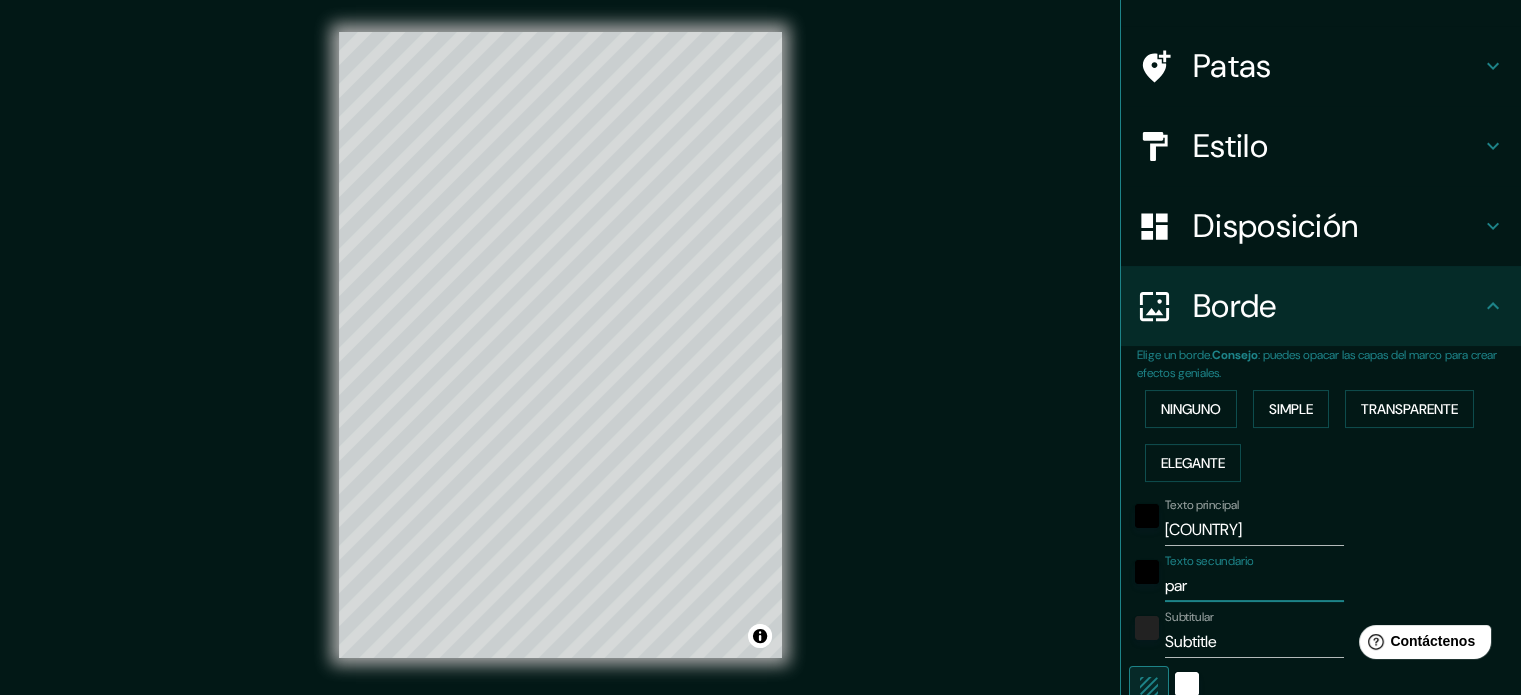 type on "[CITY]" 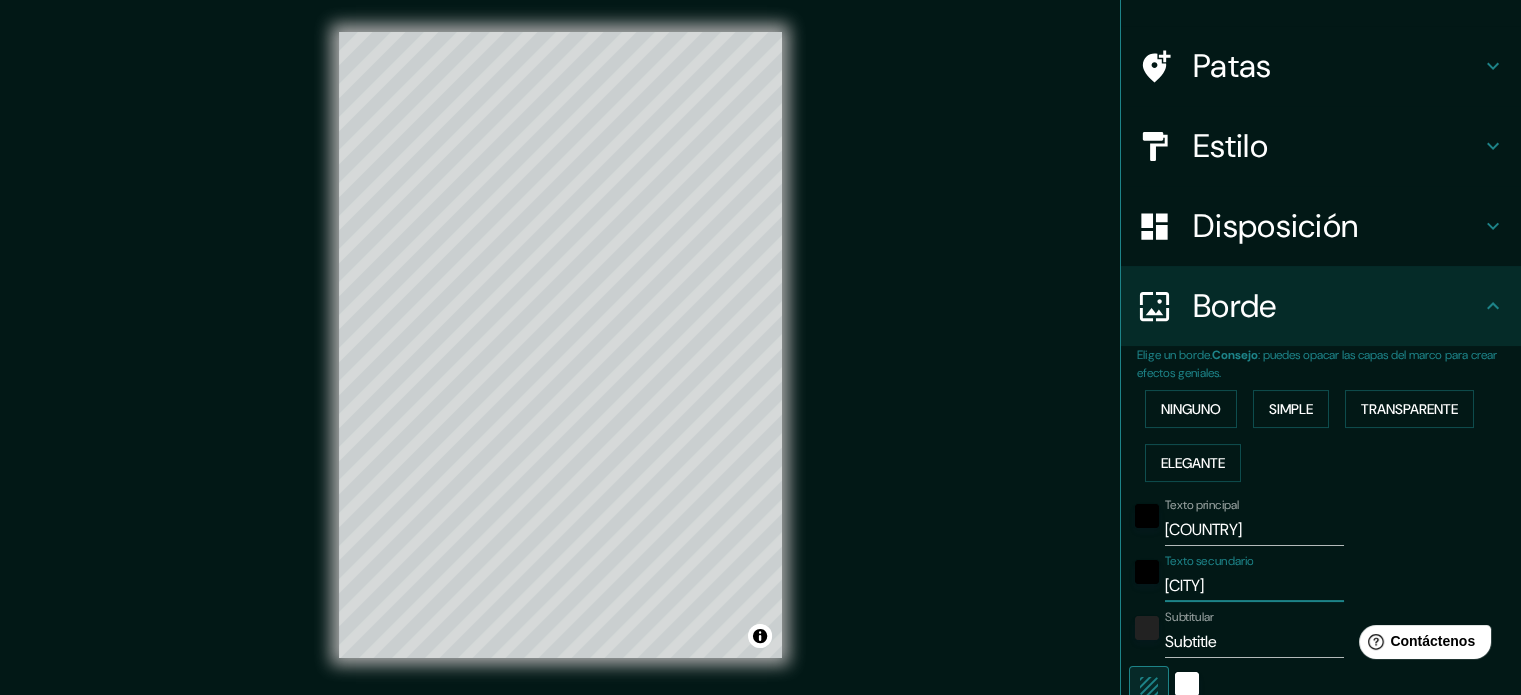 type on "[CITY]" 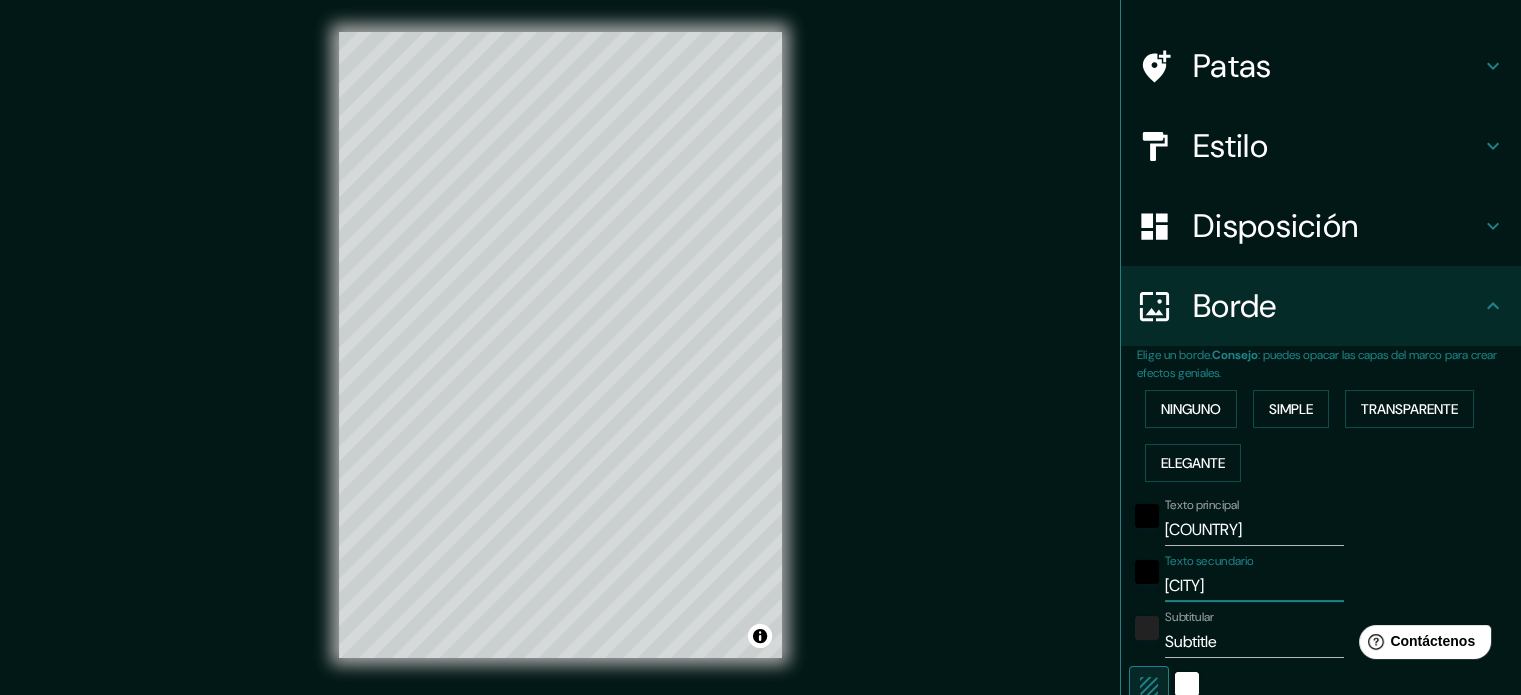 type on "par" 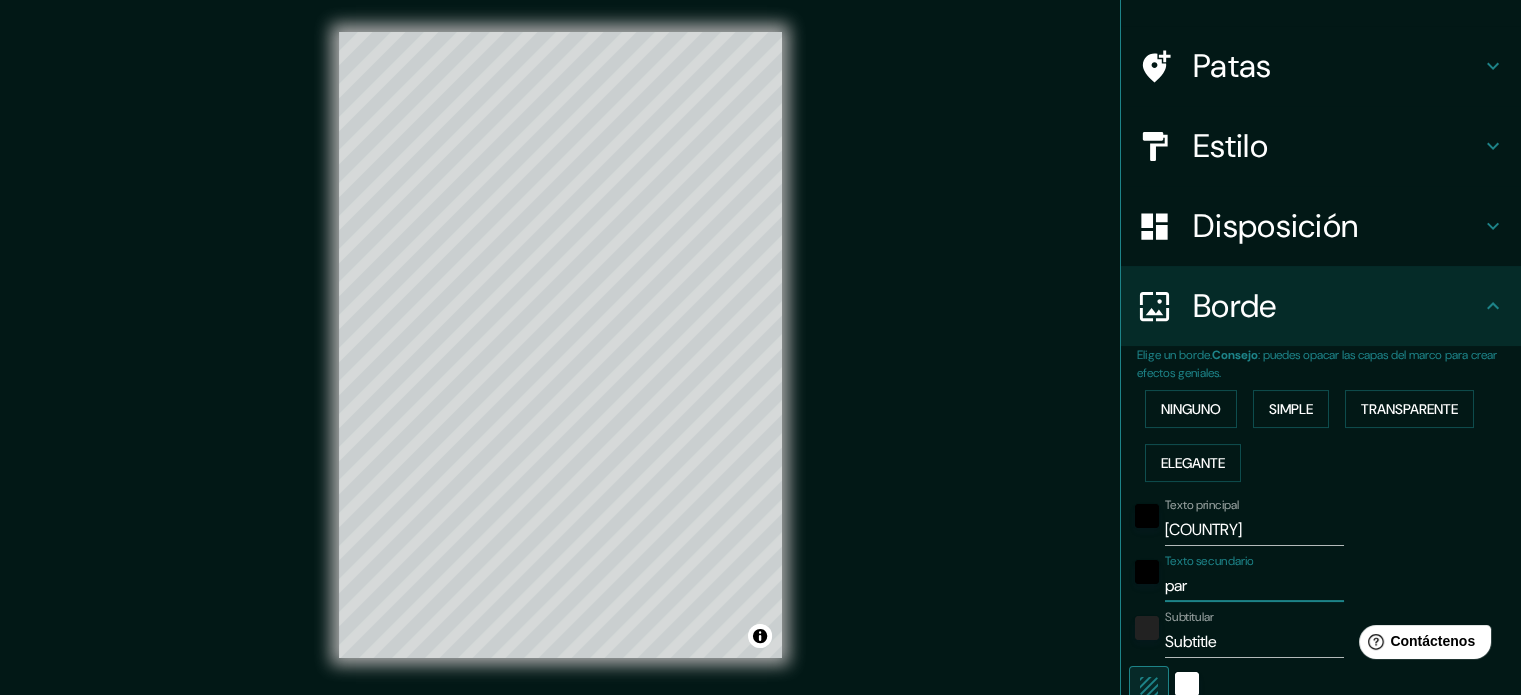 type on "177" 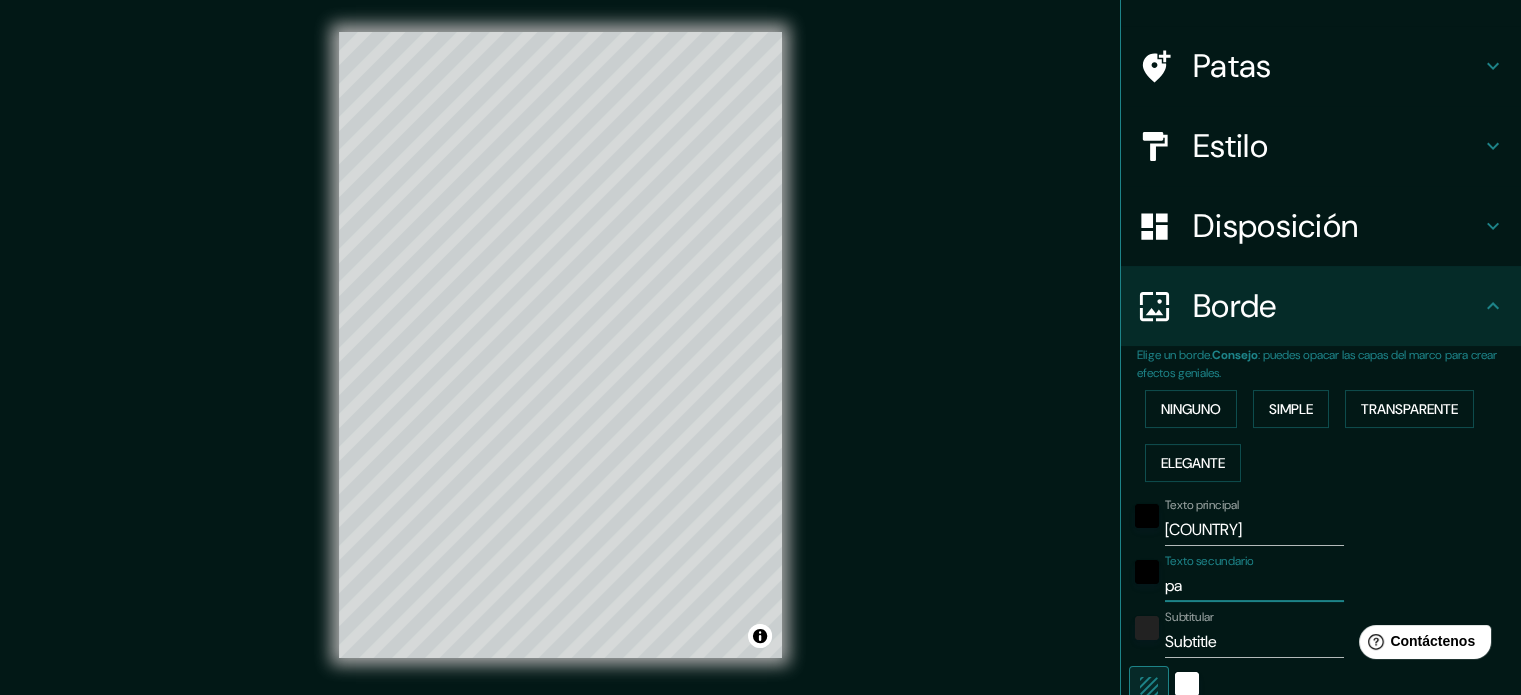 type on "p" 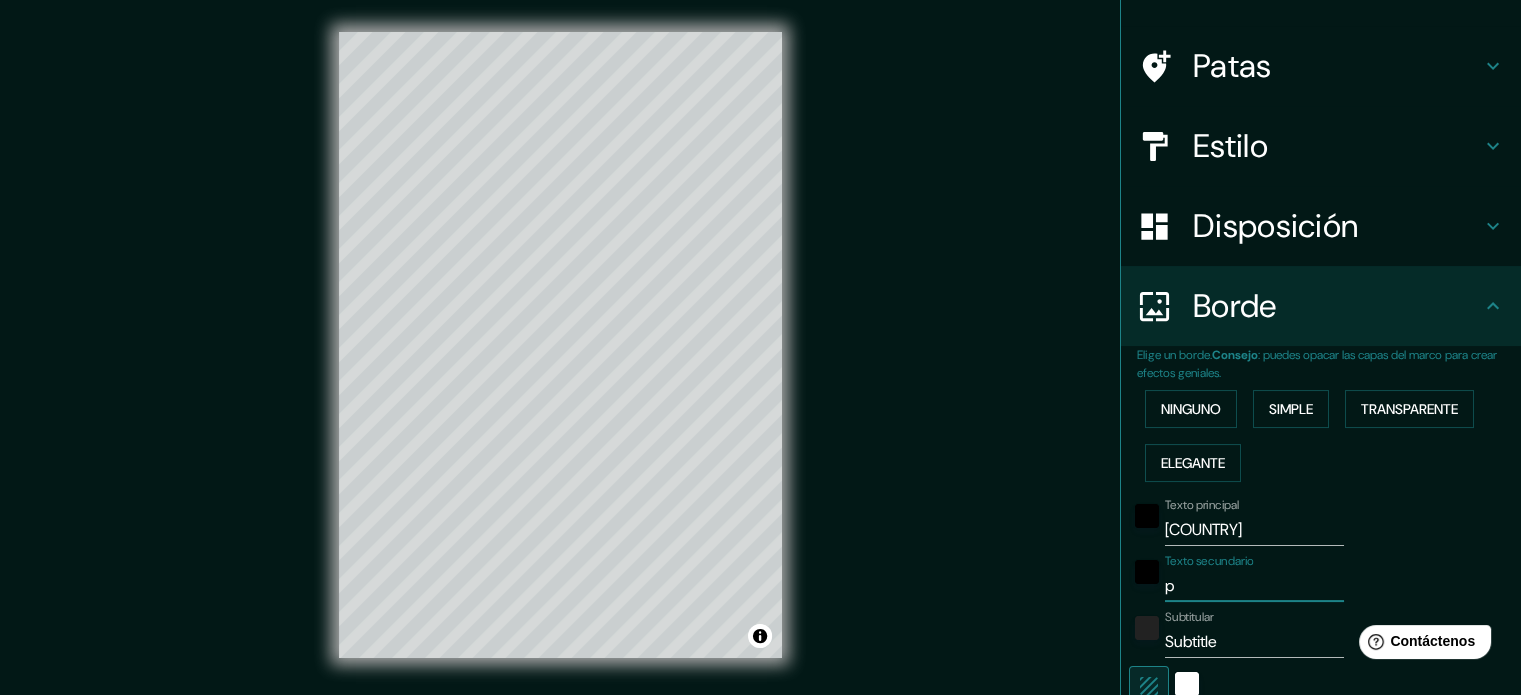 type 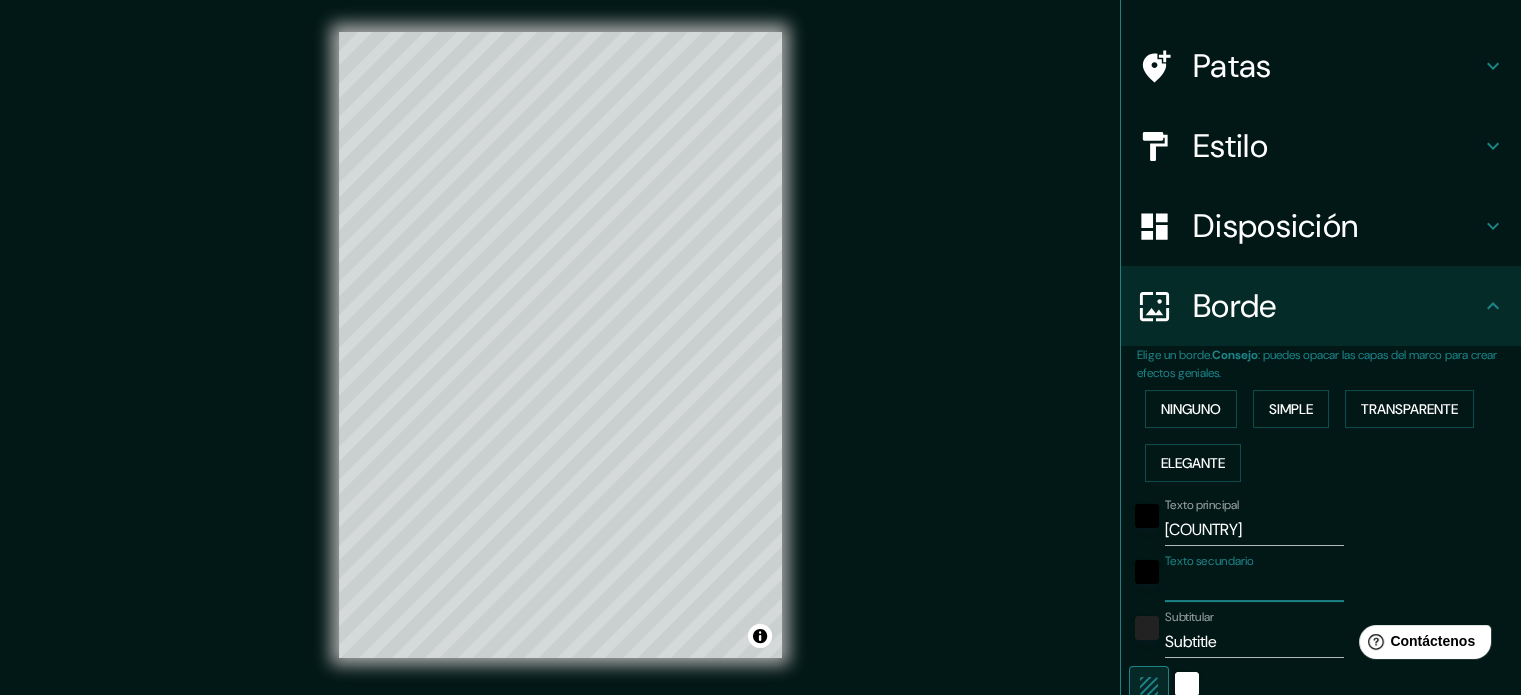 type on "177" 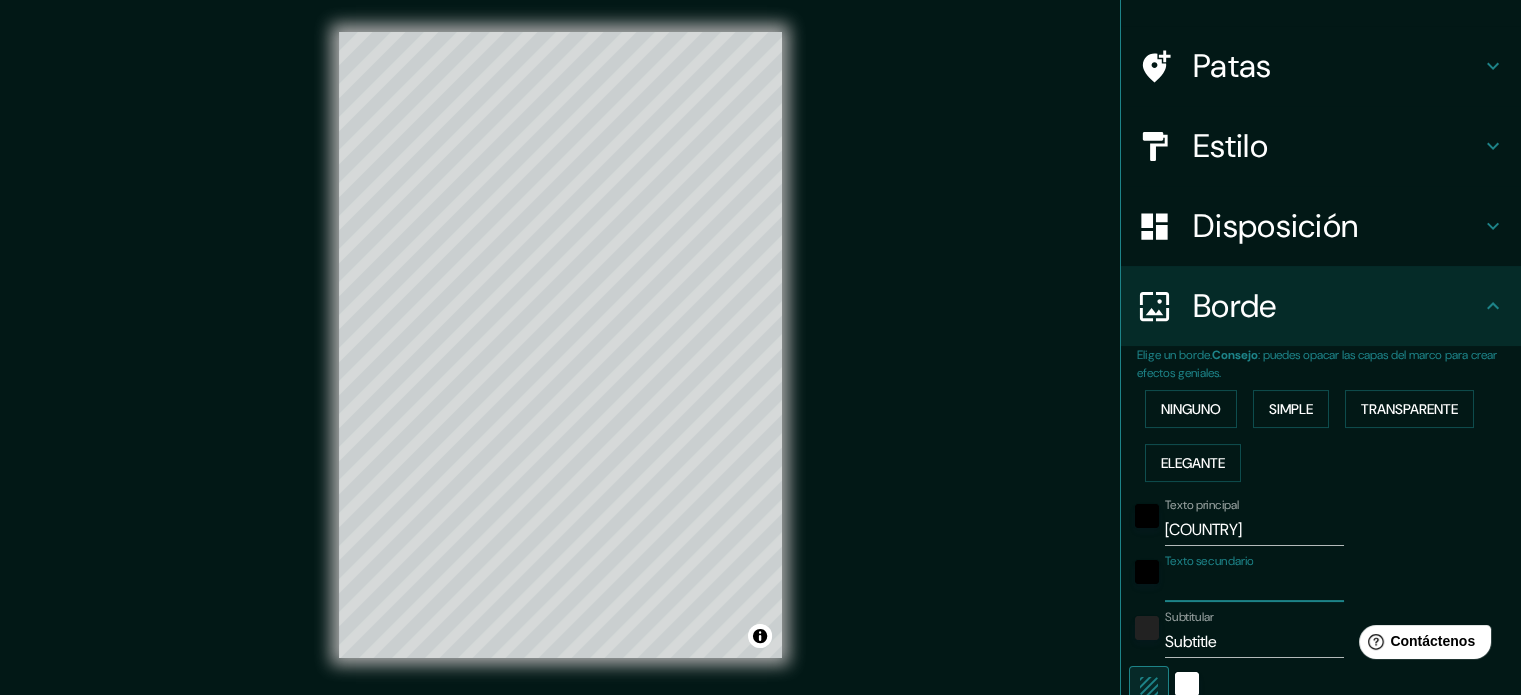type 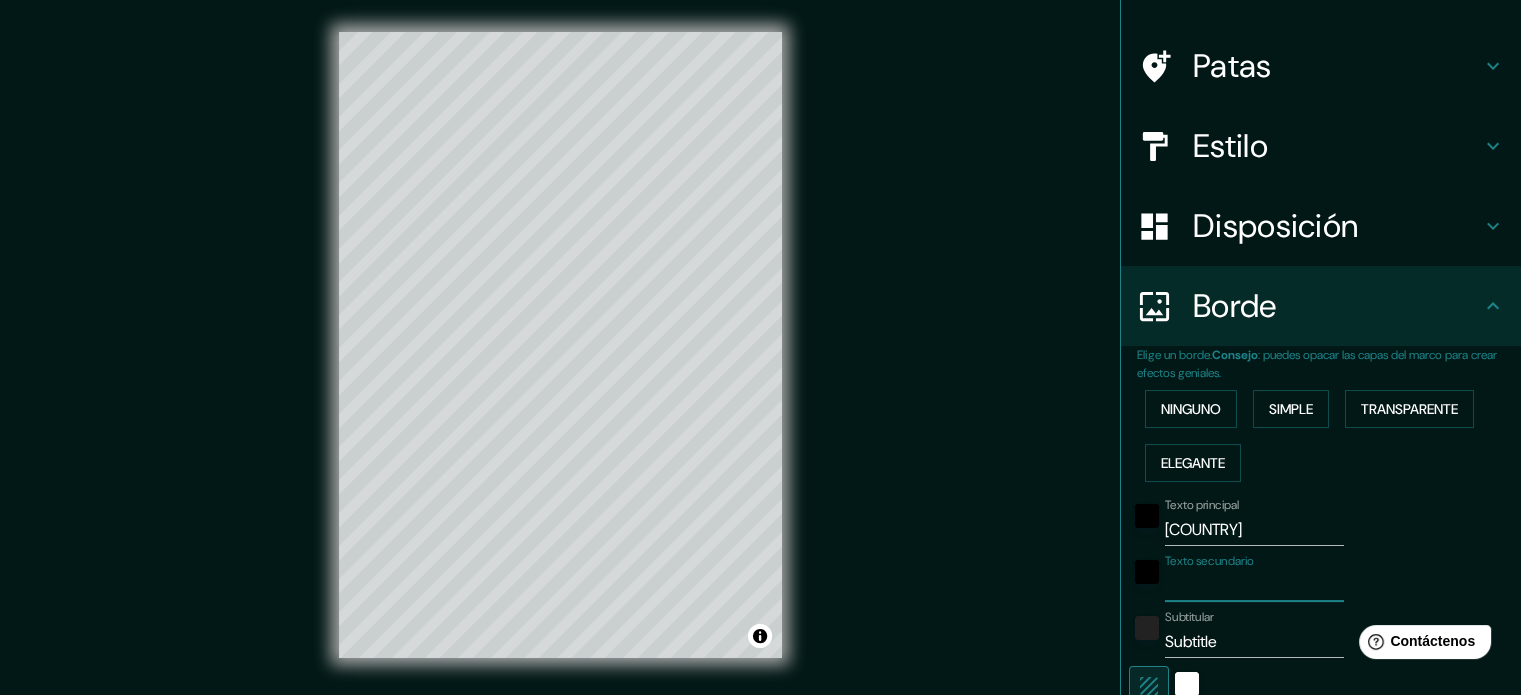 click on "Subtitle" at bounding box center (1254, 642) 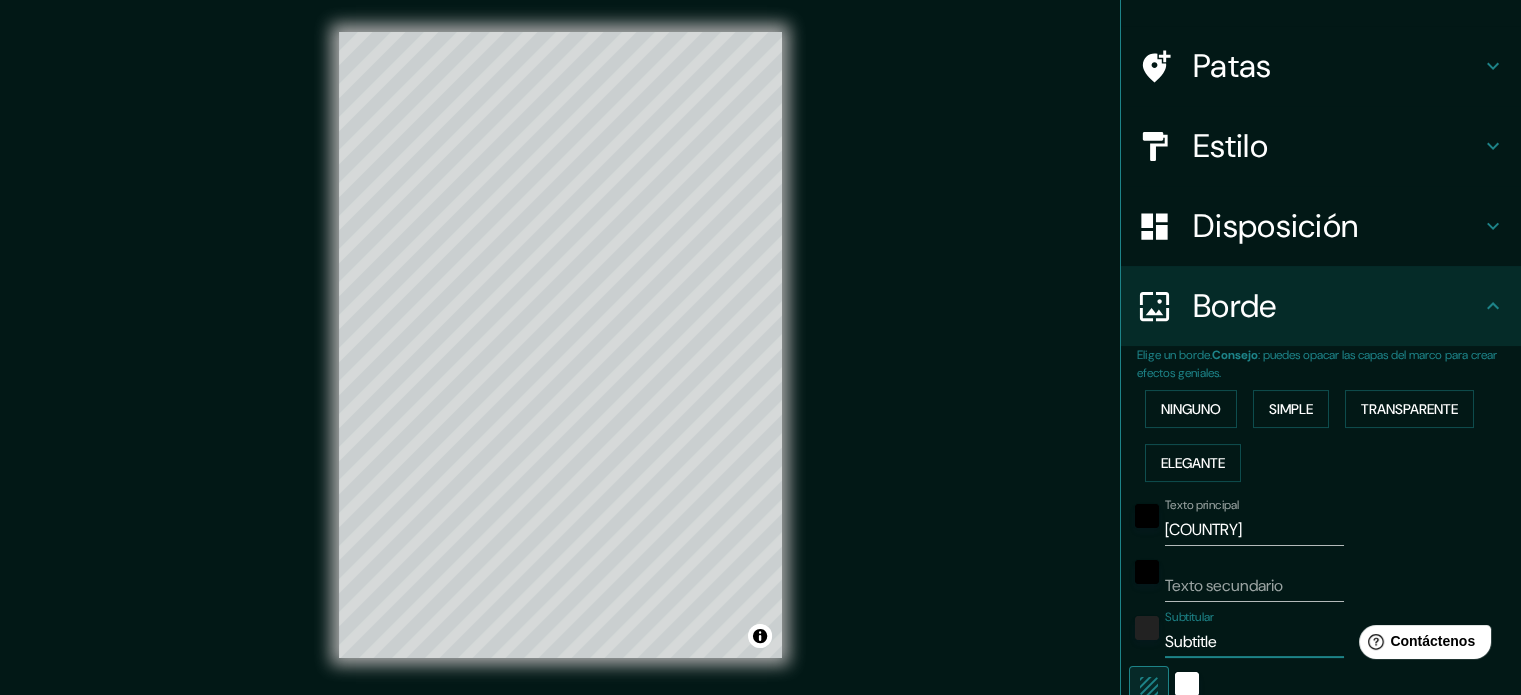 click on "Subtitle" at bounding box center (1254, 642) 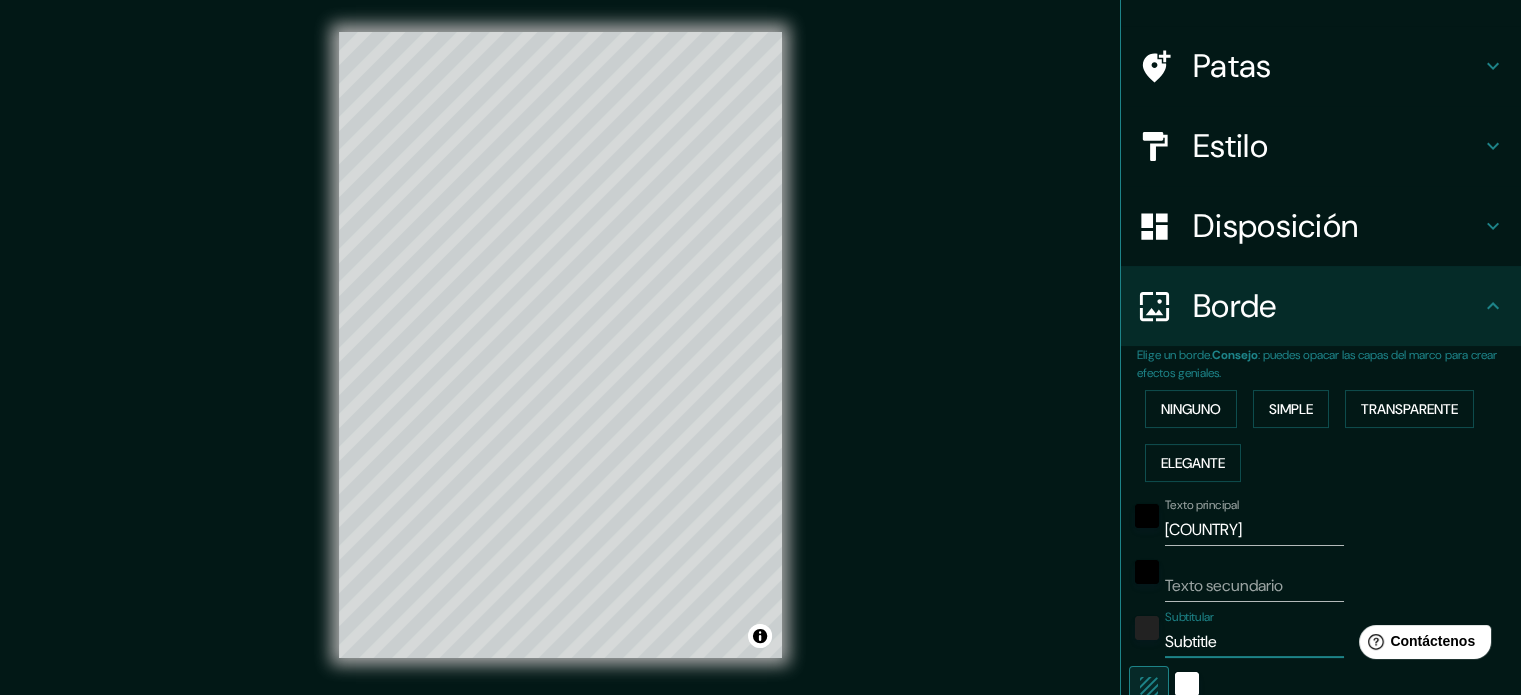 click on "Subtitle" at bounding box center (1254, 642) 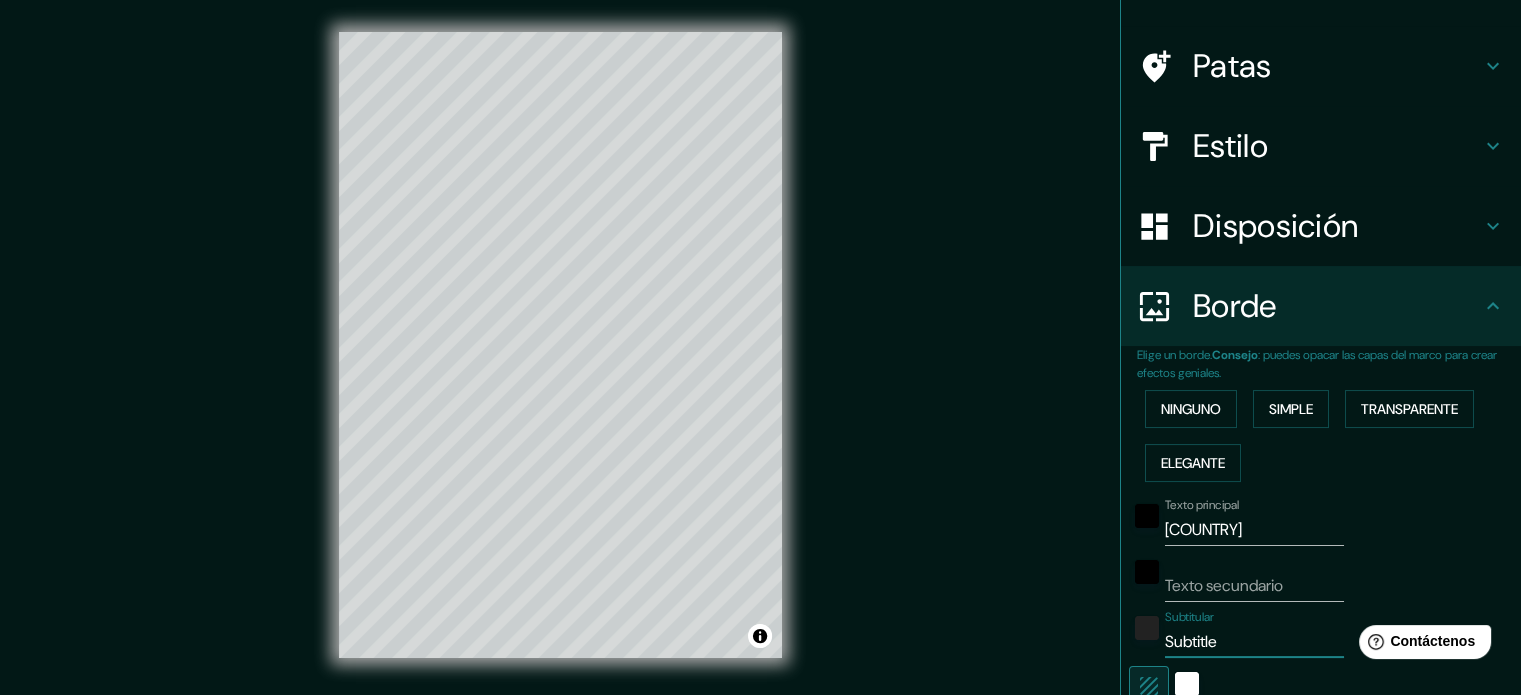 type 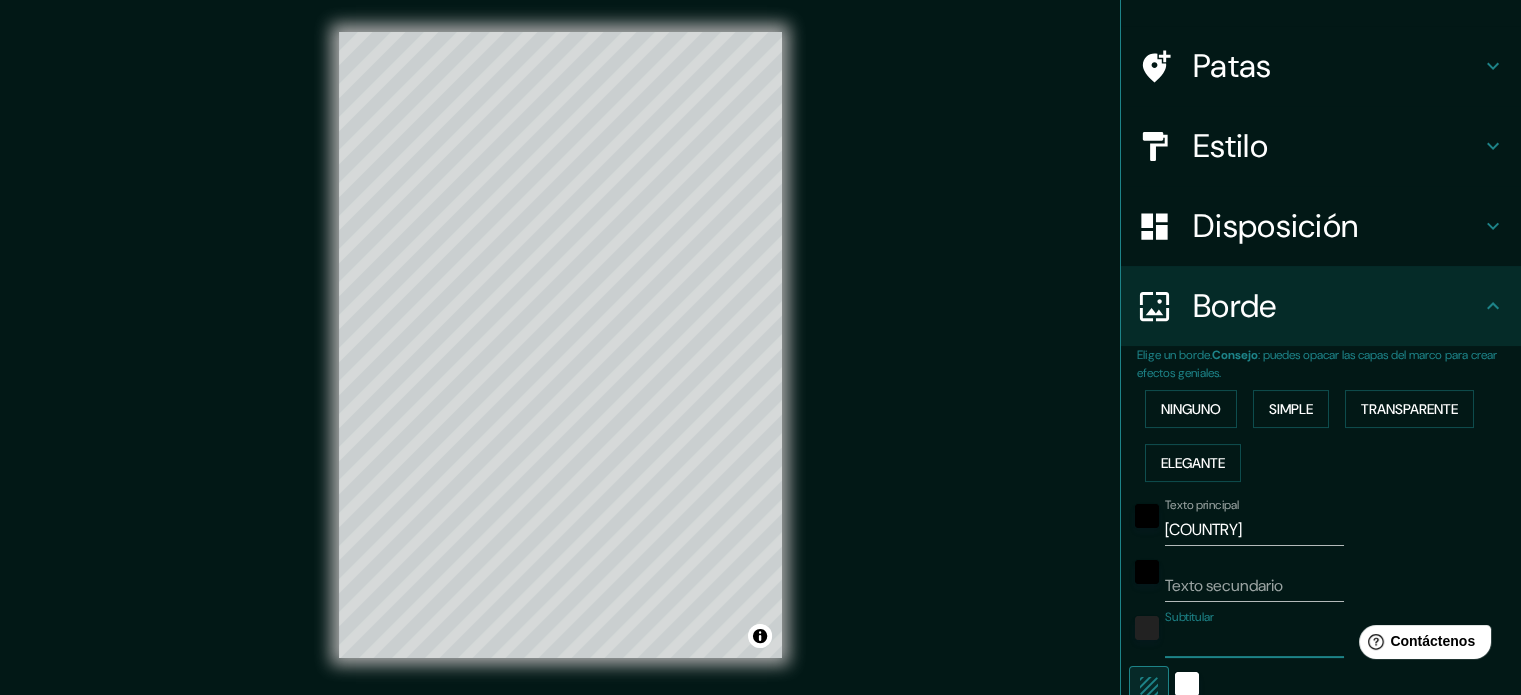 type on "177" 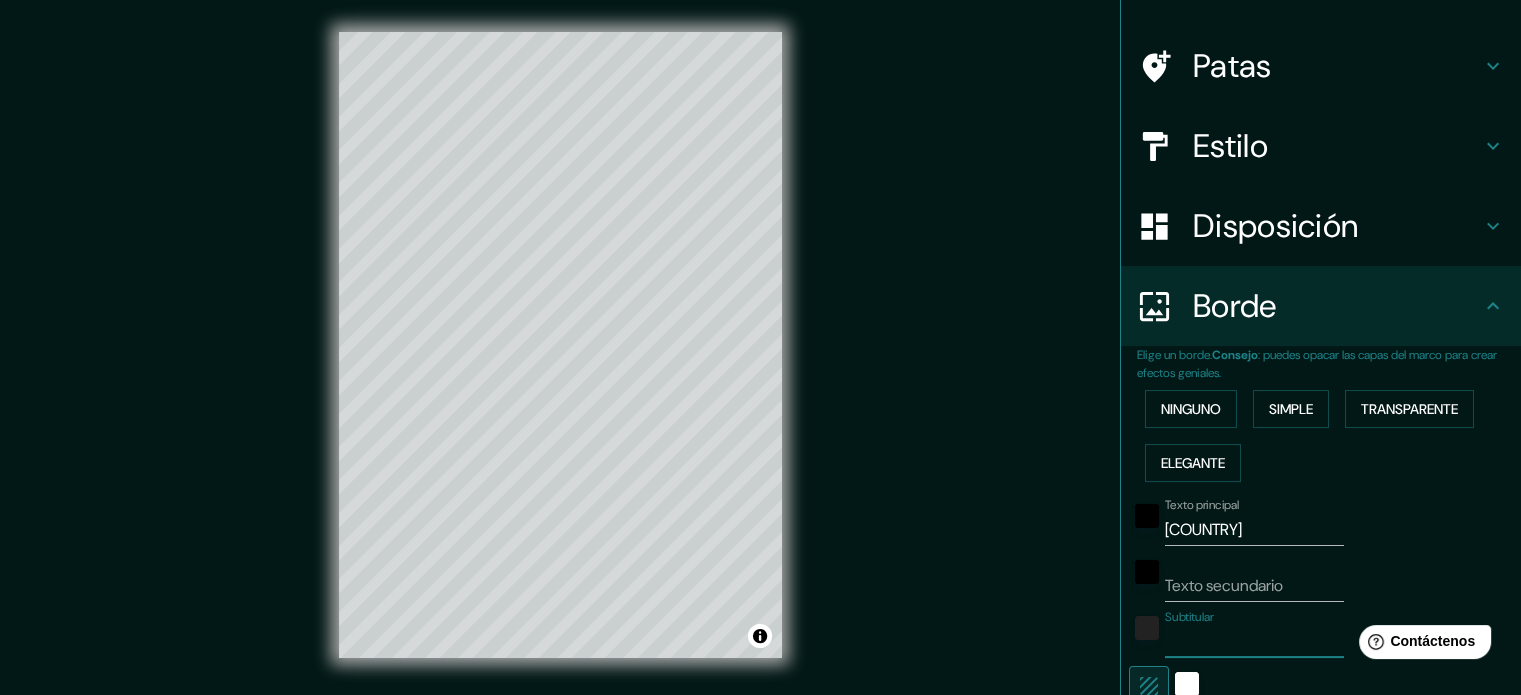 type 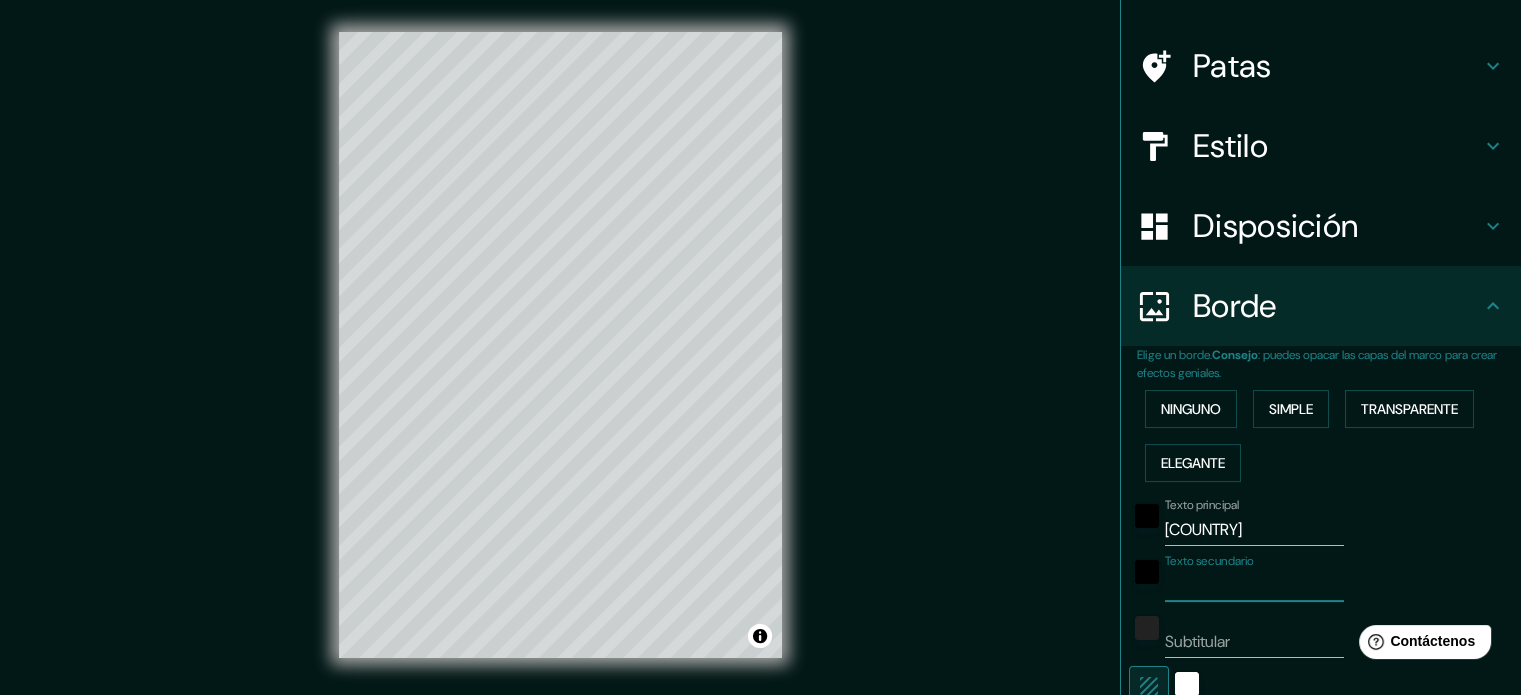 click on "Texto secundario" at bounding box center [1254, 586] 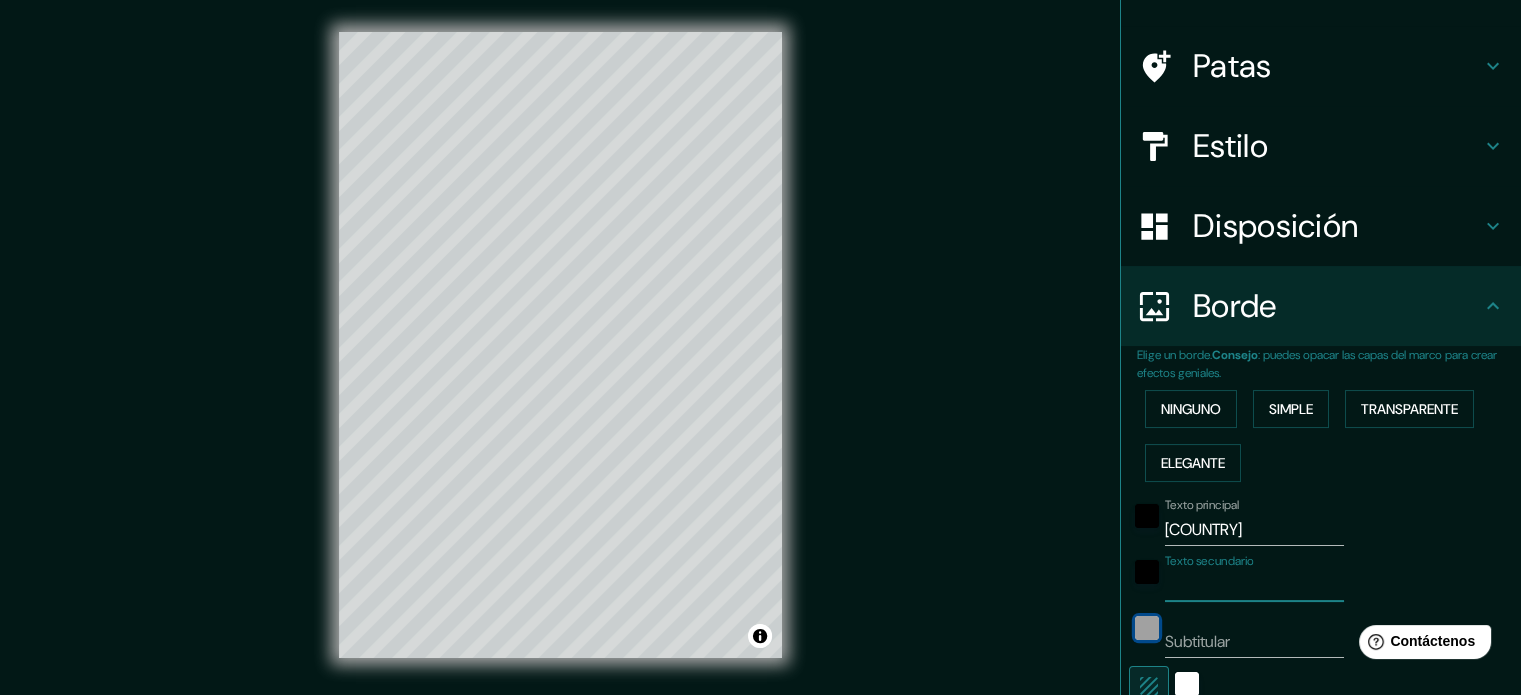 click at bounding box center [1147, 628] 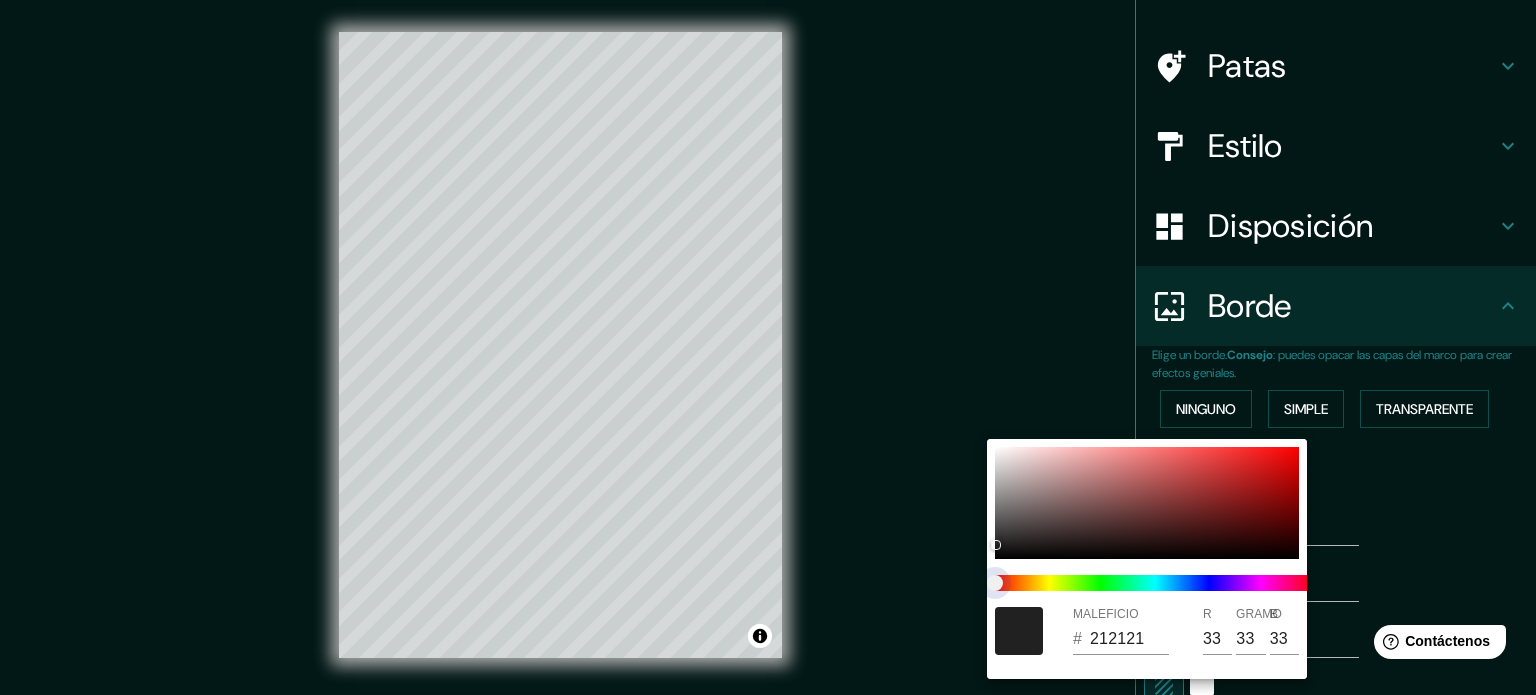 type on "177" 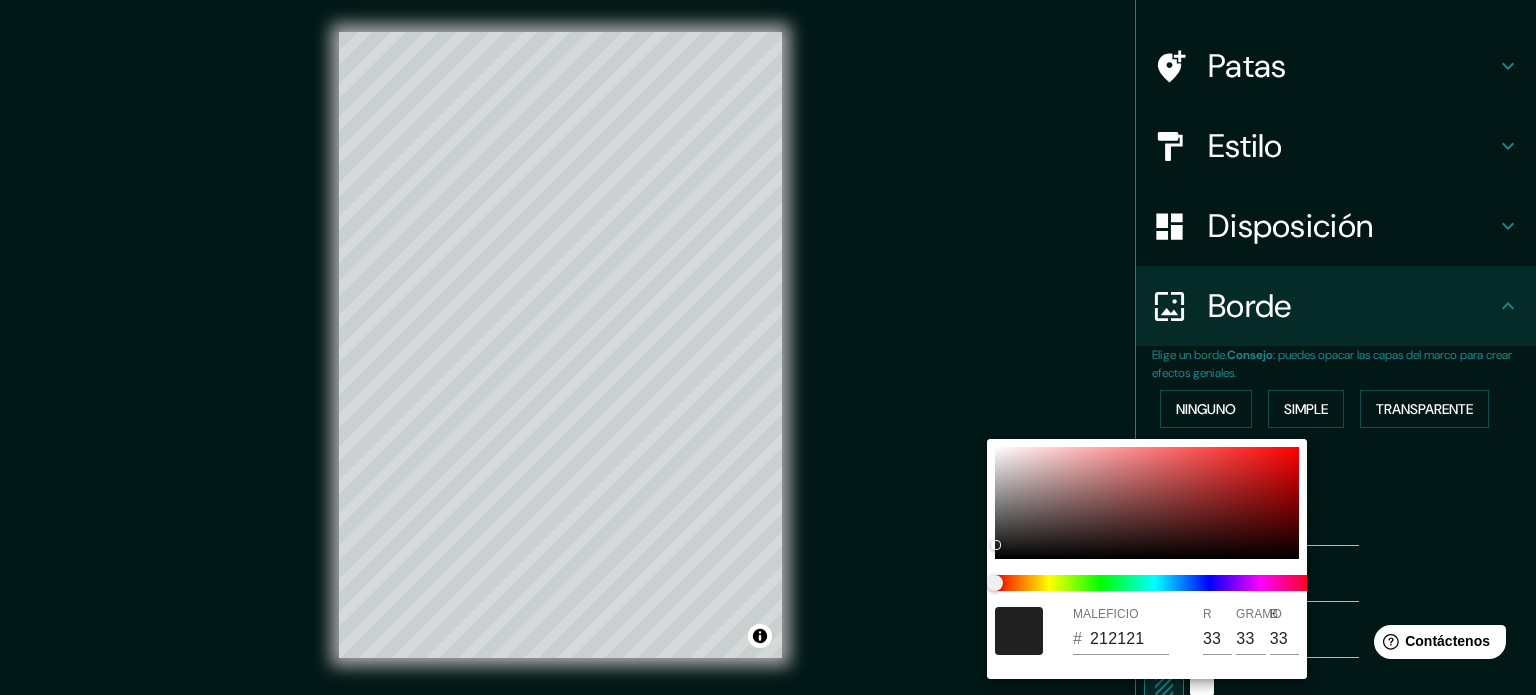 click at bounding box center (768, 347) 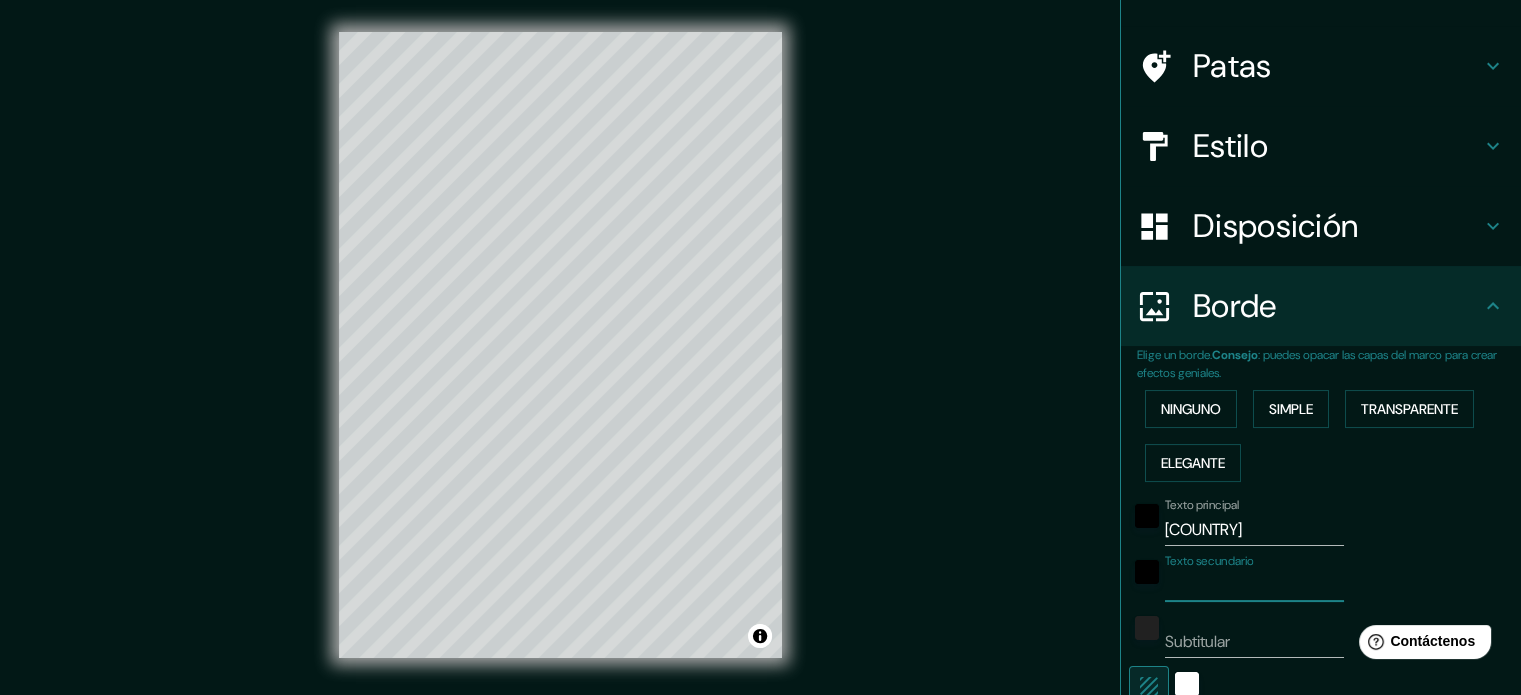 click on "Texto secundario" at bounding box center (1254, 586) 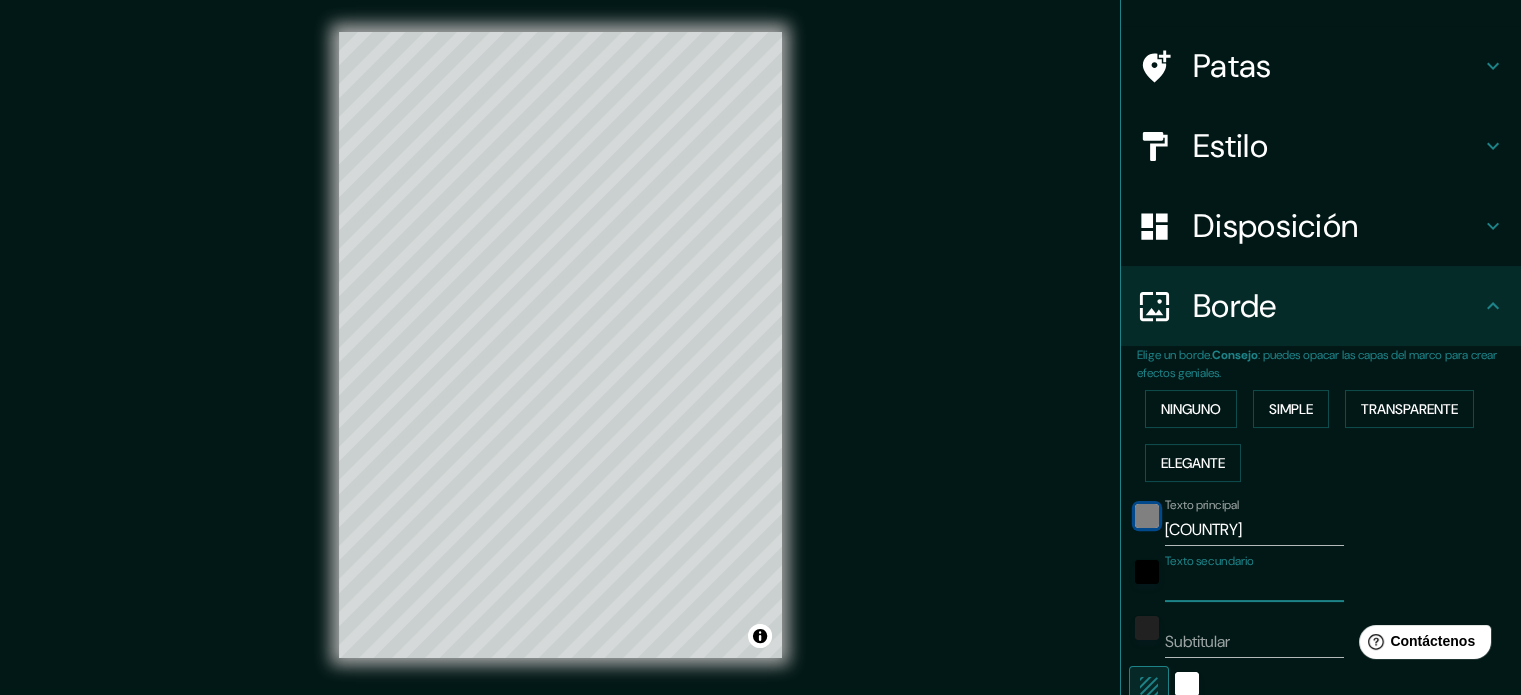click at bounding box center [1147, 516] 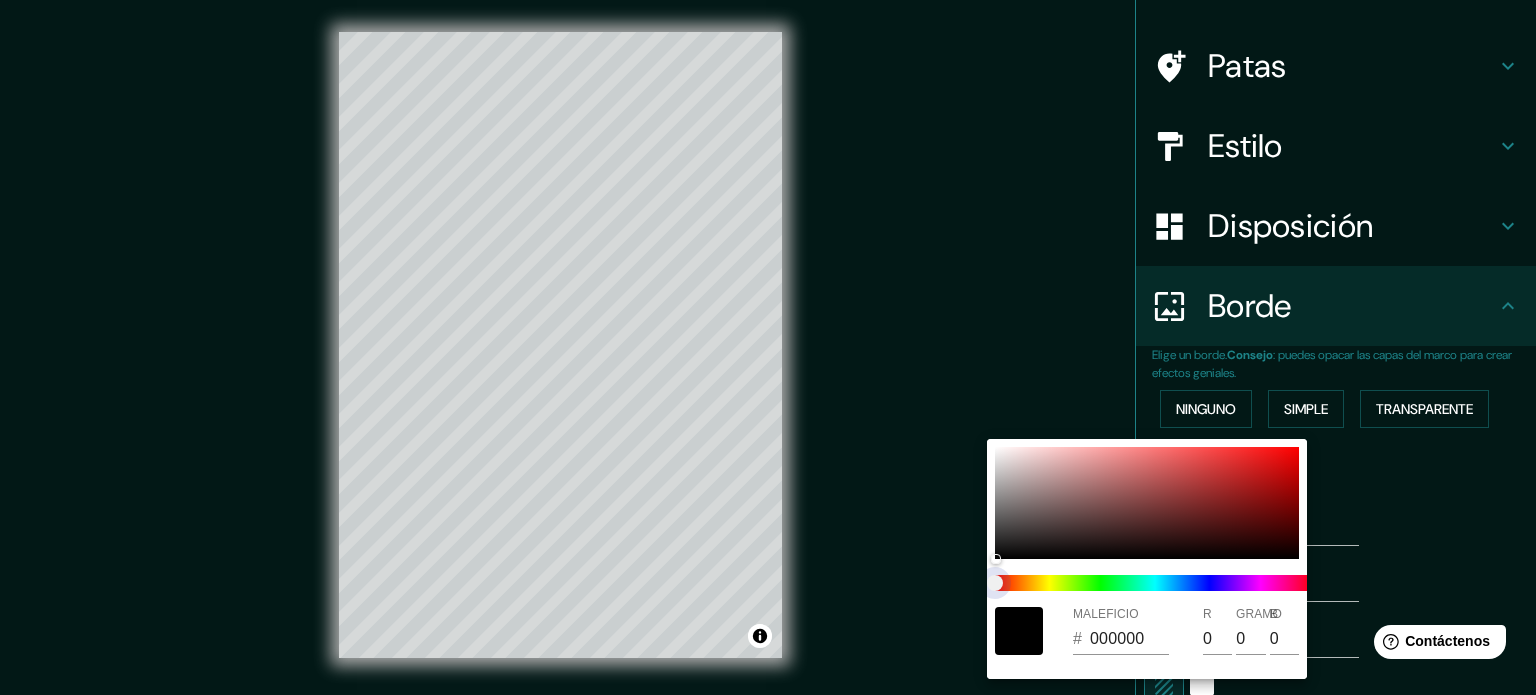 type on "177" 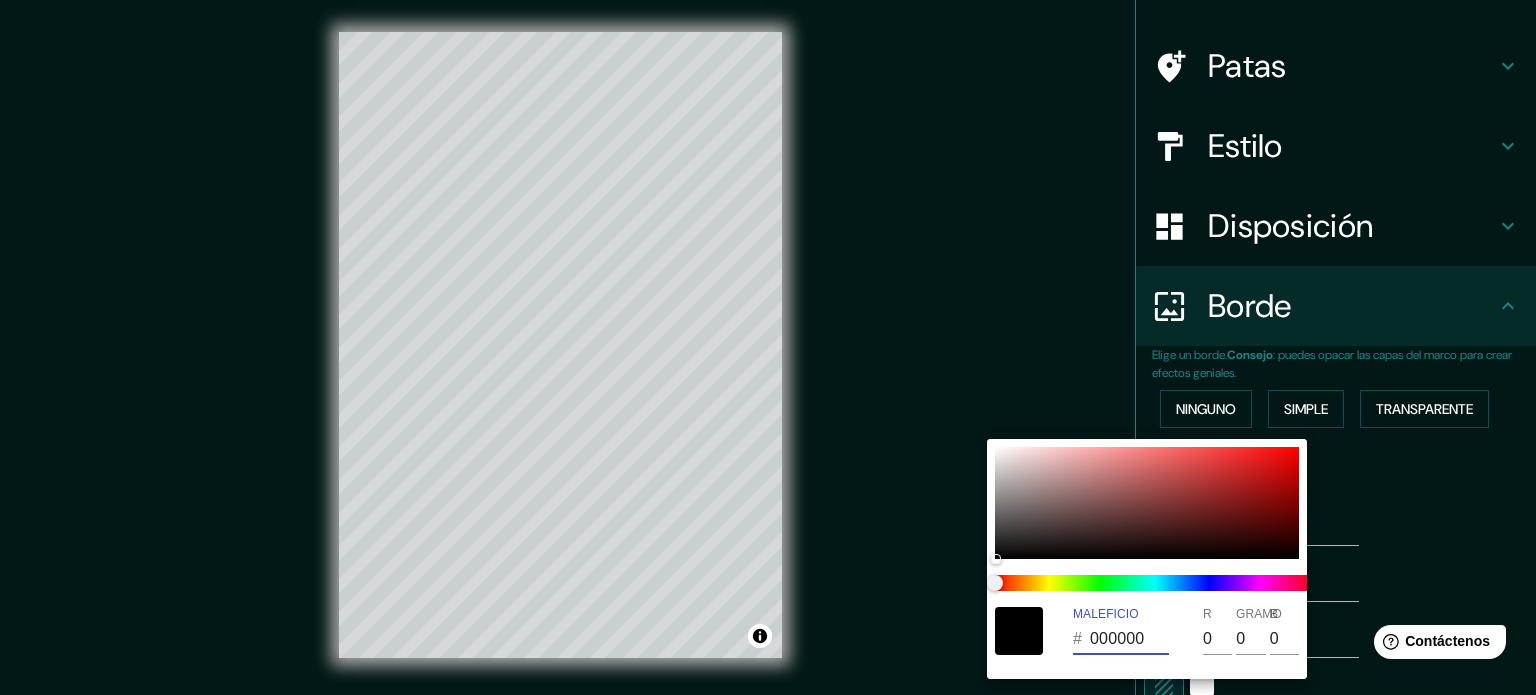 click on "000000" at bounding box center (1129, 639) 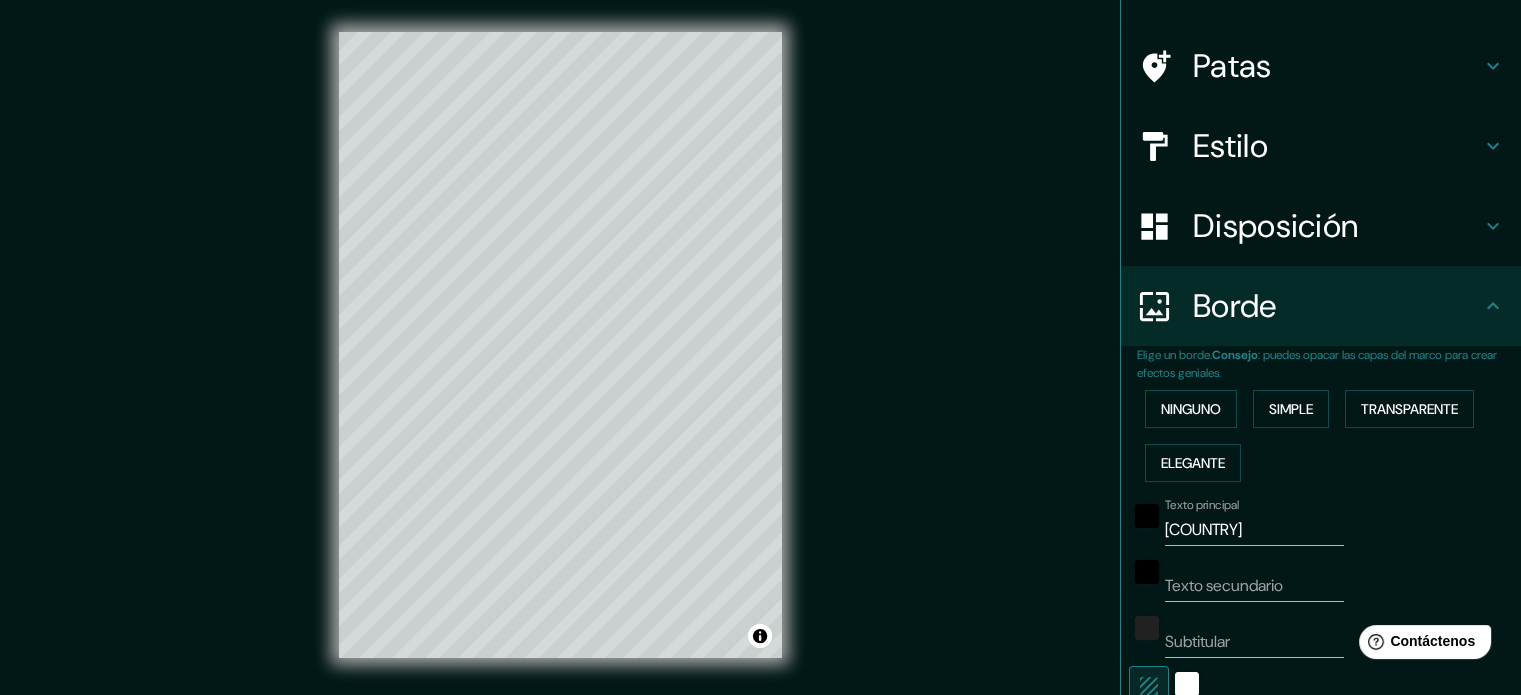 click on "Texto secundario" at bounding box center (1254, 586) 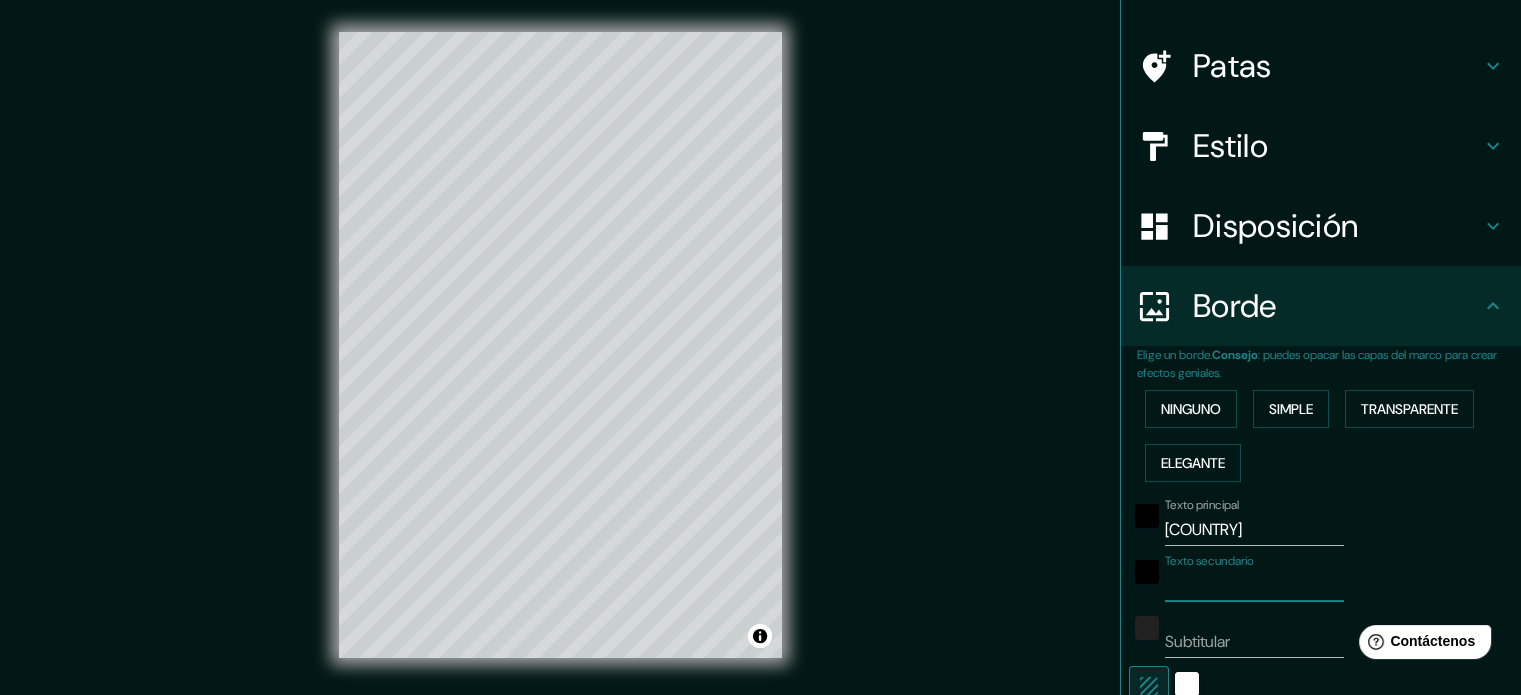 type on "V" 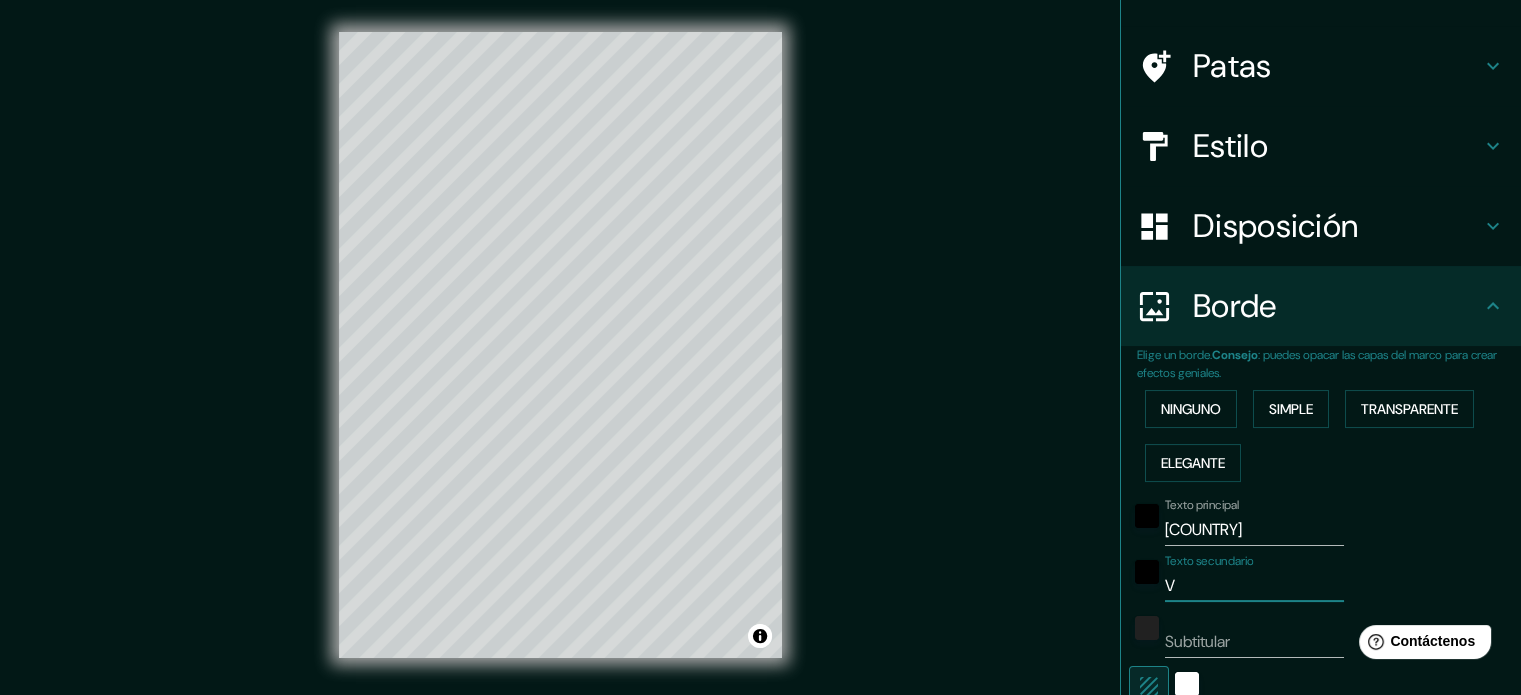 type on "177" 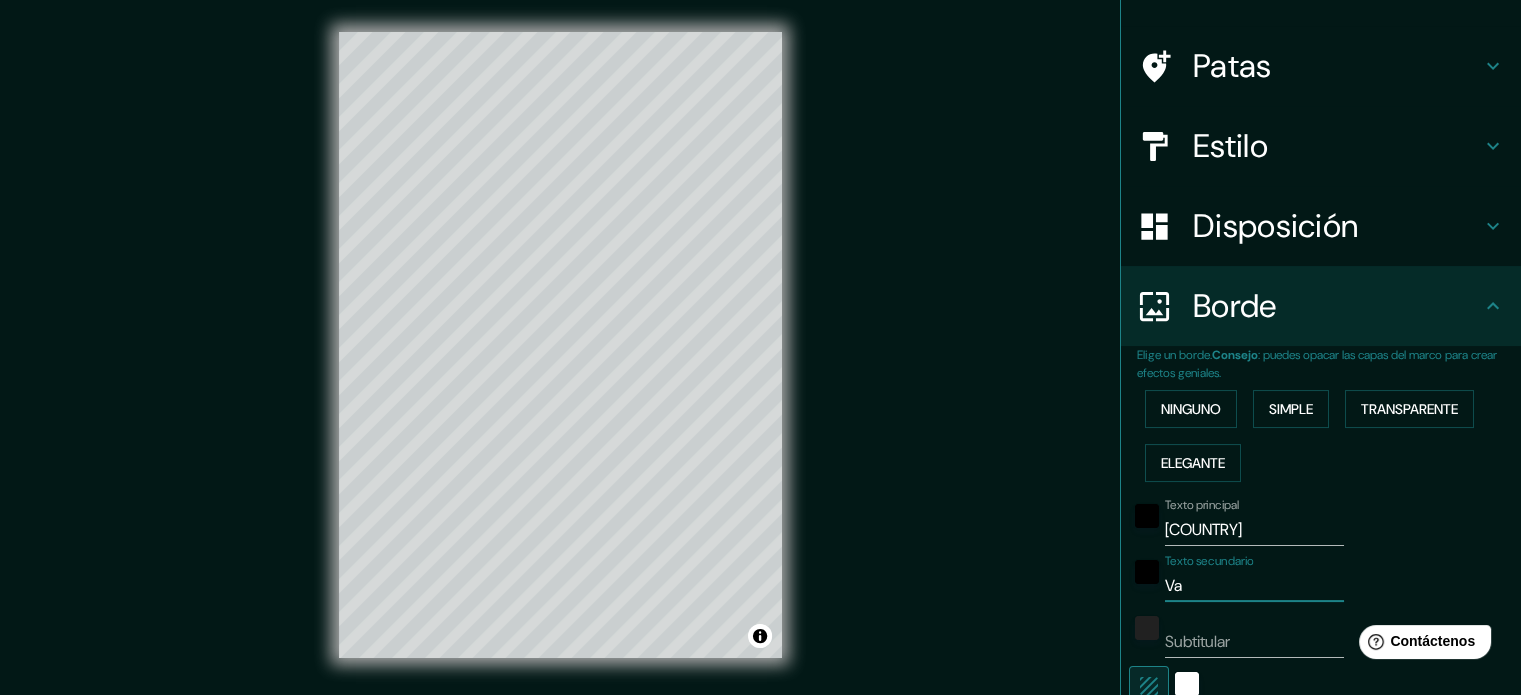 type on "V" 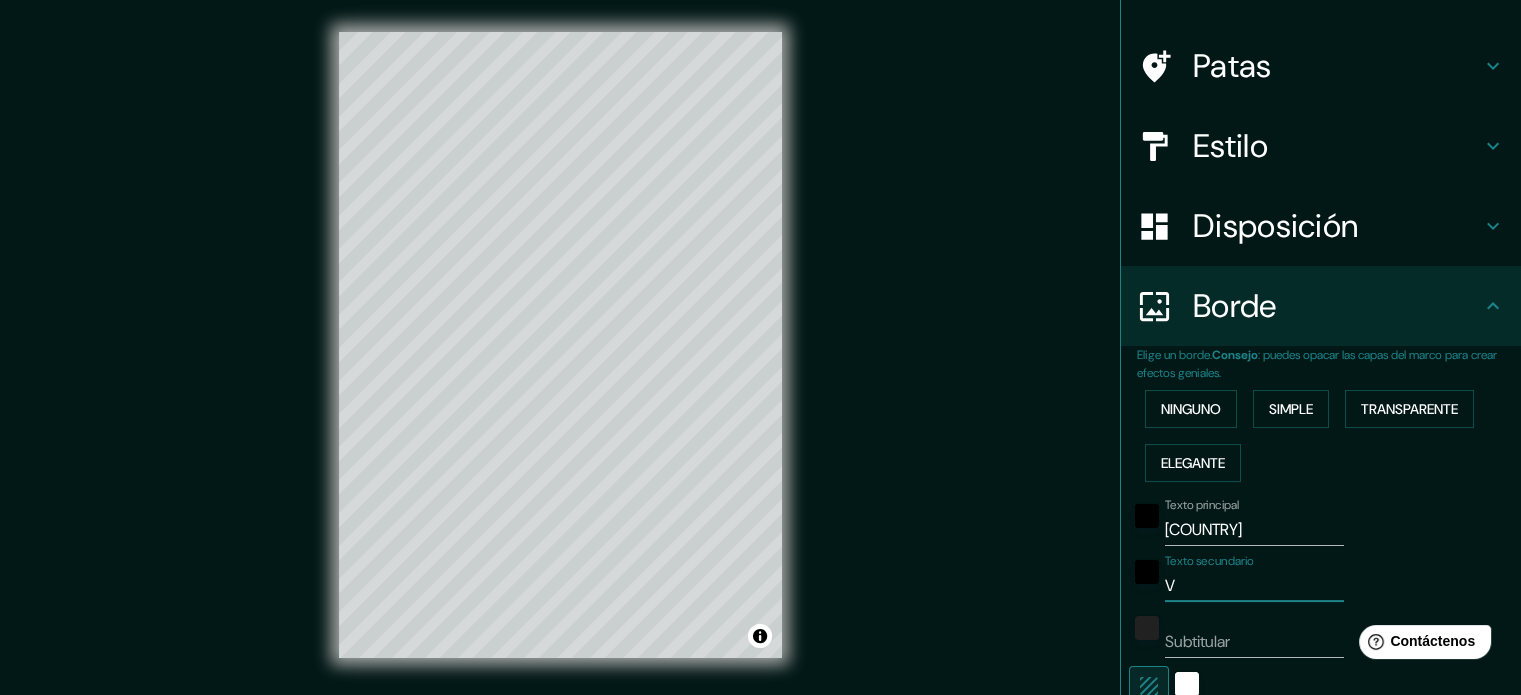 type on "177" 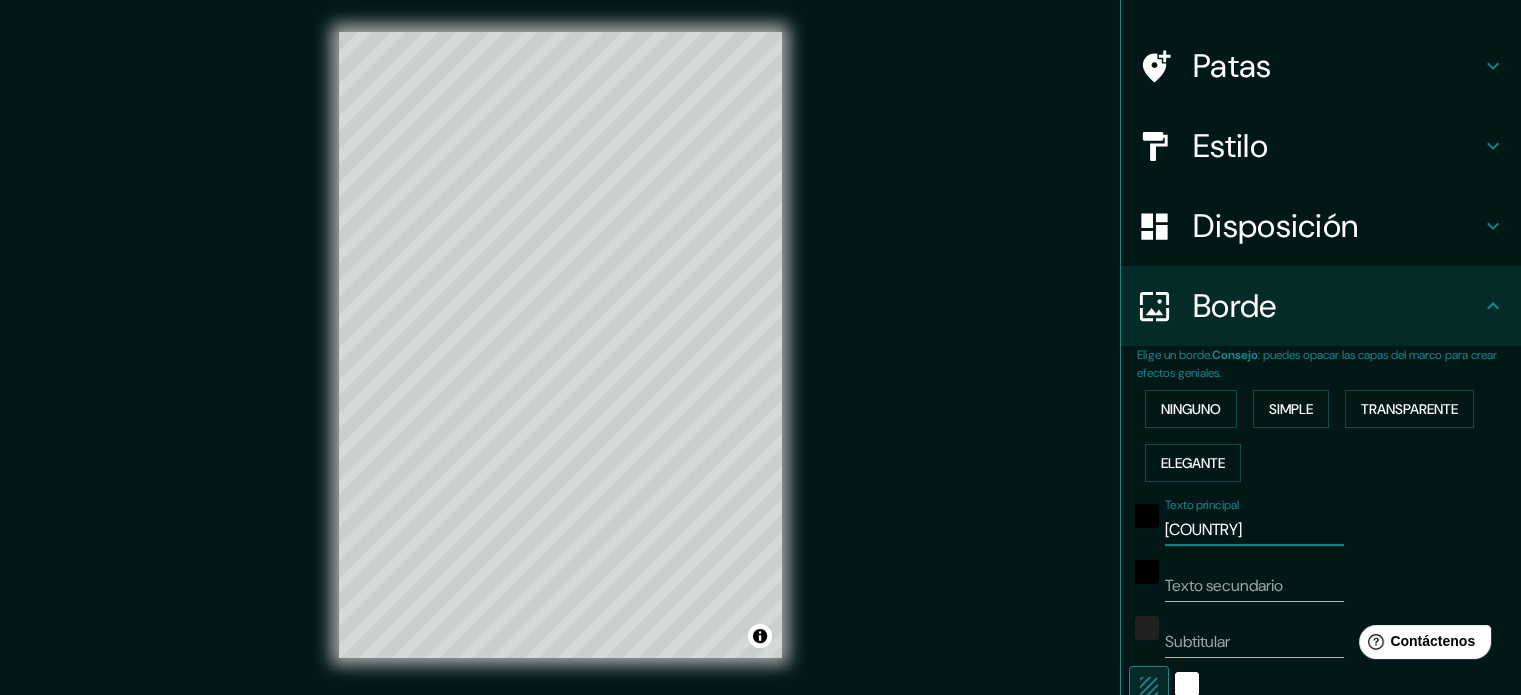 click on "[STATE]" at bounding box center (1254, 530) 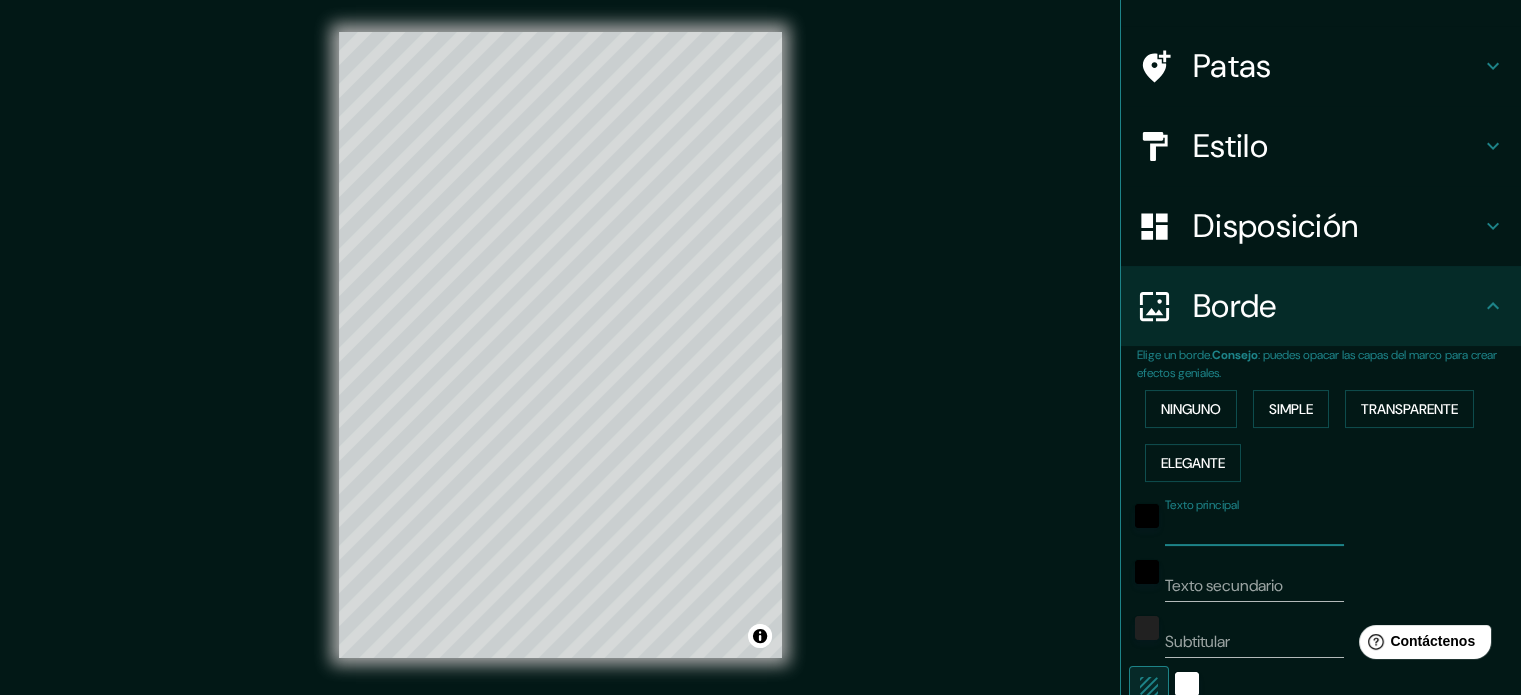 type on "177" 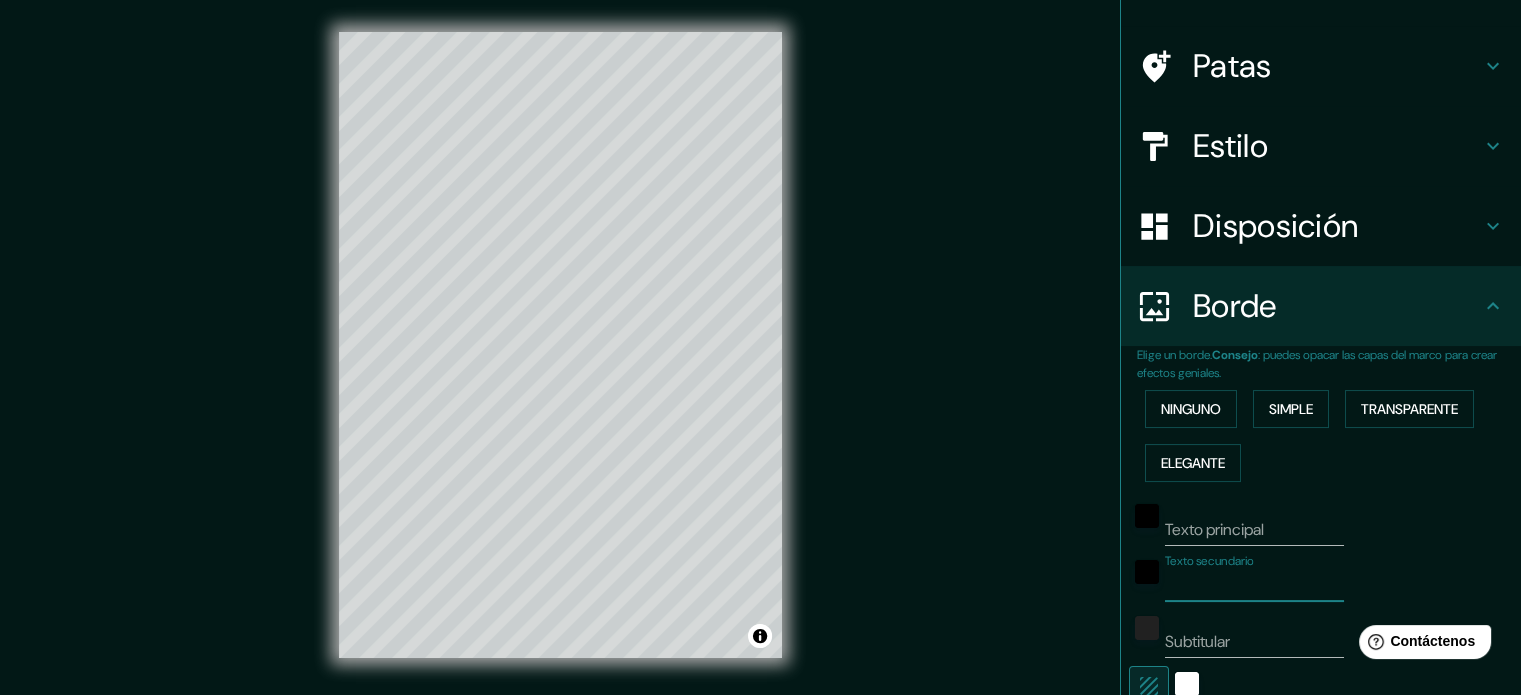 click on "Texto secundario" at bounding box center (1254, 586) 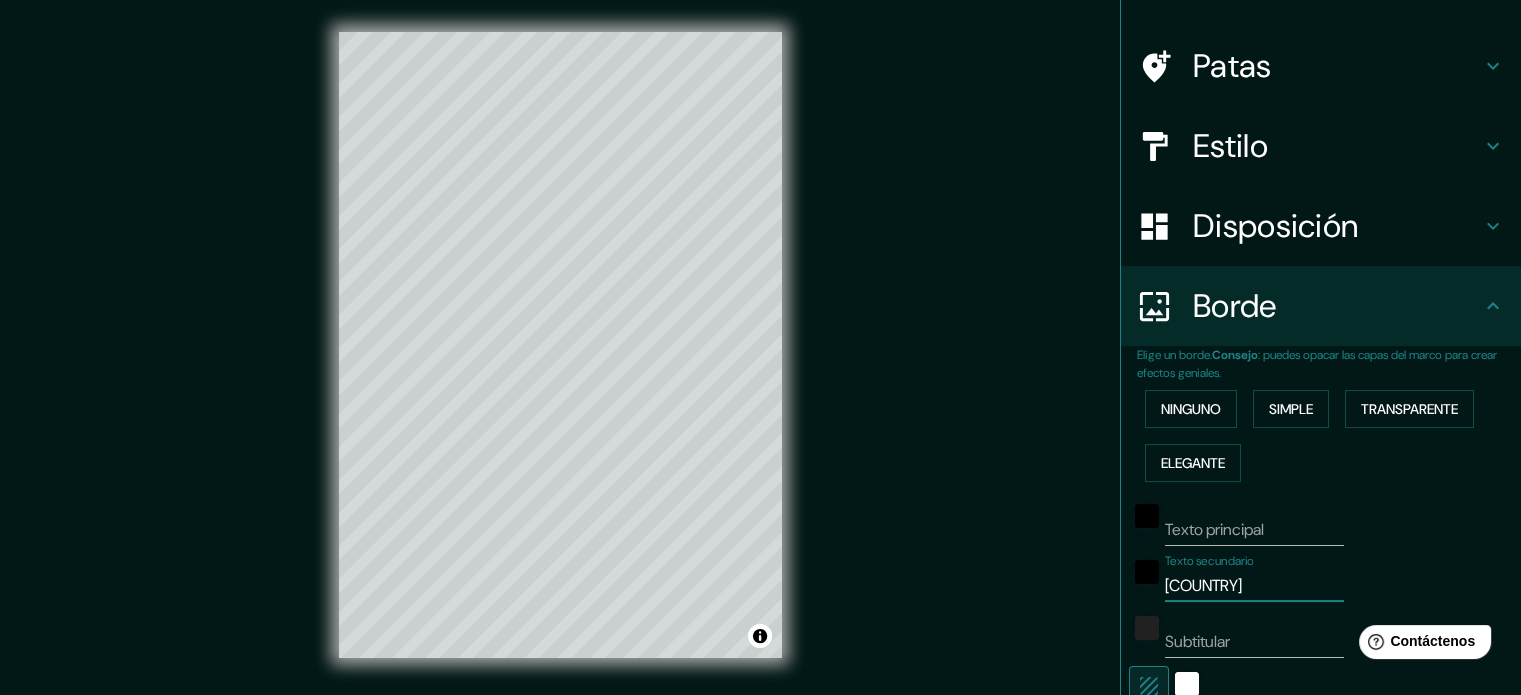 type on "177" 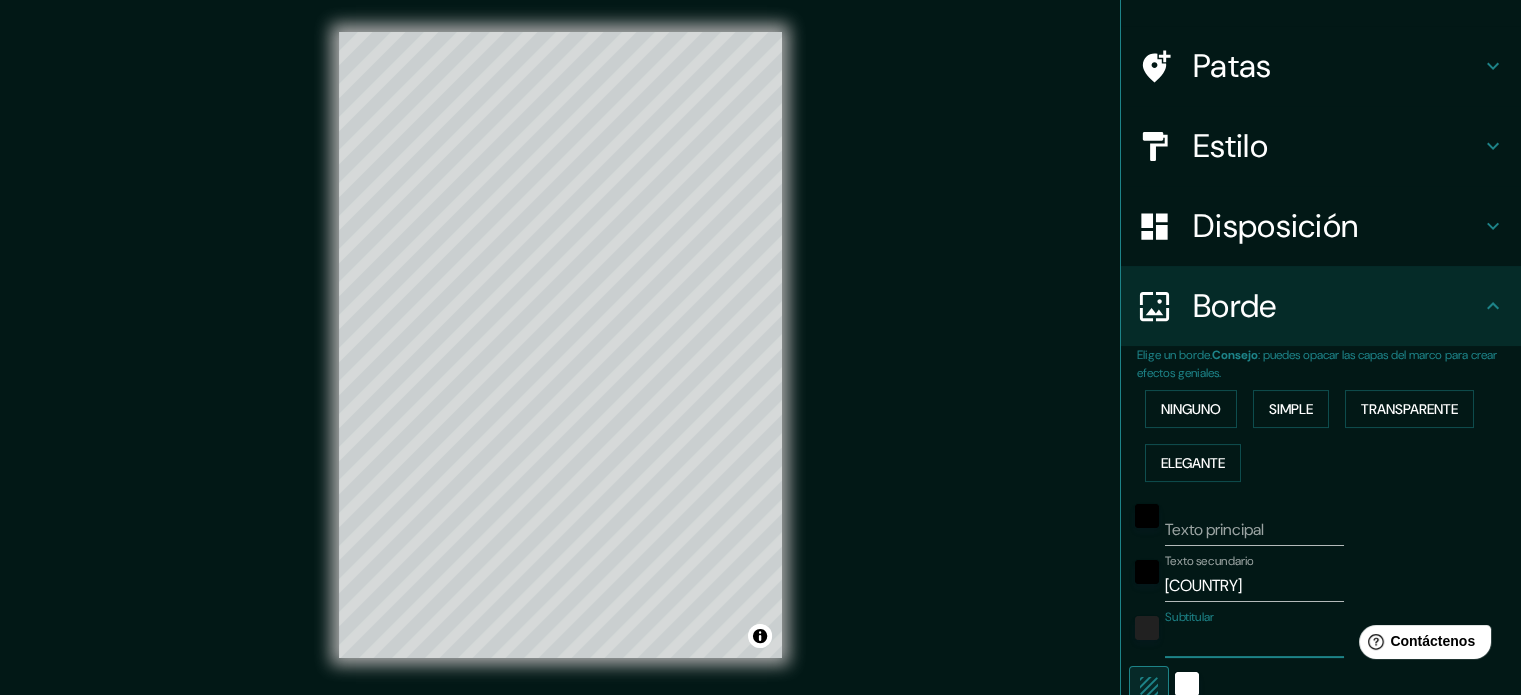 click on "Subtitular" at bounding box center (1254, 642) 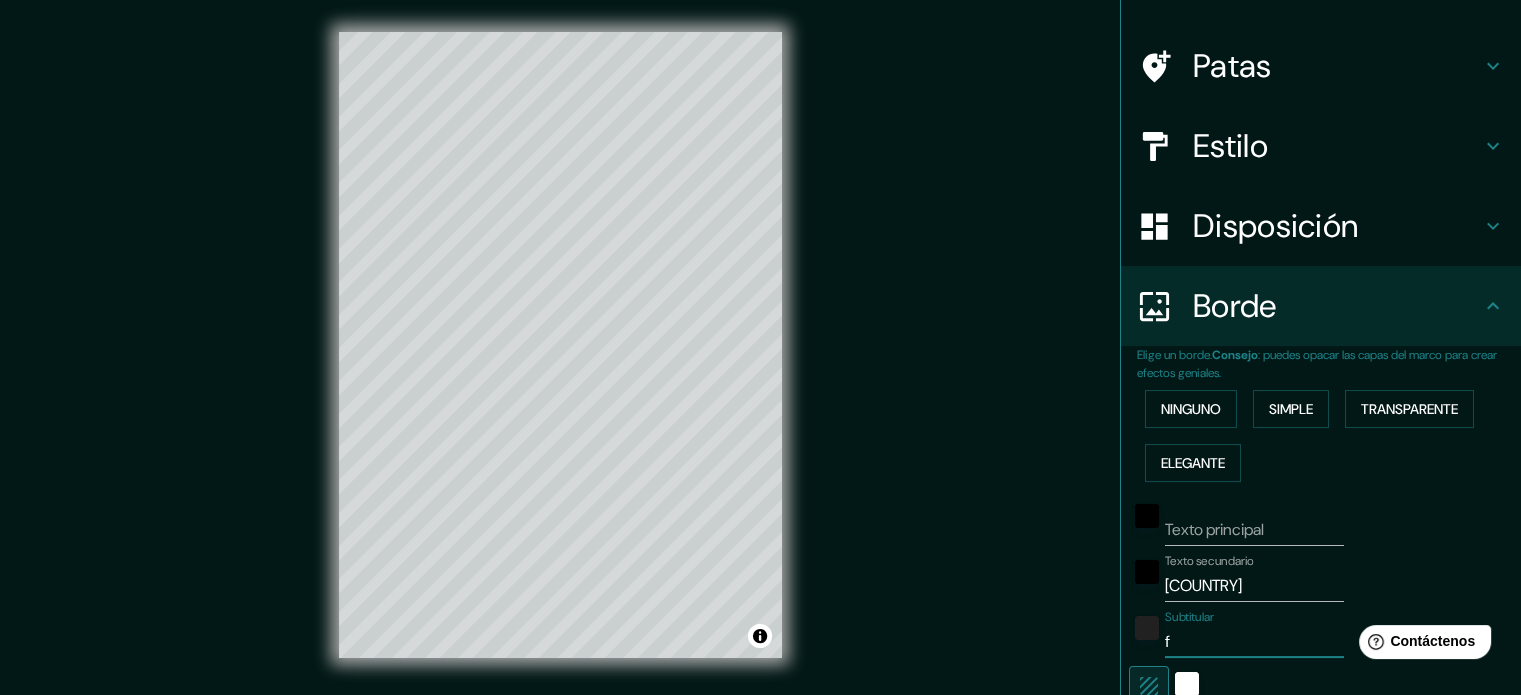 type on "[STATE]" 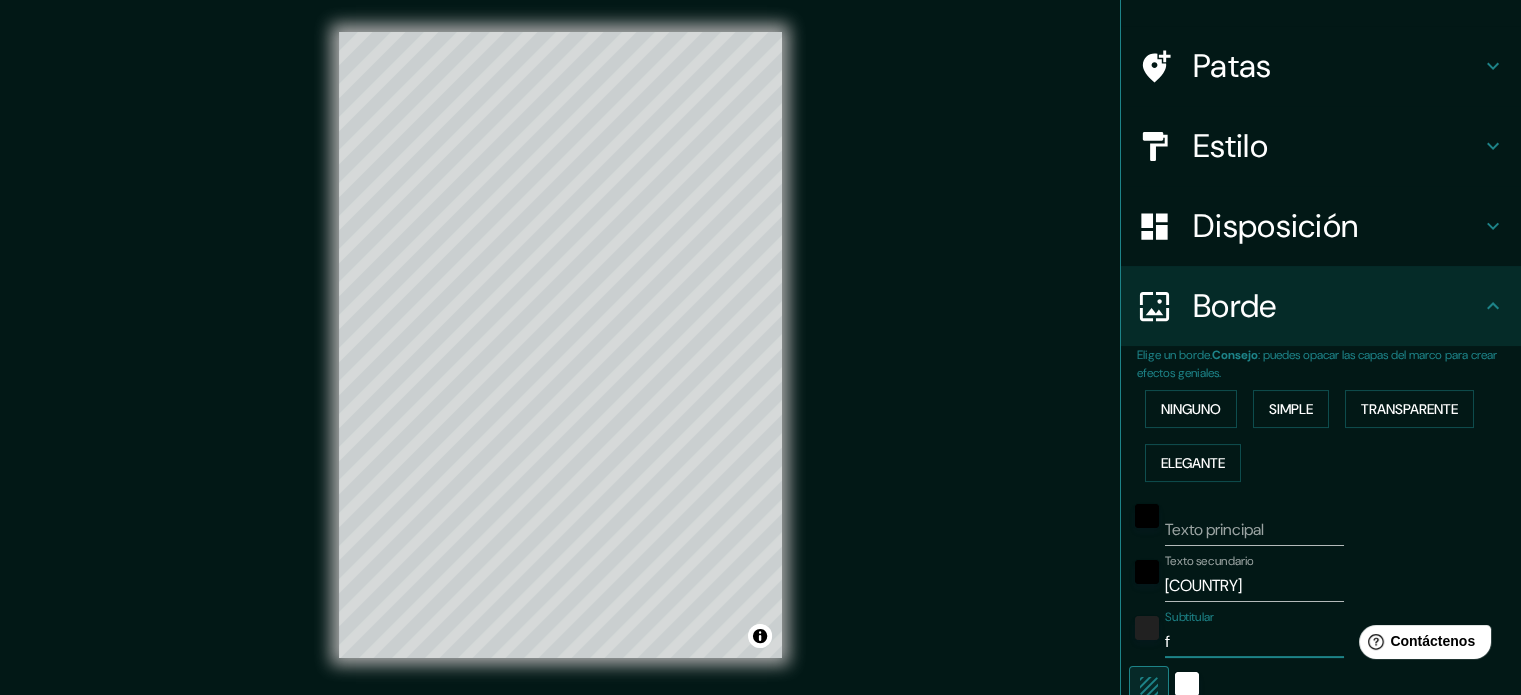 type on "177" 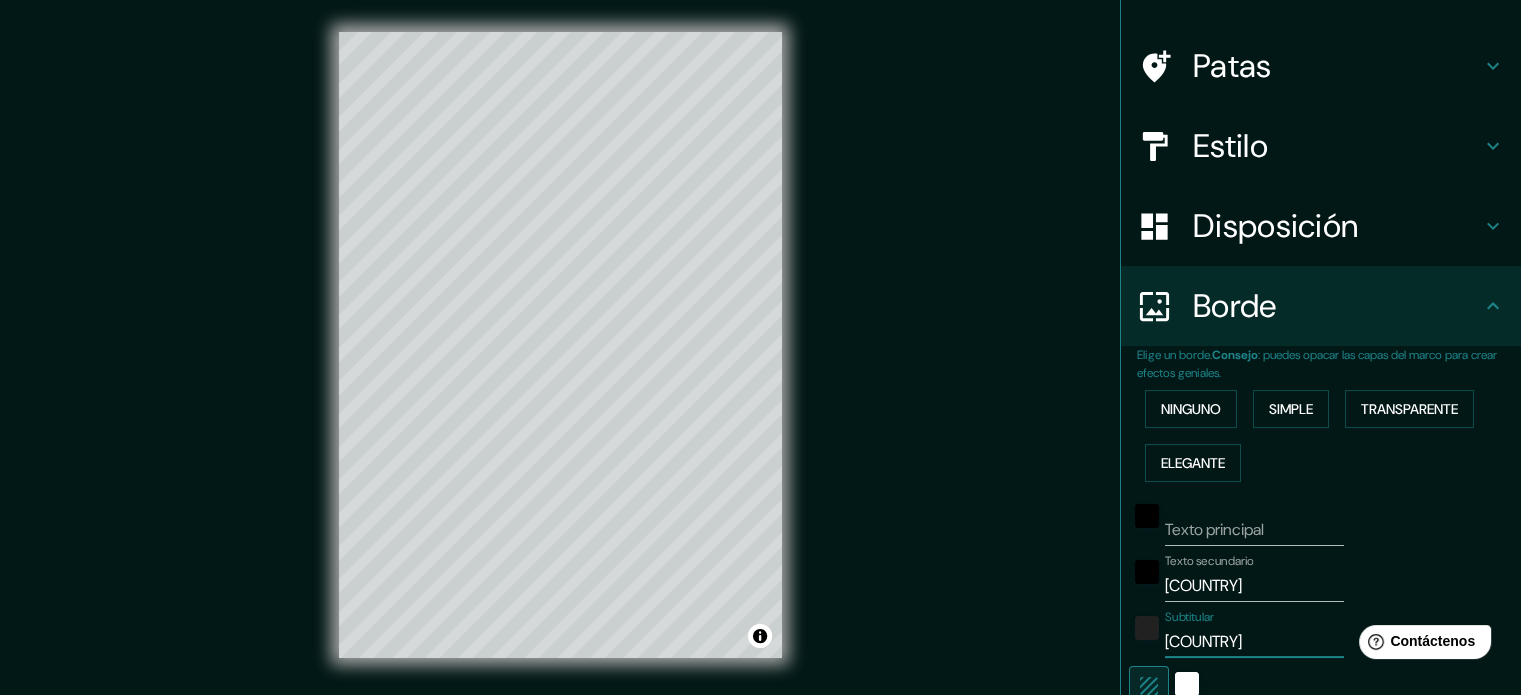 type on "[STATE]" 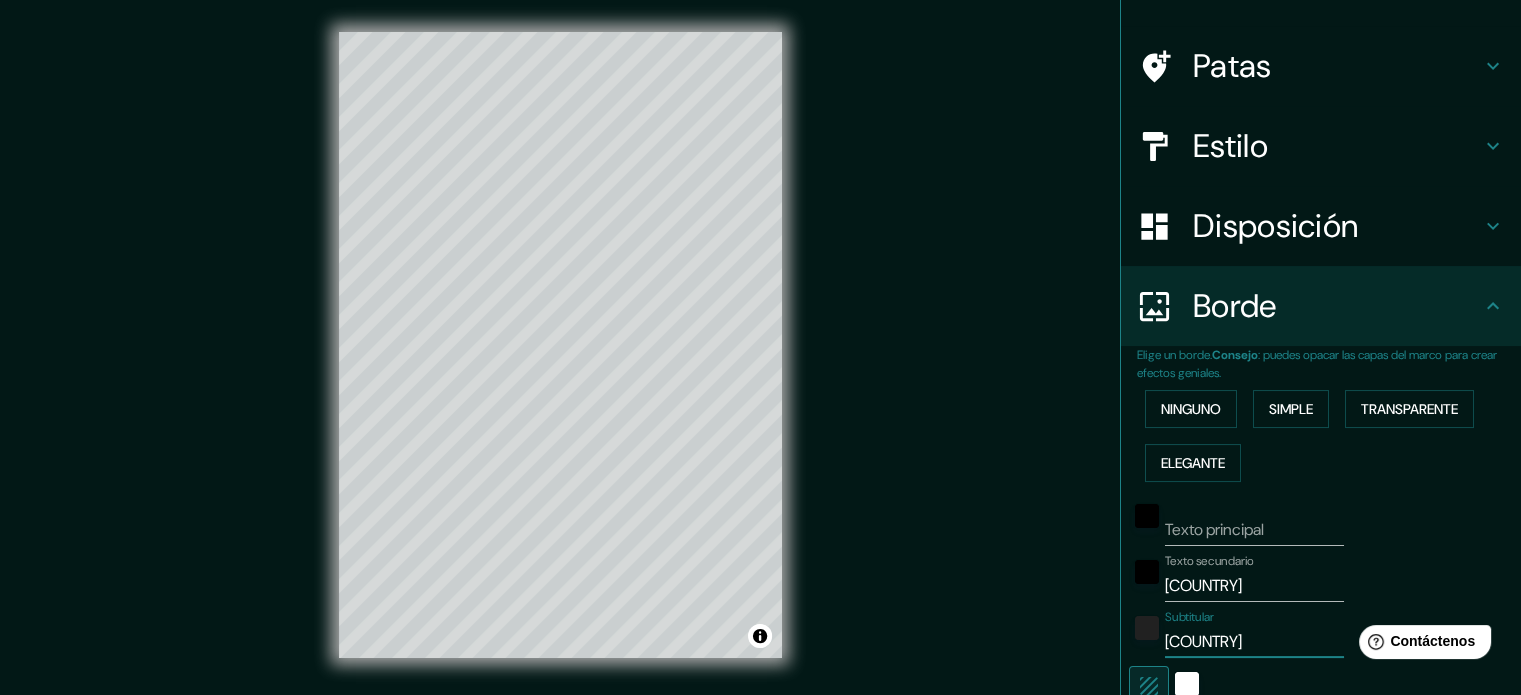 type on "[STATE]" 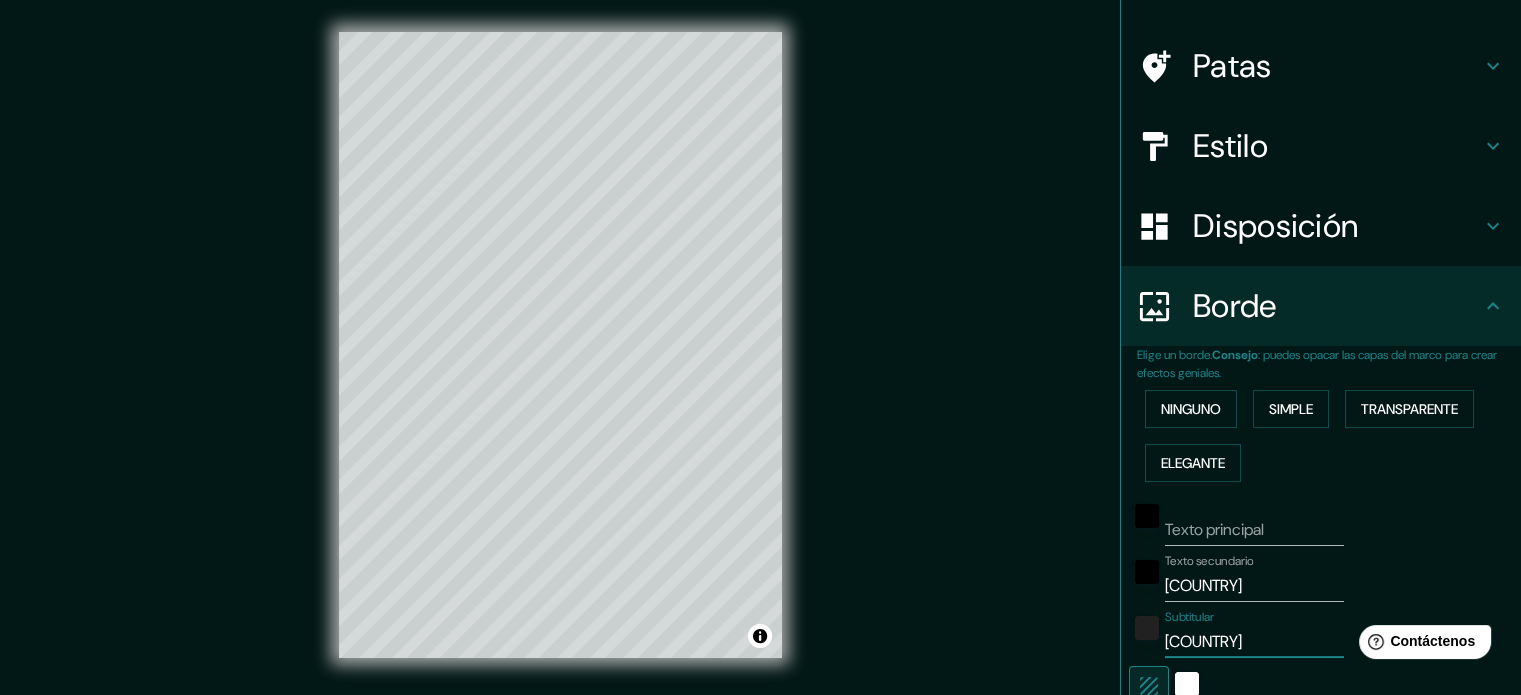 type on "177" 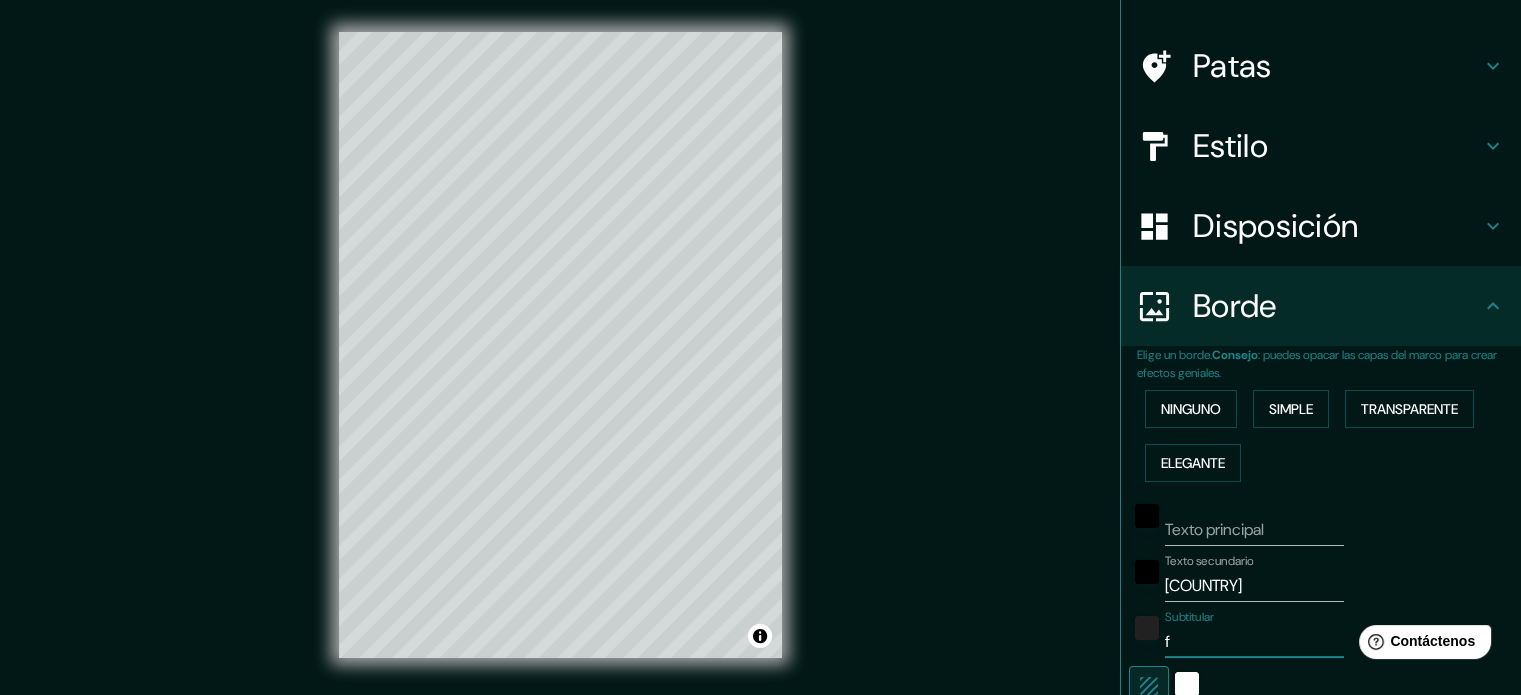 type 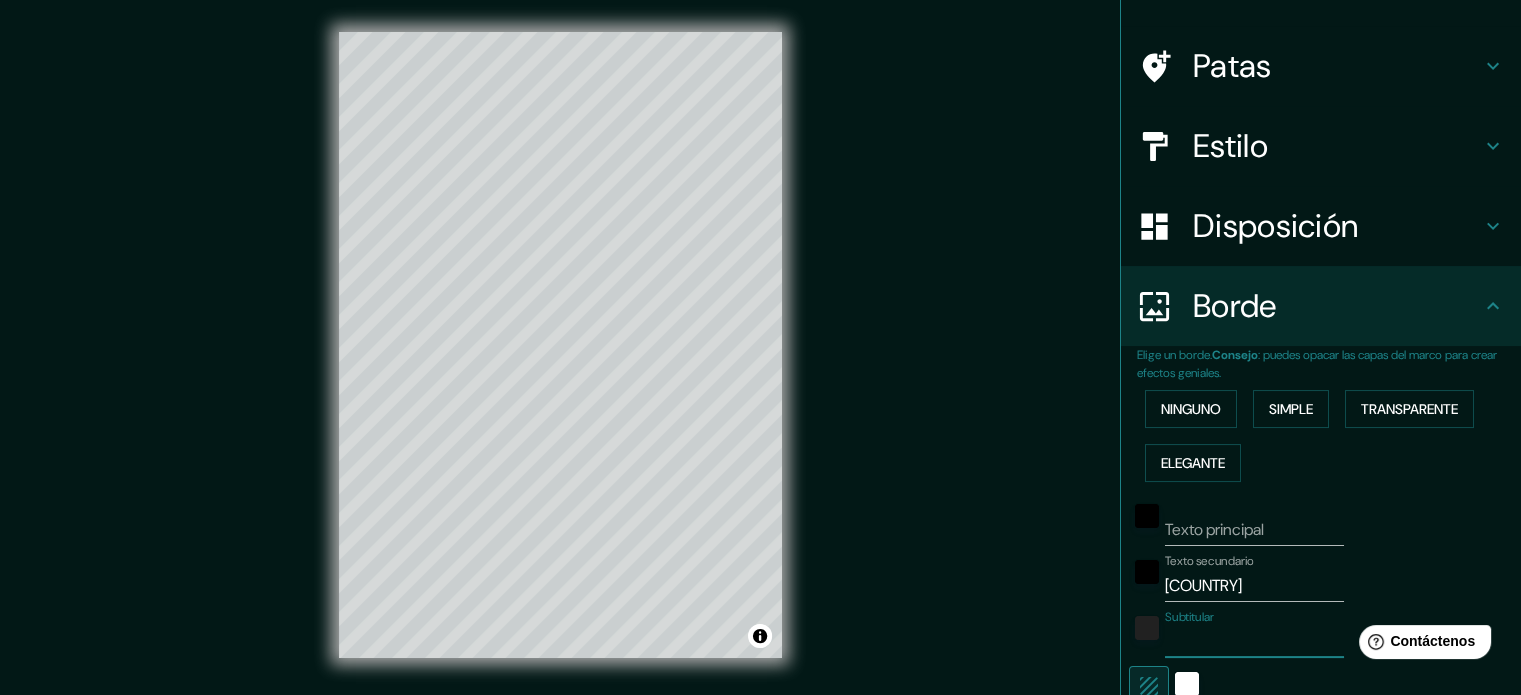 type on "177" 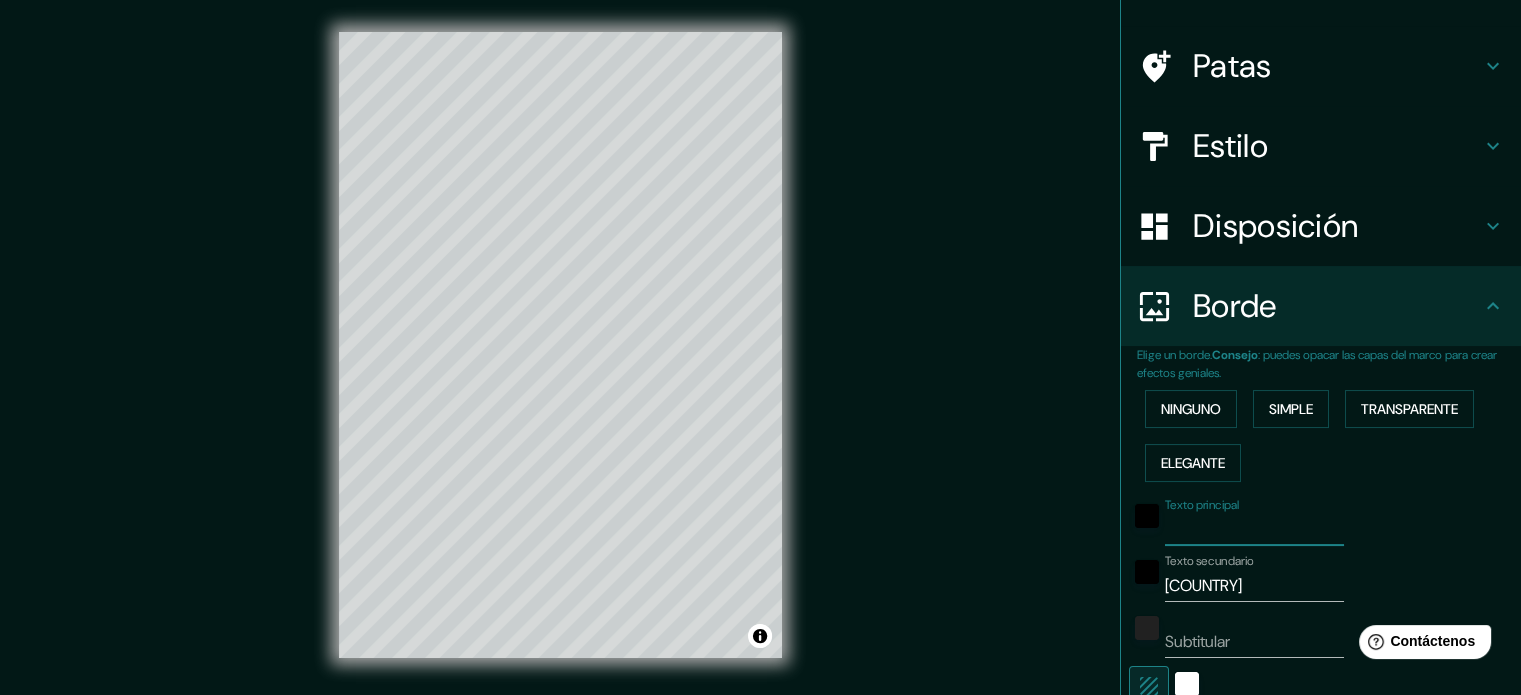 click on "Texto principal" at bounding box center (1254, 530) 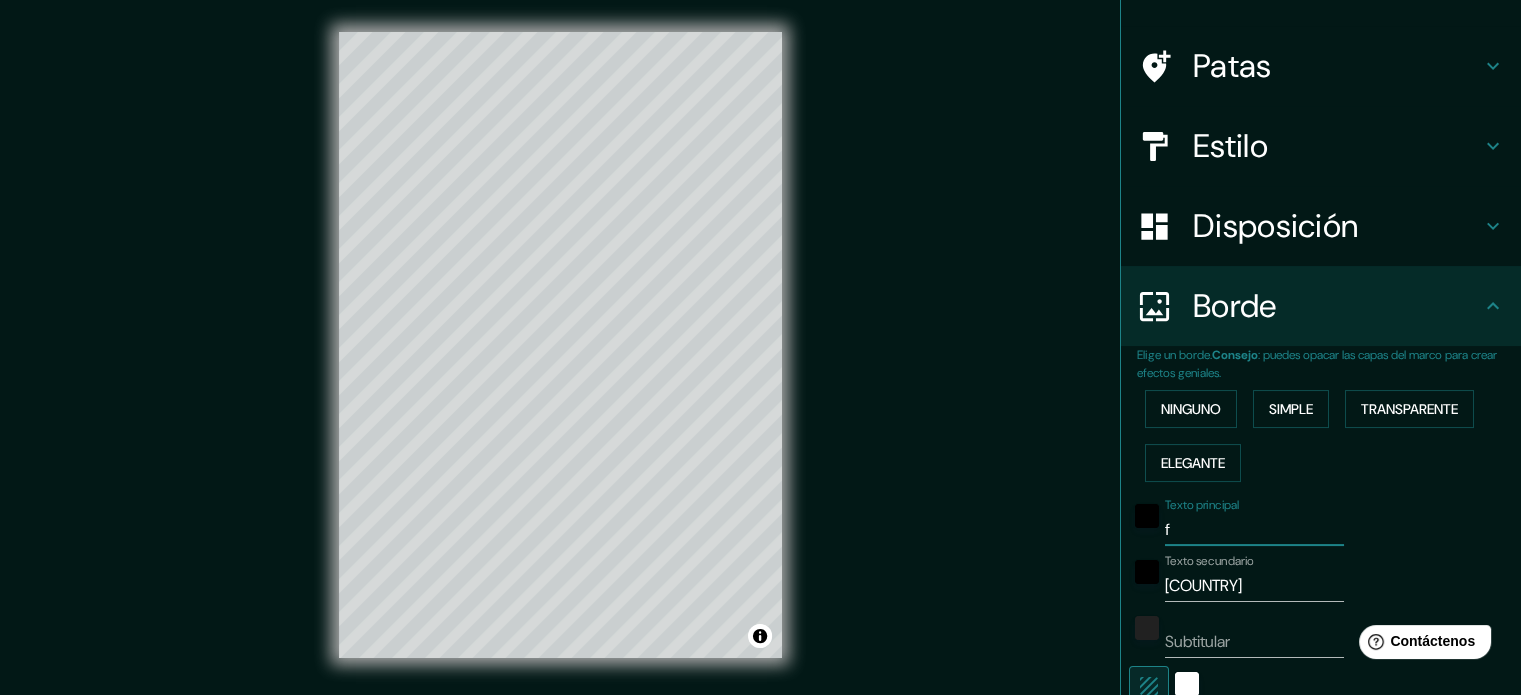 type on "[STATE]" 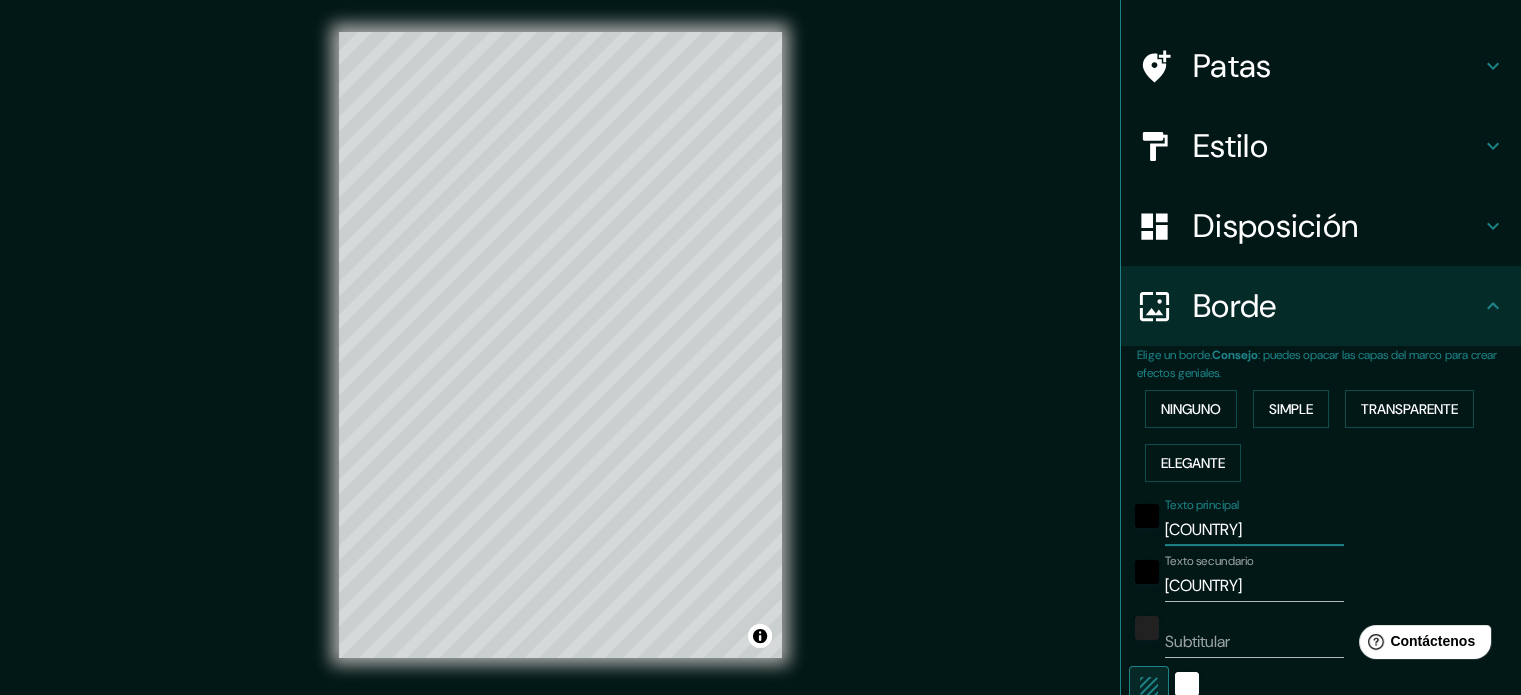 type on "[STATE]" 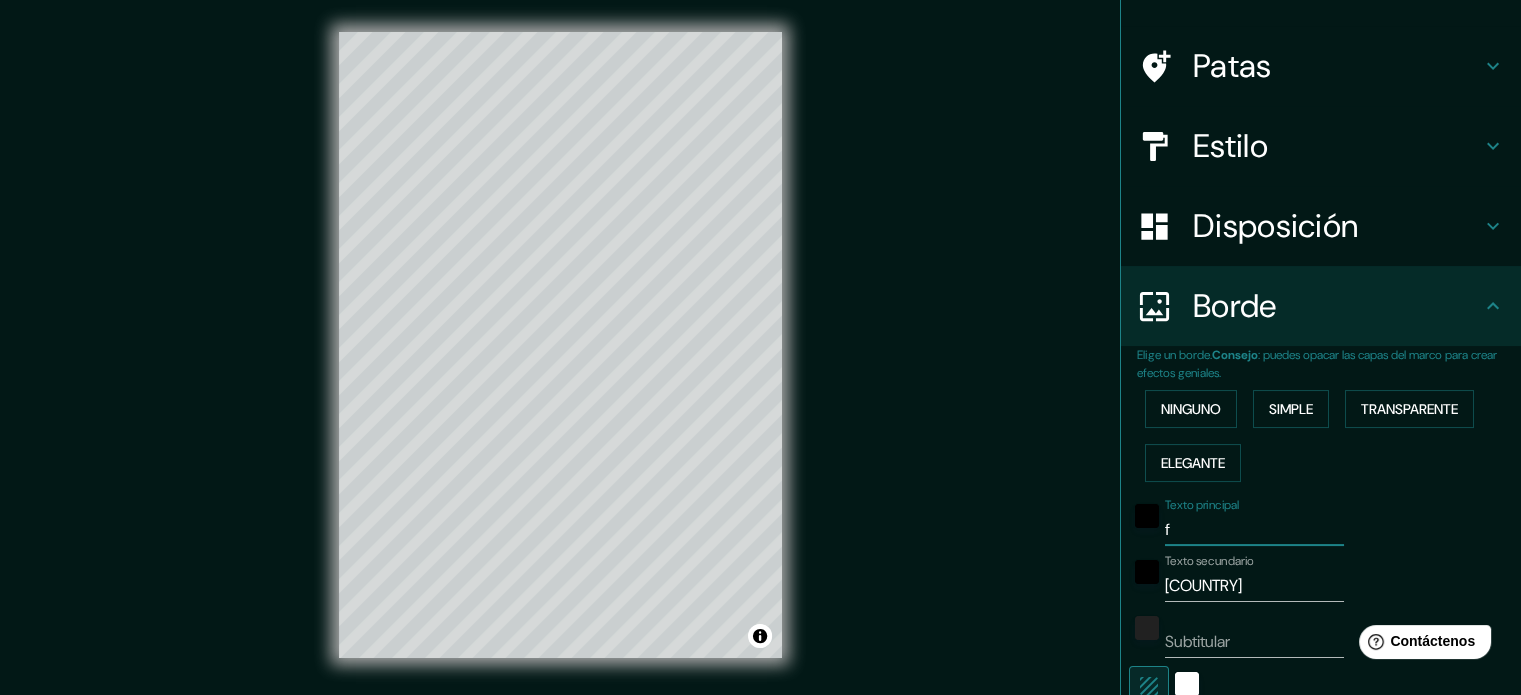 type on "177" 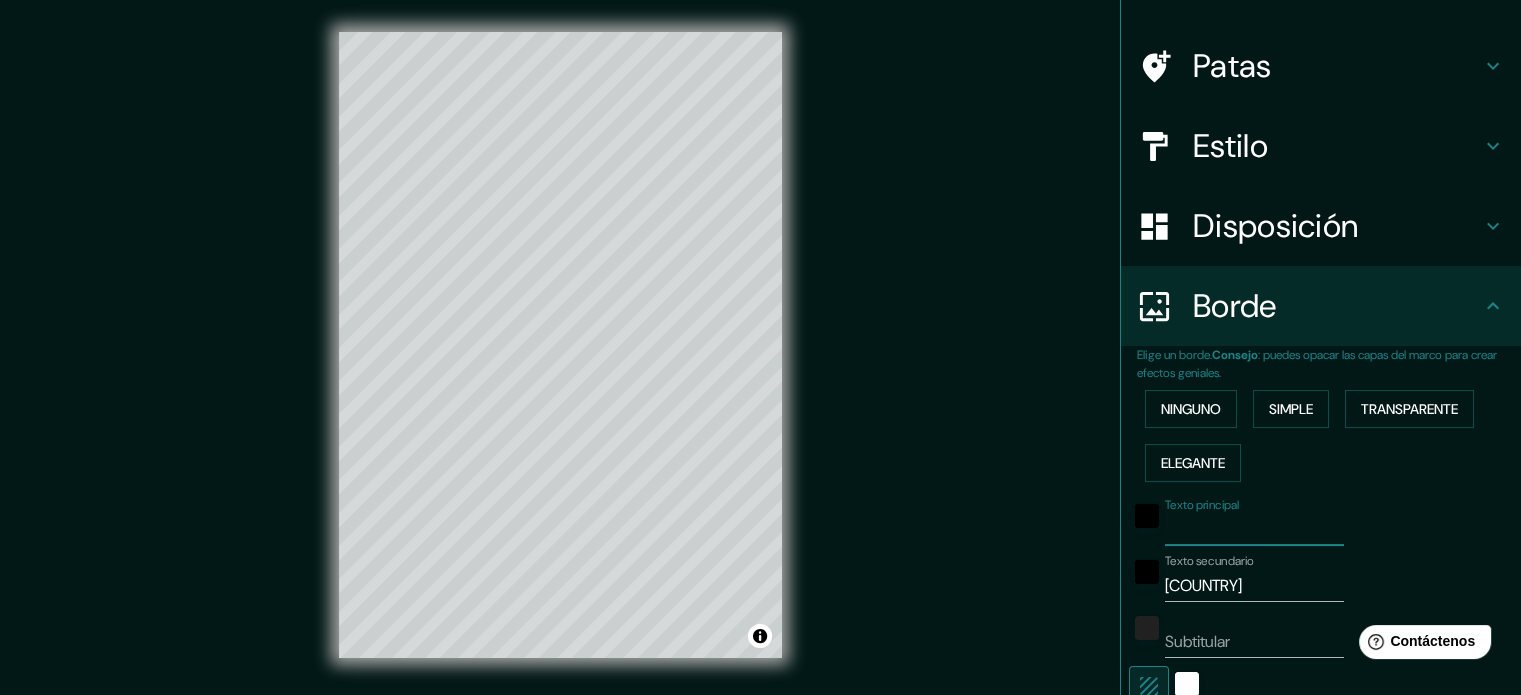type on "177" 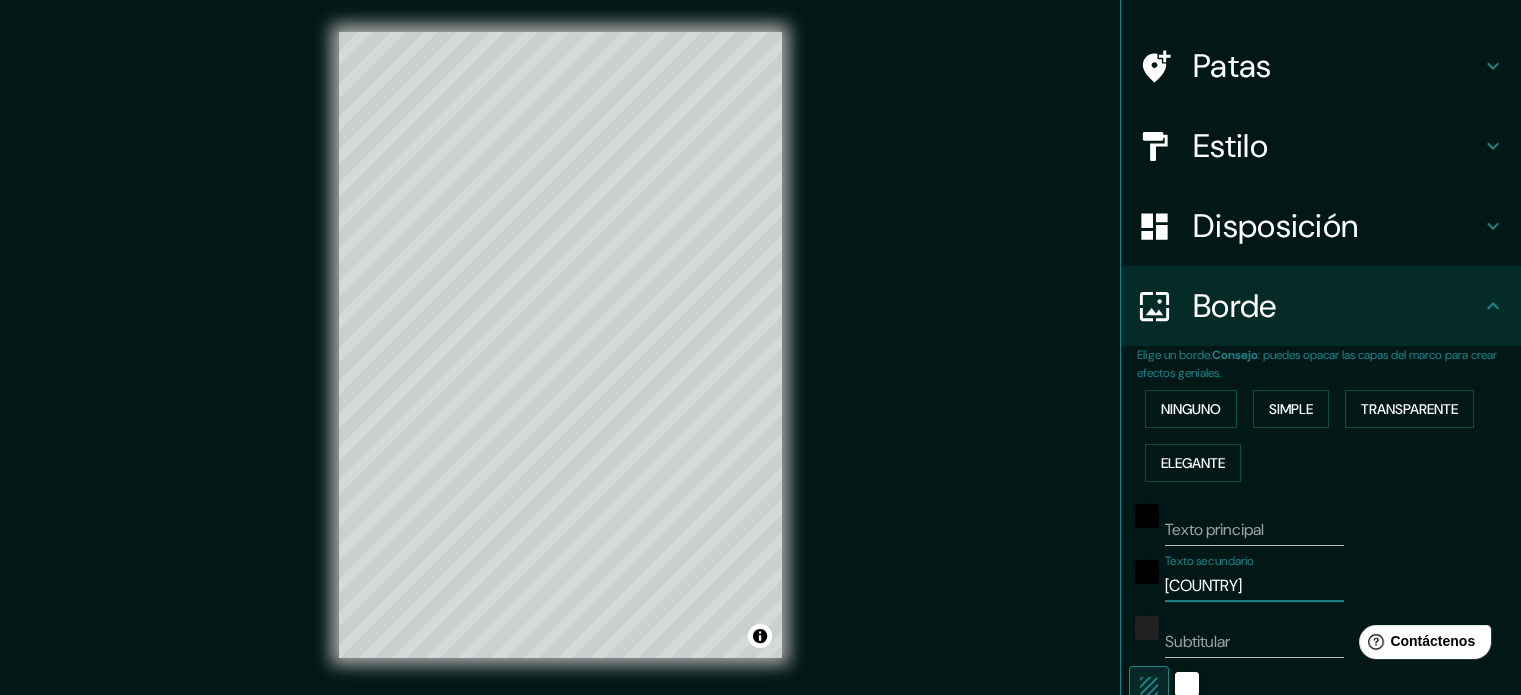 click on "Subtitular" at bounding box center (1254, 642) 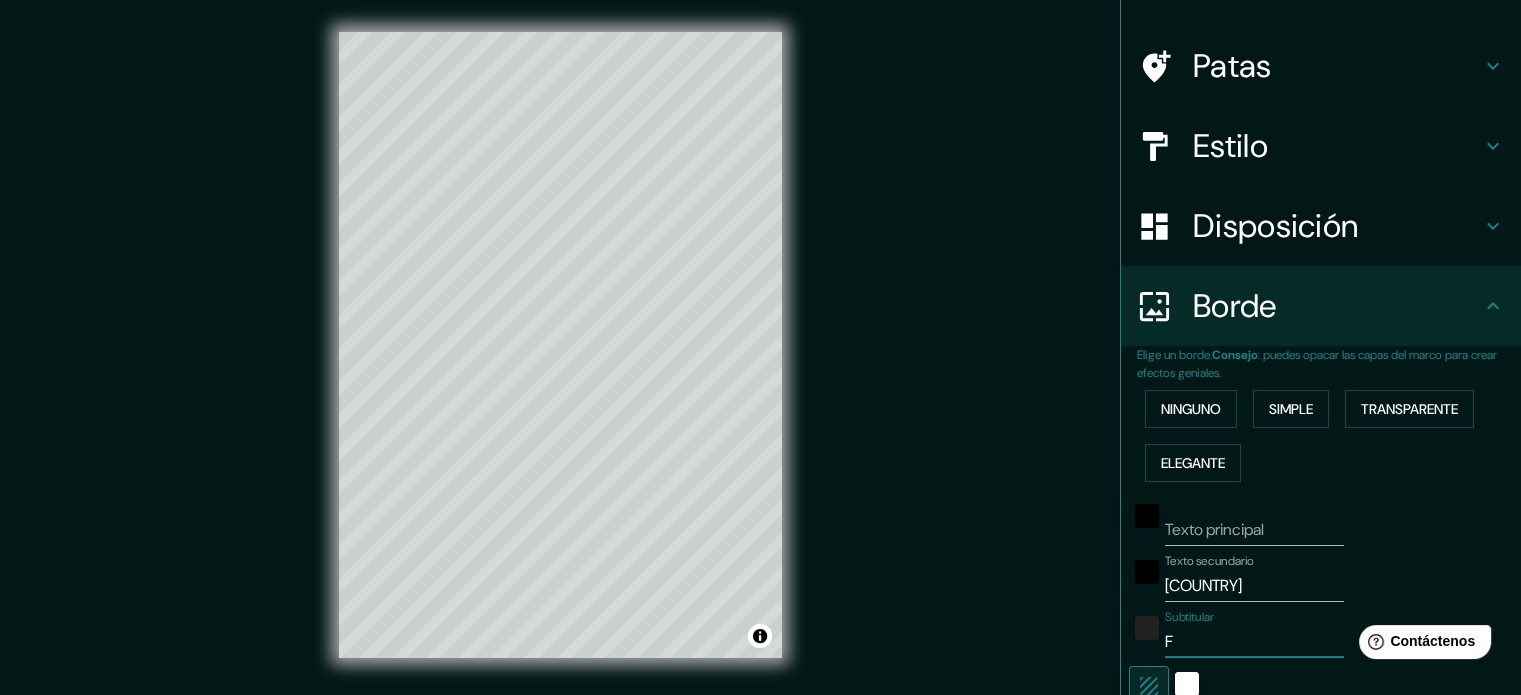 type on "FR" 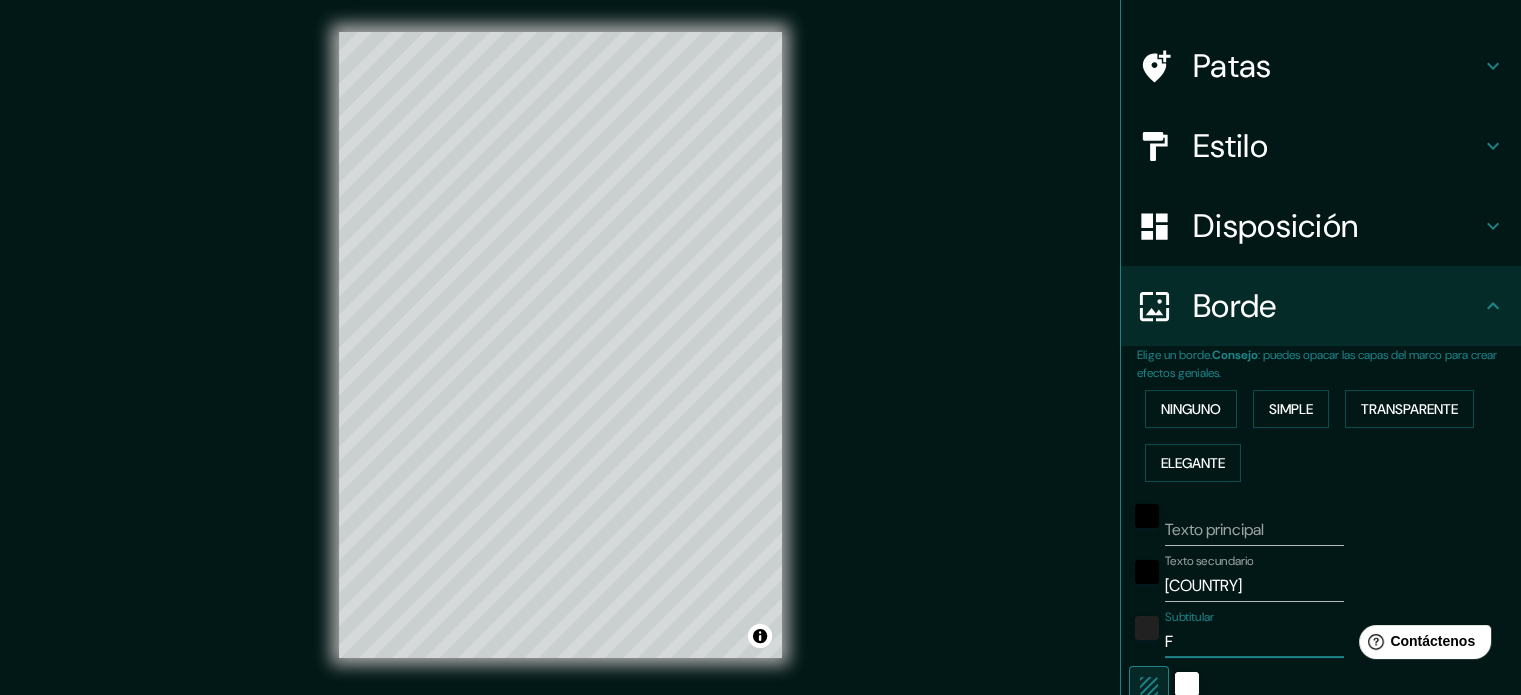 type on "177" 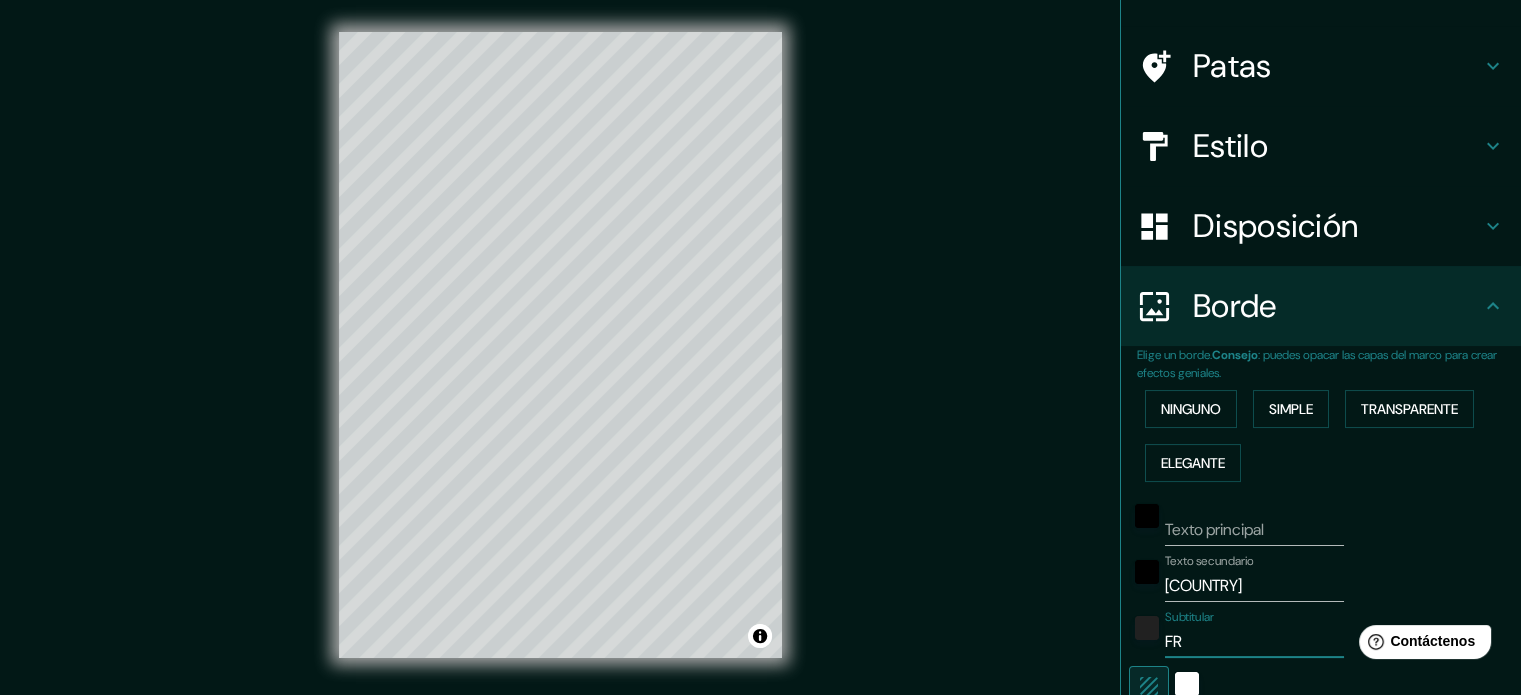 type on "FRA" 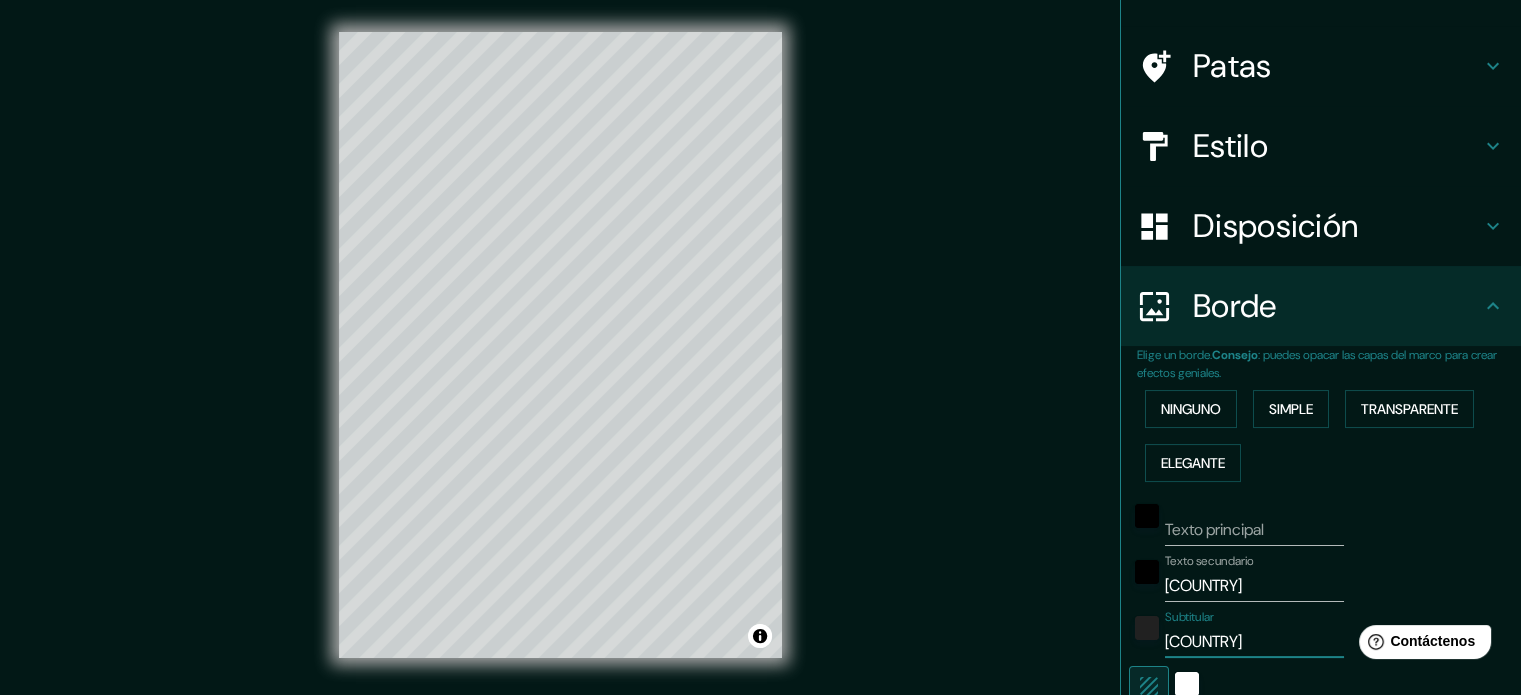 type on "FRAN" 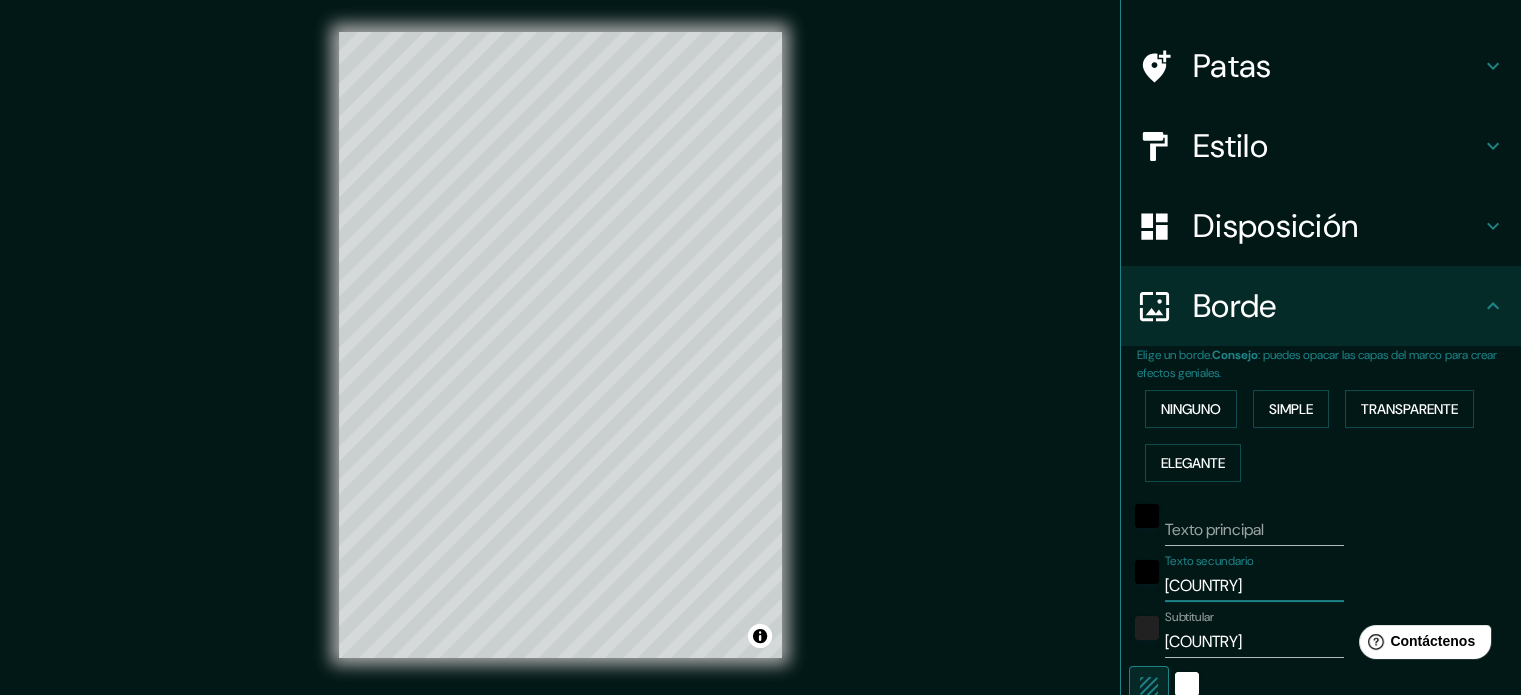 click on "[STATE]" at bounding box center (1254, 586) 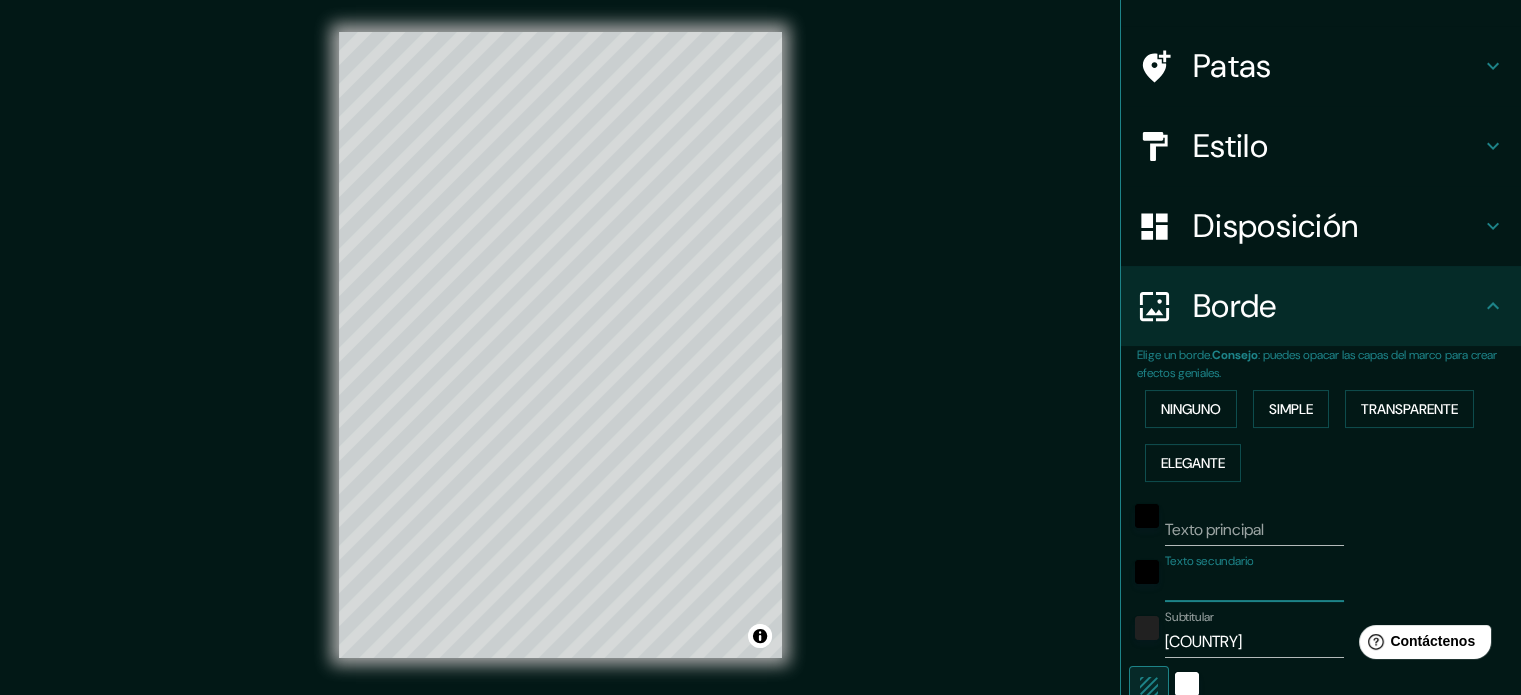 type 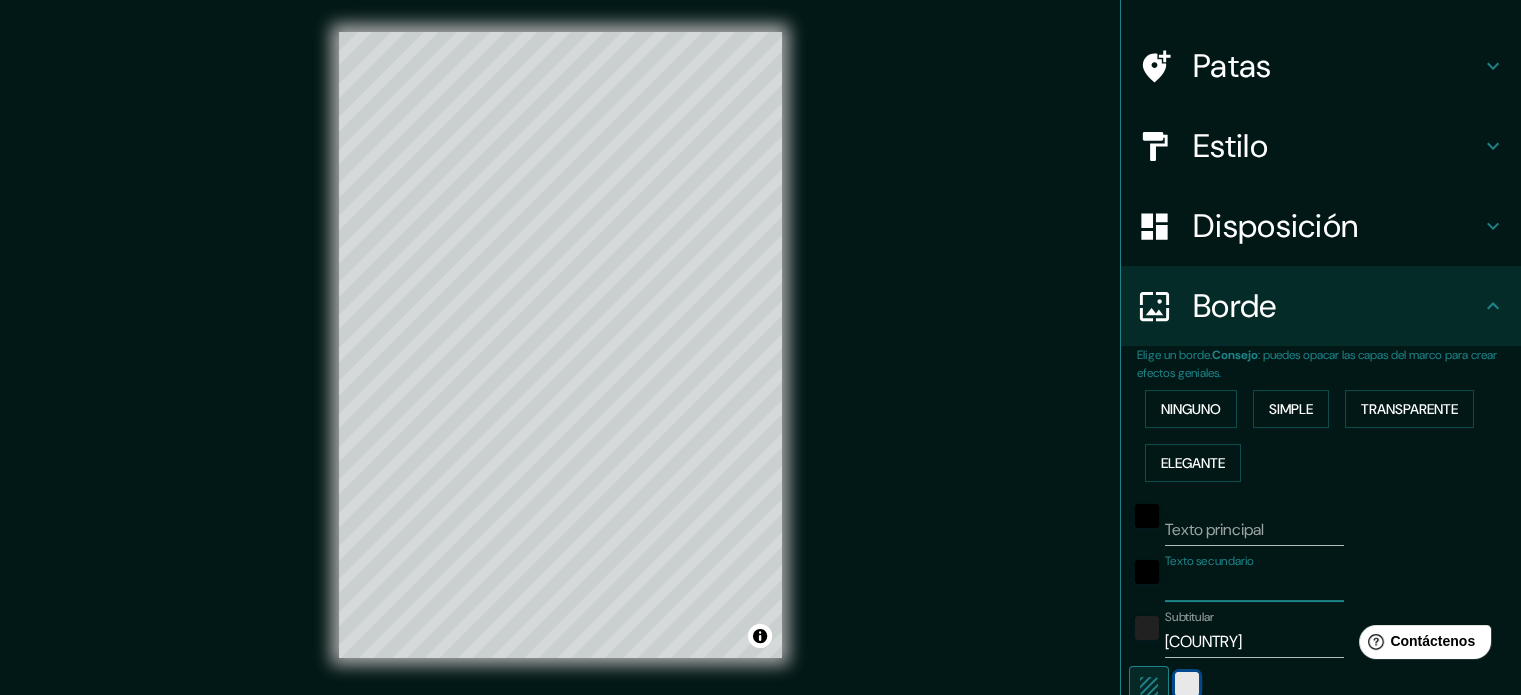 click at bounding box center [1187, 684] 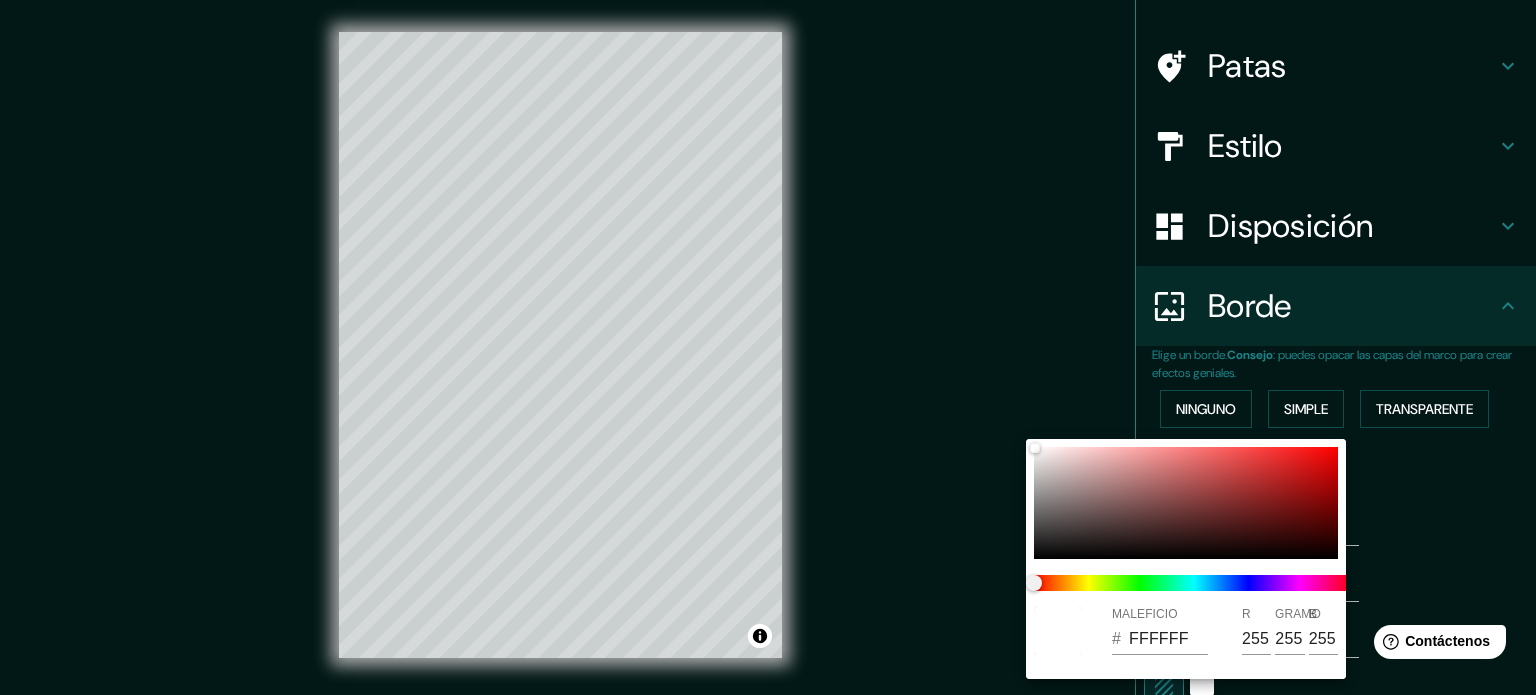 click at bounding box center [768, 347] 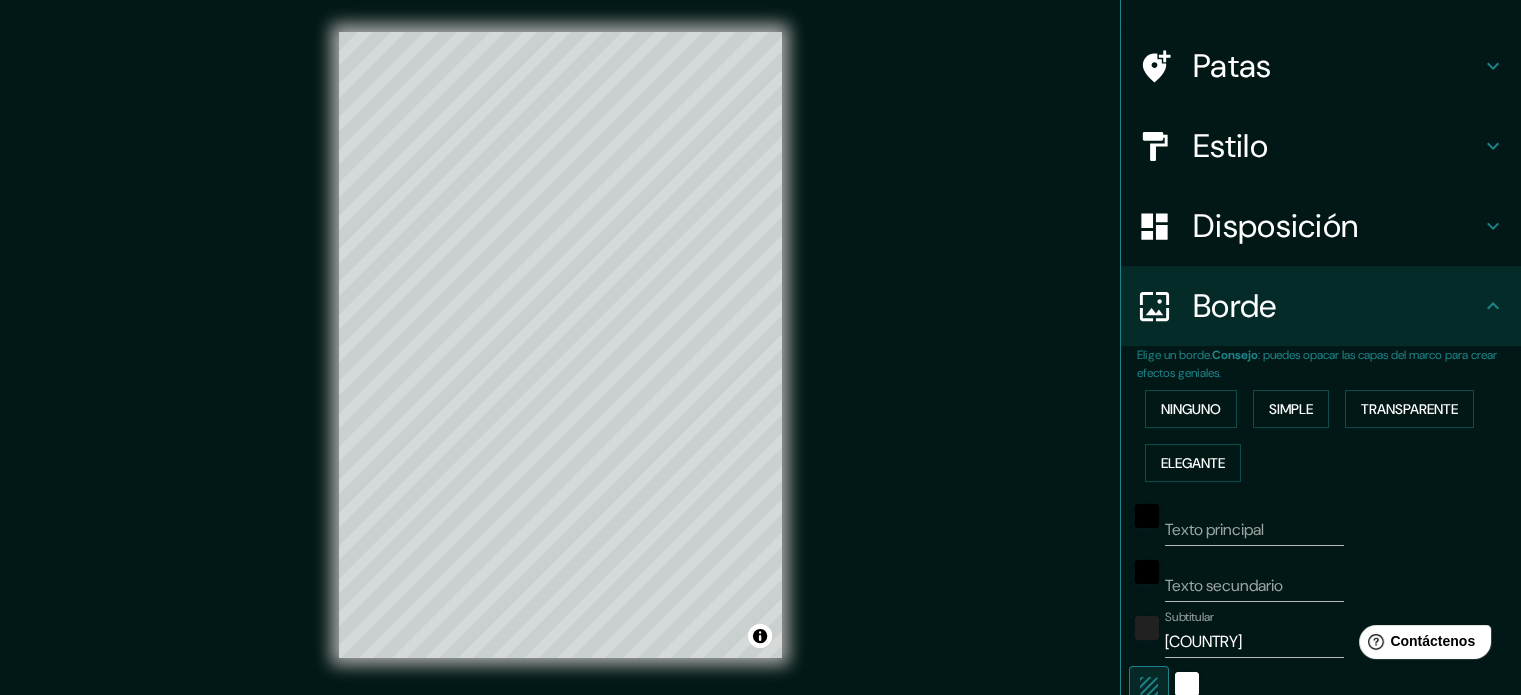 click at bounding box center (1149, 686) 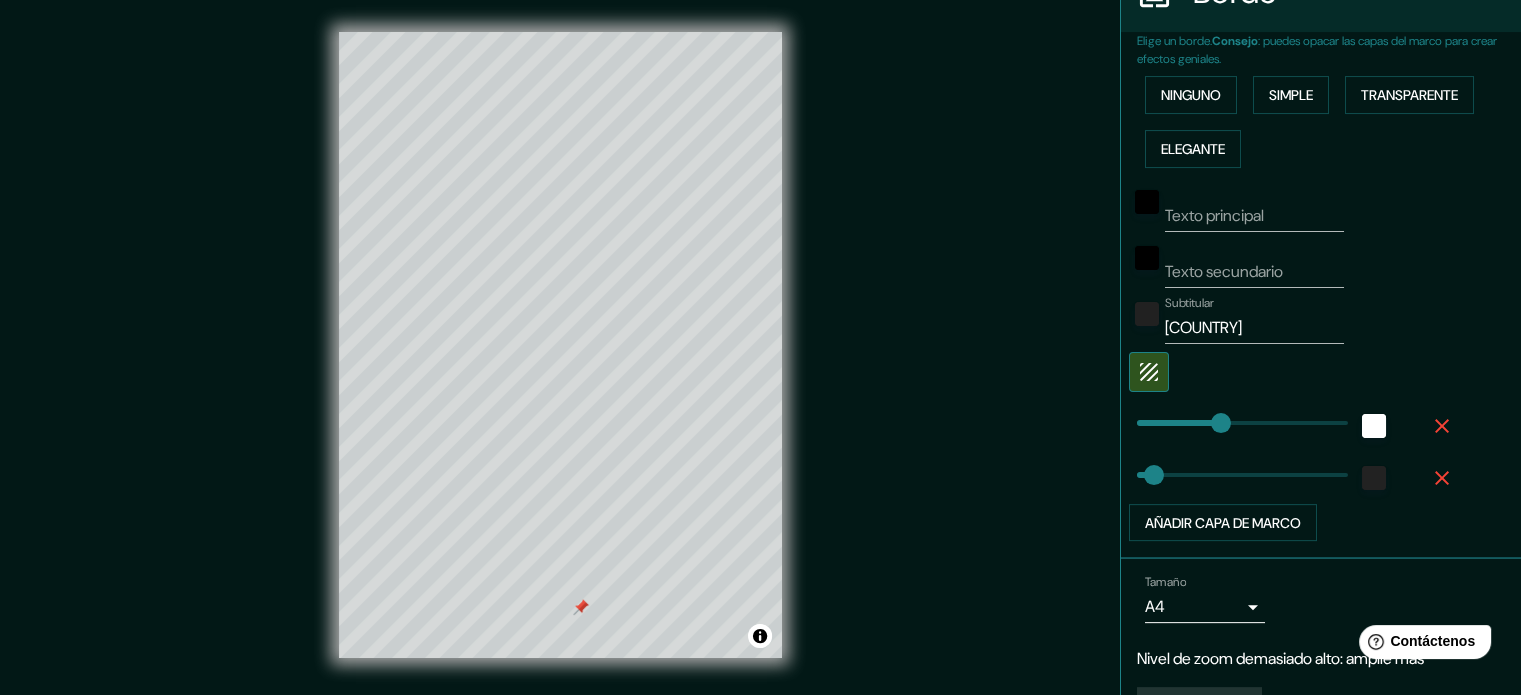 scroll, scrollTop: 484, scrollLeft: 0, axis: vertical 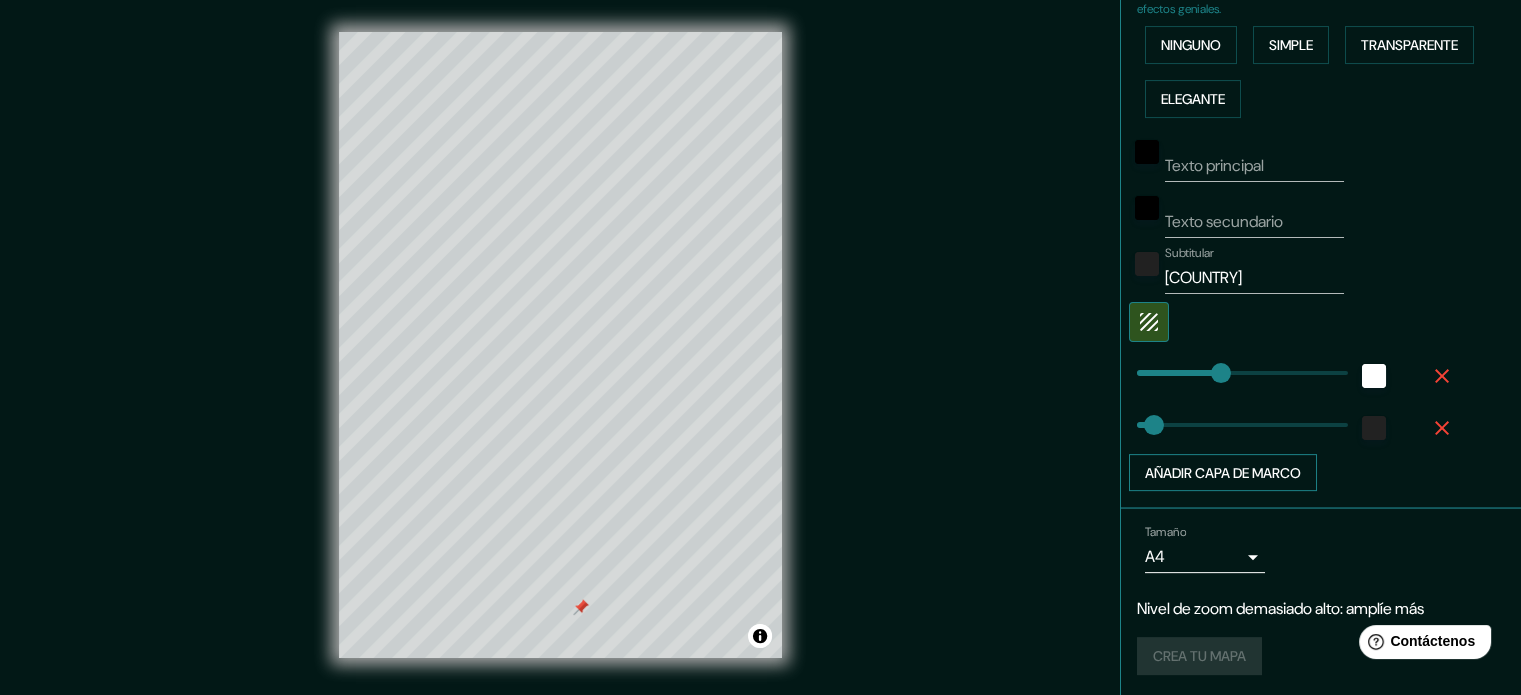 click on "Añadir capa de marco" at bounding box center (1223, 473) 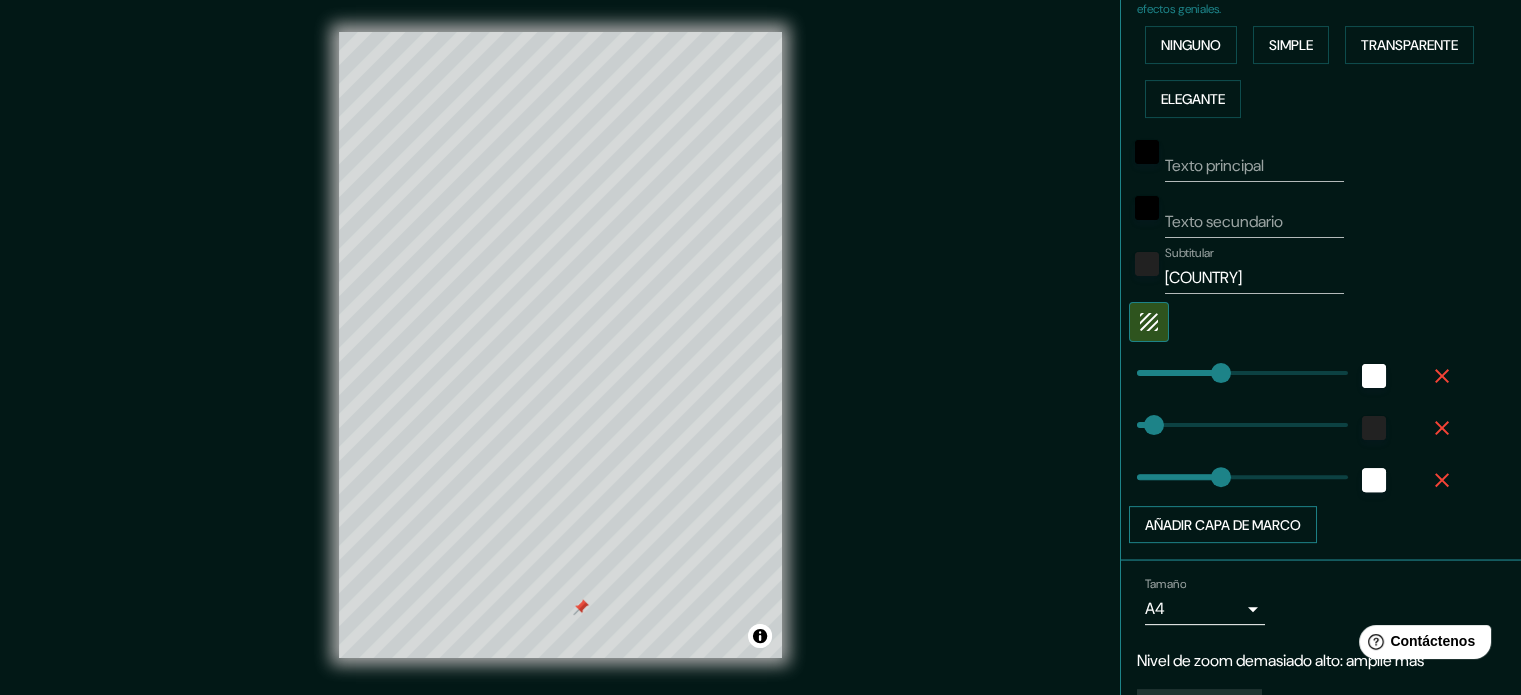 click on "Añadir capa de marco" at bounding box center (1223, 525) 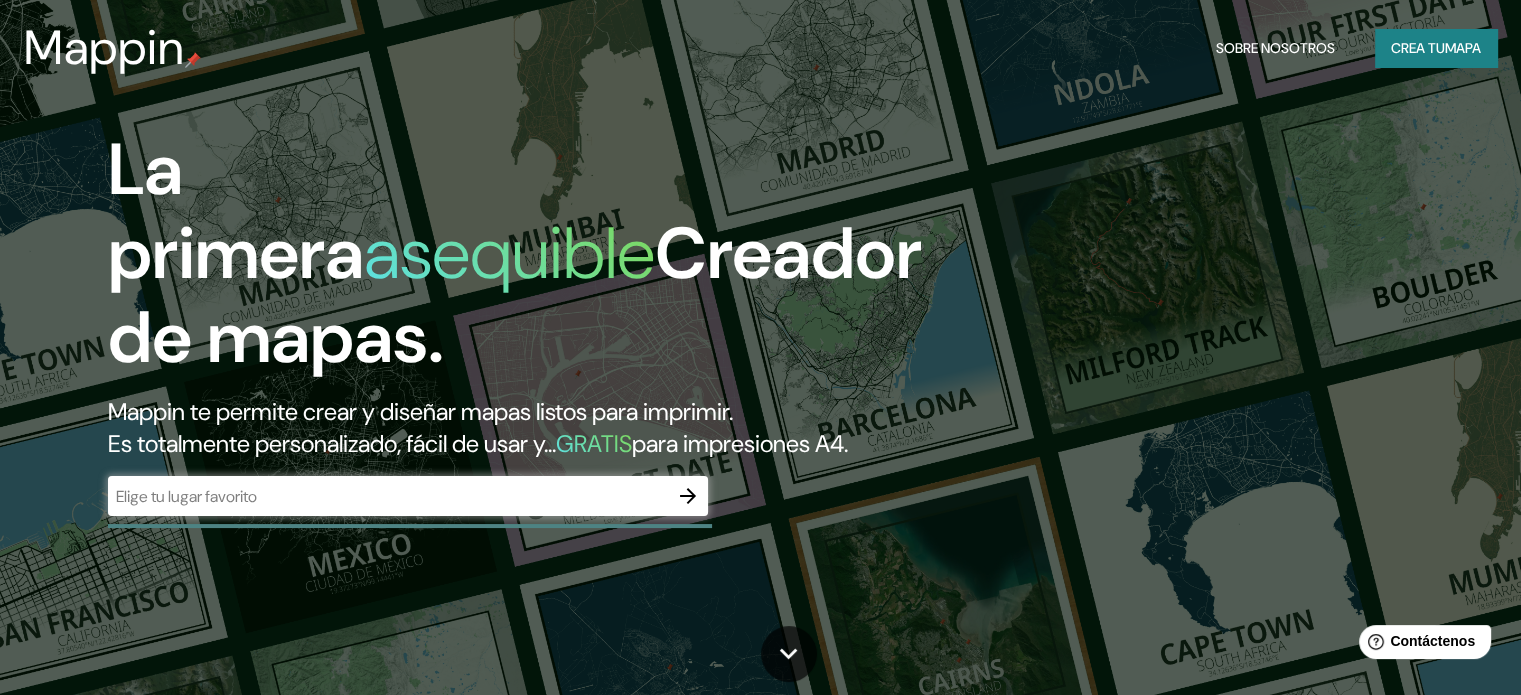 click on "​" at bounding box center (408, 496) 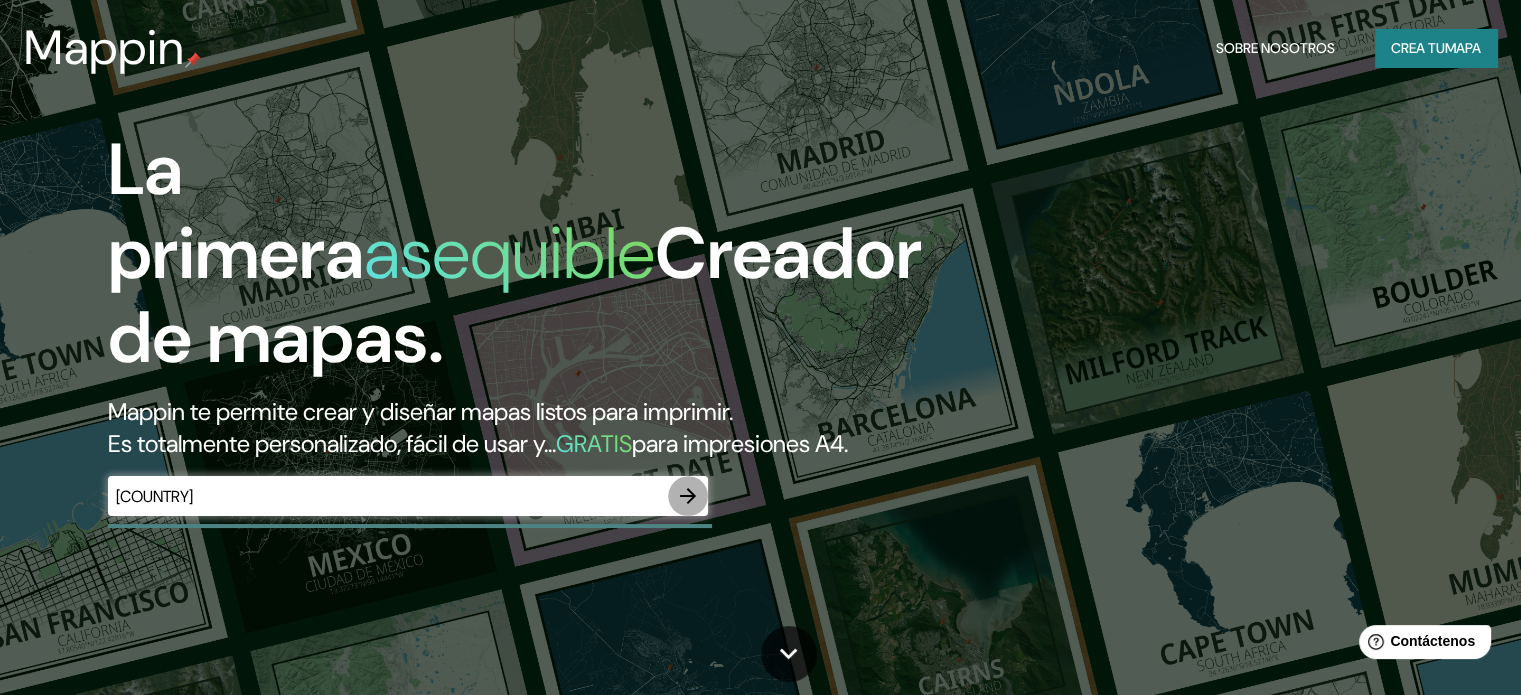click 